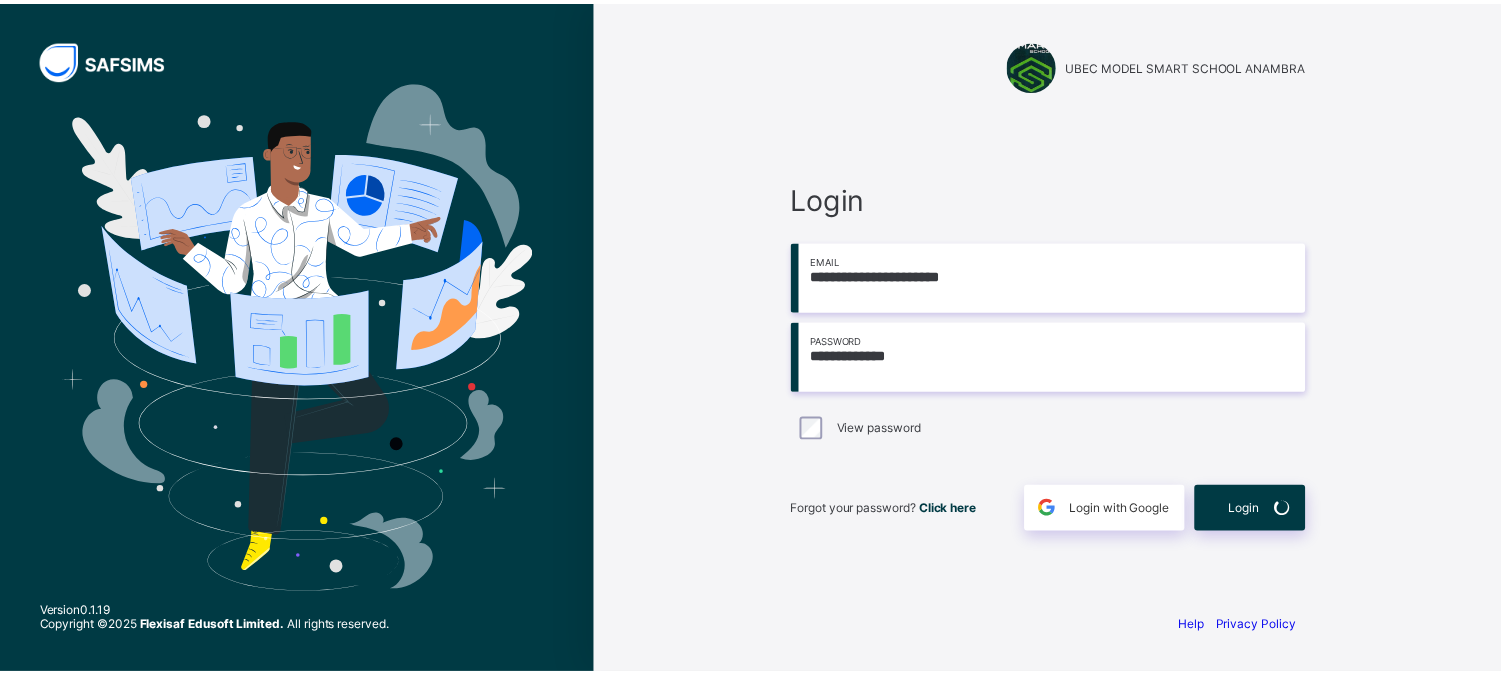 scroll, scrollTop: 0, scrollLeft: 0, axis: both 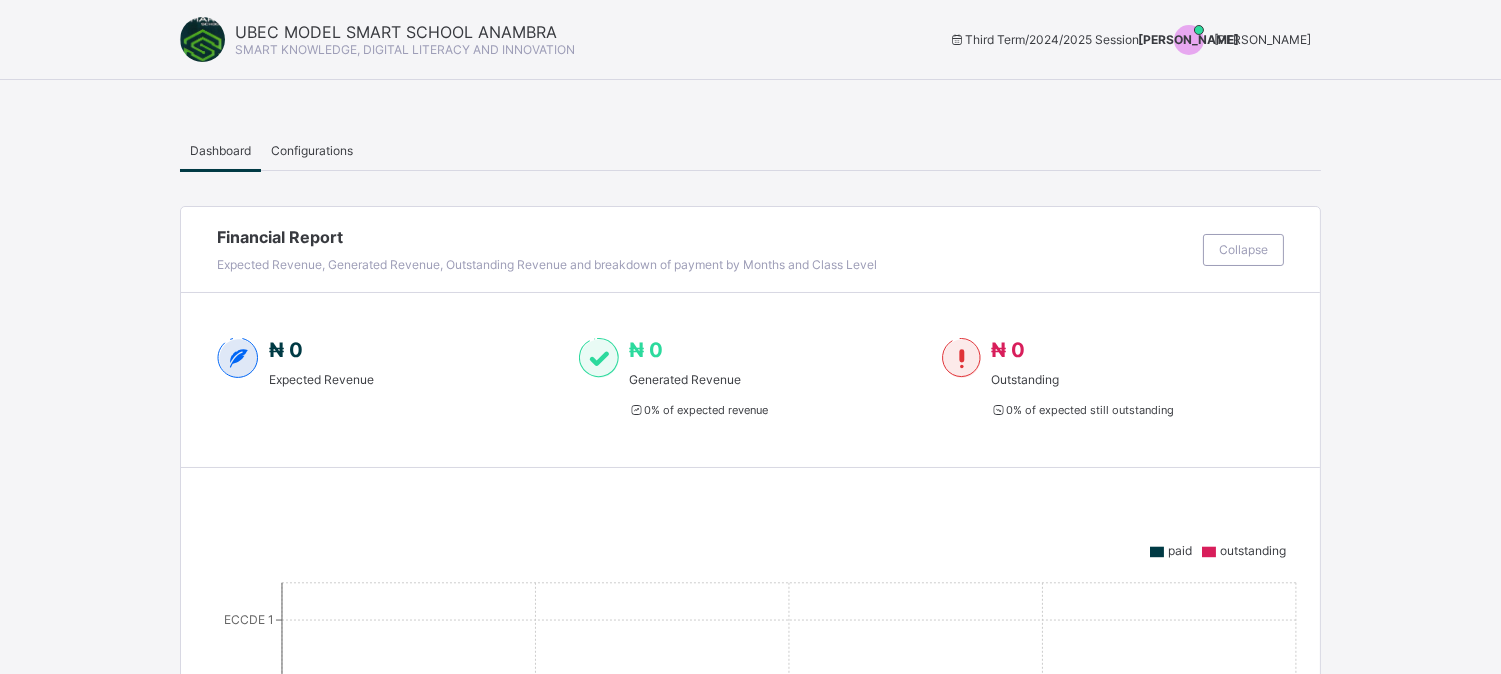 click on "Dashboard Configurations" at bounding box center (750, 150) 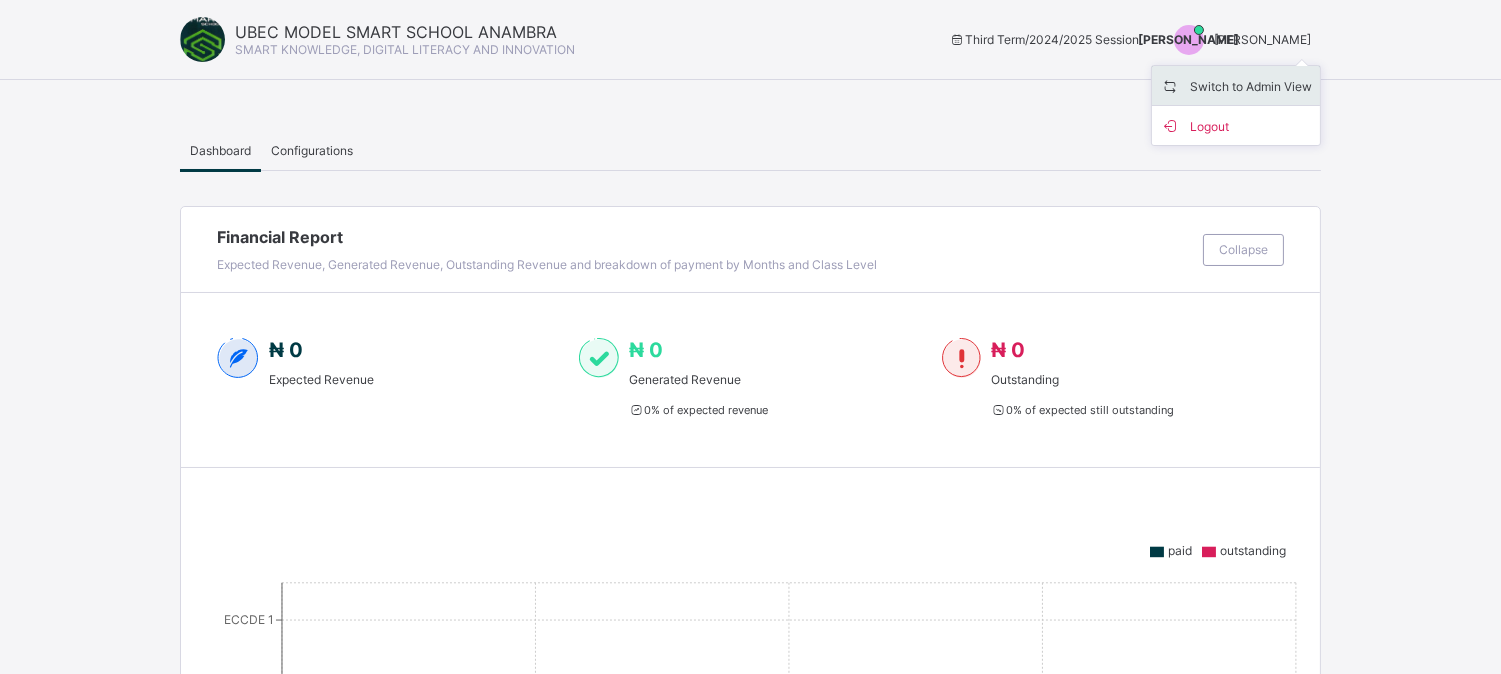 click on "Switch to Admin View" at bounding box center (1236, 86) 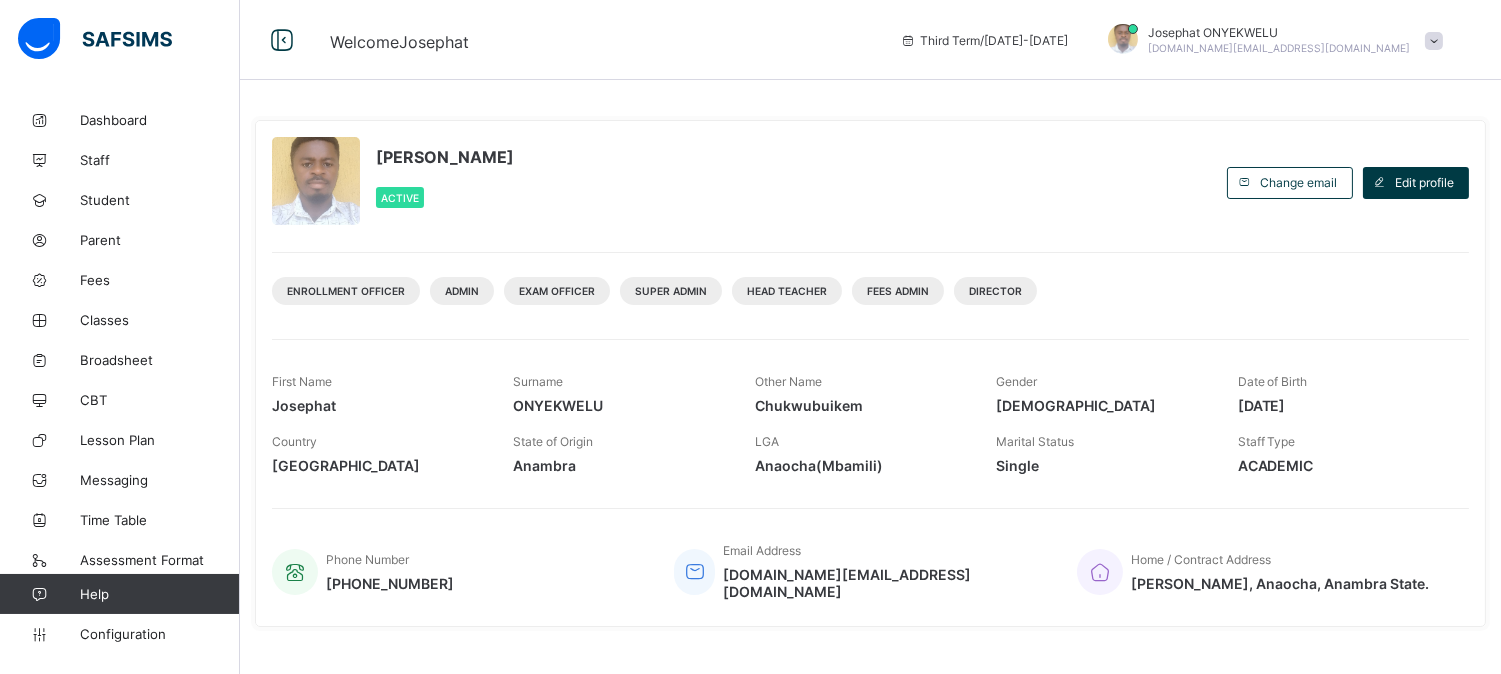 scroll, scrollTop: 356, scrollLeft: 0, axis: vertical 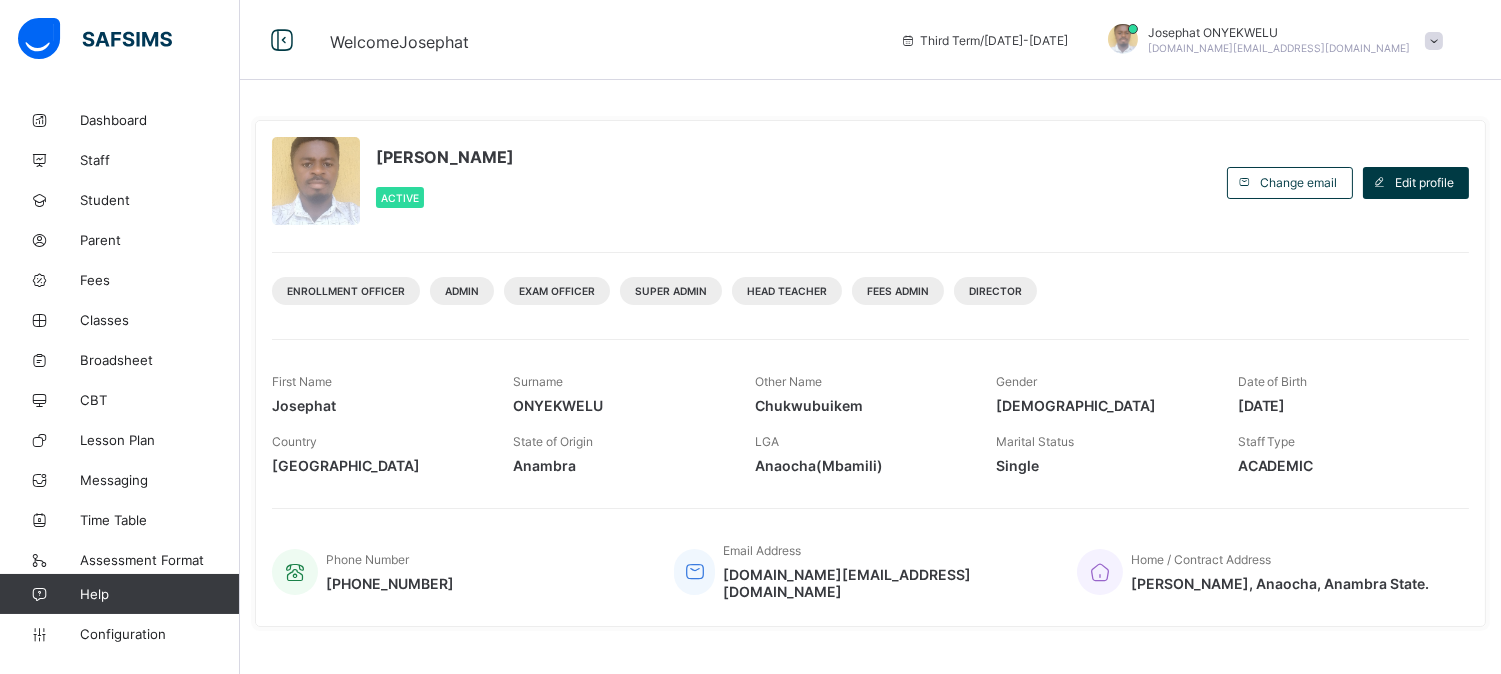 click on "Other Information Documents Edit Requests Other Information More Options   Next of Kin Below is your next of kin's Information --/-- Next of Kin's First Name --/-- Next of Kin's Surname --/-- Next of Kin's Other Name --/-- Next of Kin's Email Address --/-- Next of Kin's Phone Number --/-- Next of Kin's Relationship --/-- Next of Kin's Address Upload Document T Upload Document   Staff Date Created Status Action ONYEKWELU Josephat Chukwubuikem 001 2025-03-14 Pending View Request" at bounding box center [870, 843] 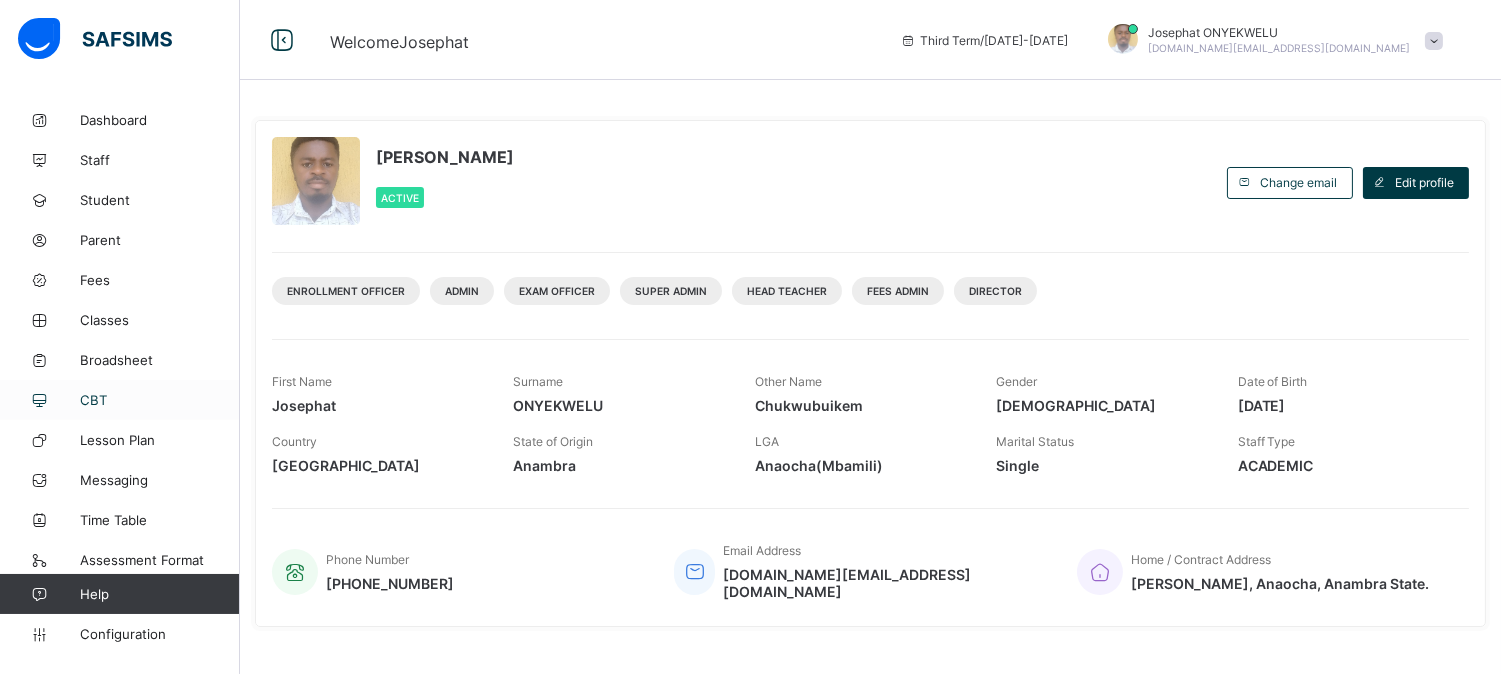 click on "CBT" at bounding box center (160, 400) 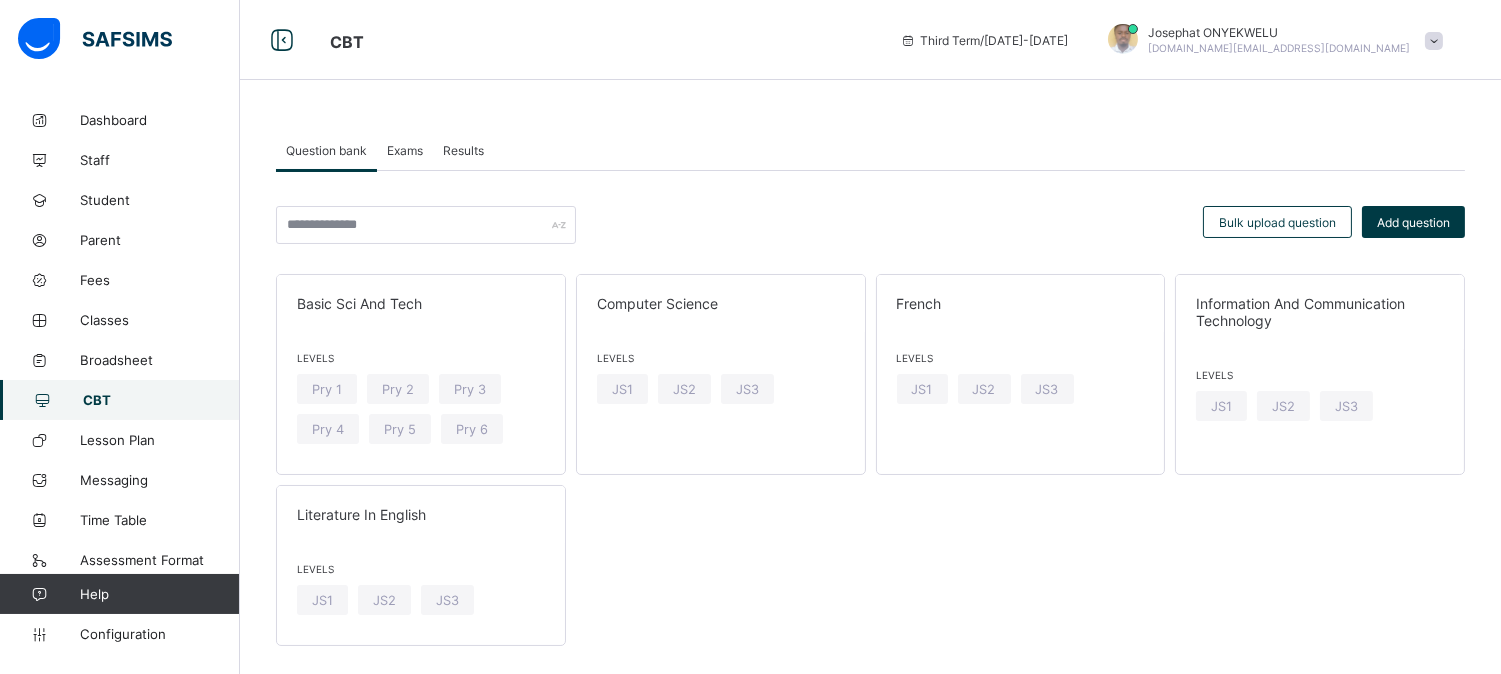 click on "Exams" at bounding box center [405, 150] 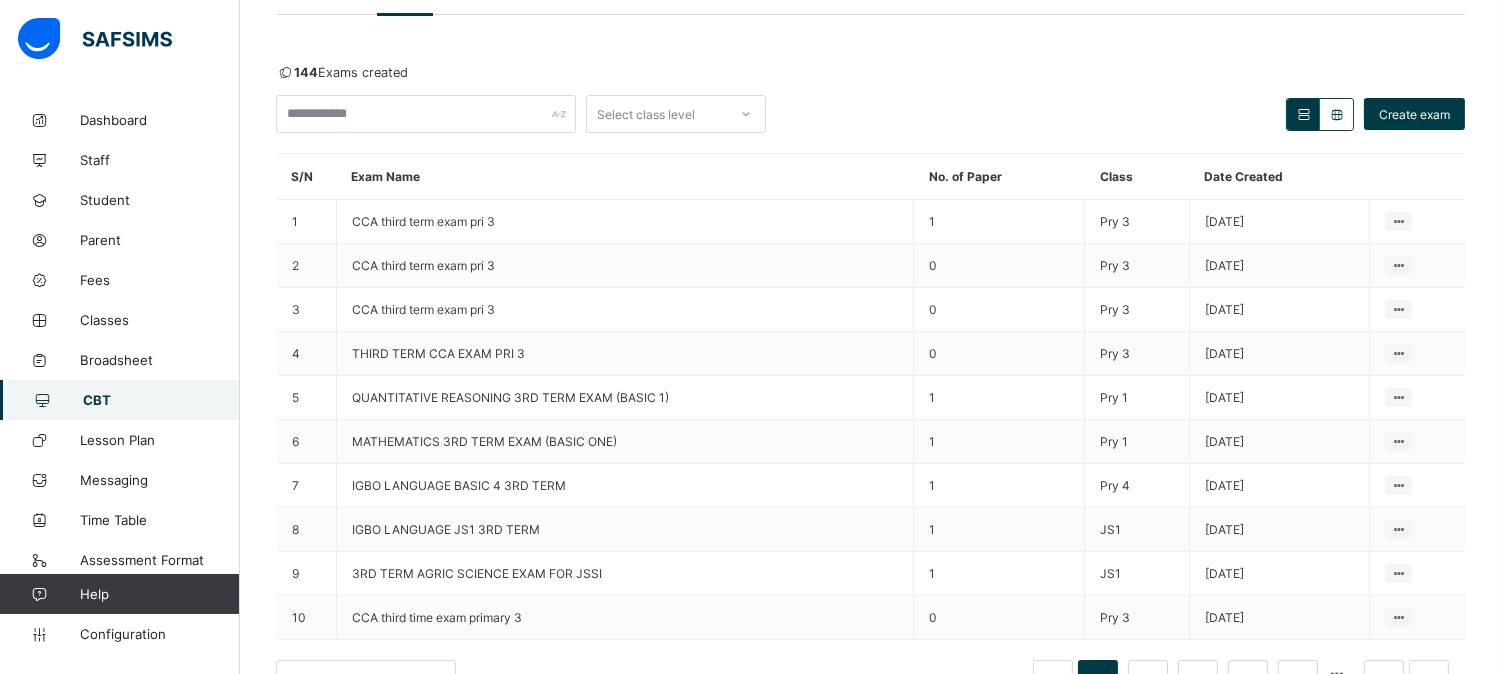 scroll, scrollTop: 154, scrollLeft: 0, axis: vertical 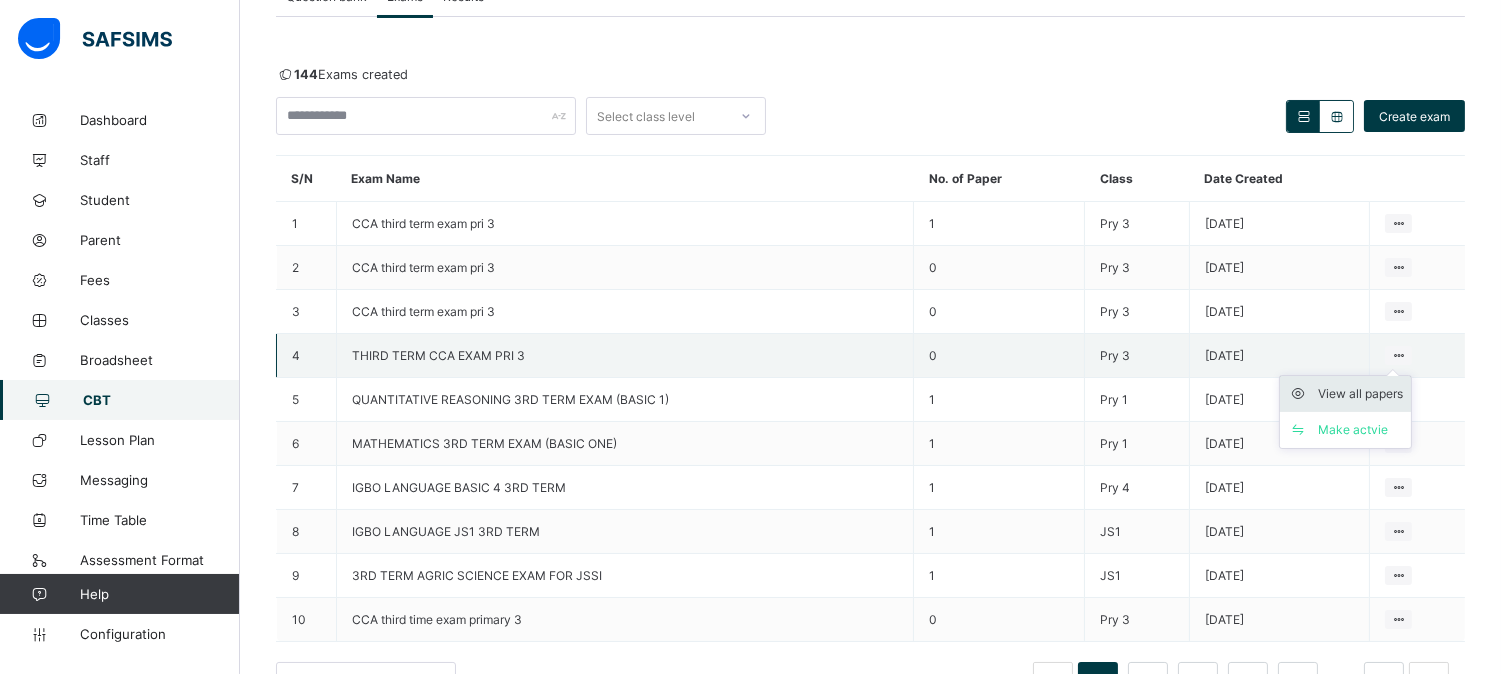 click on "View all papers" at bounding box center (1360, 394) 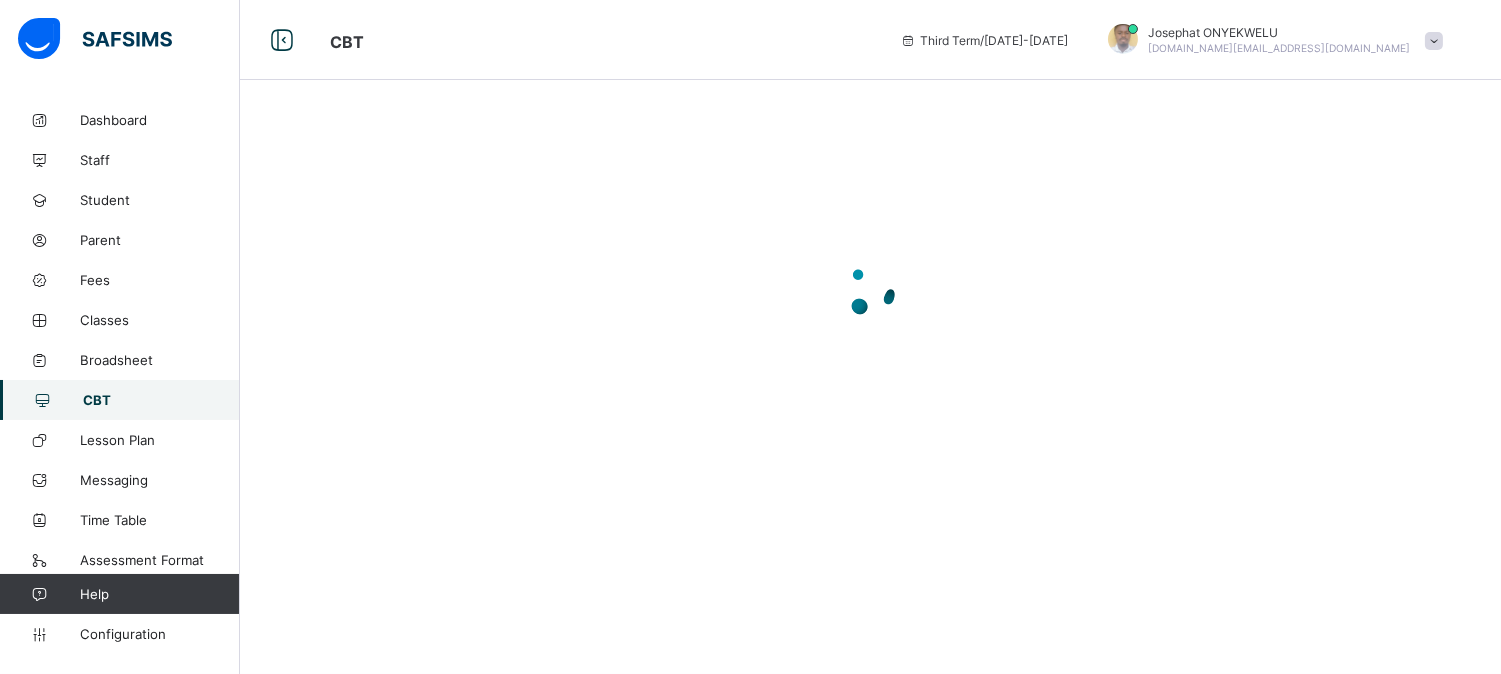 scroll, scrollTop: 0, scrollLeft: 0, axis: both 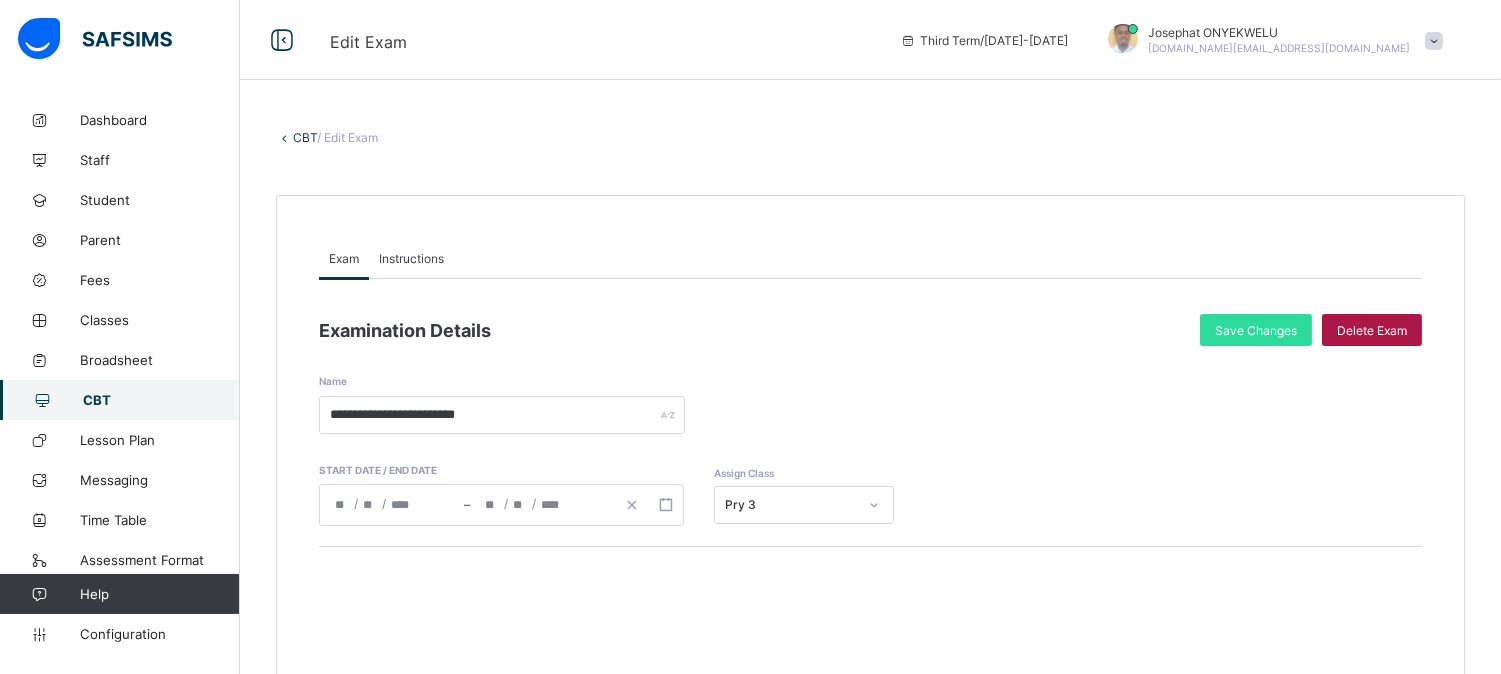 click on "Delete Exam" at bounding box center (1372, 330) 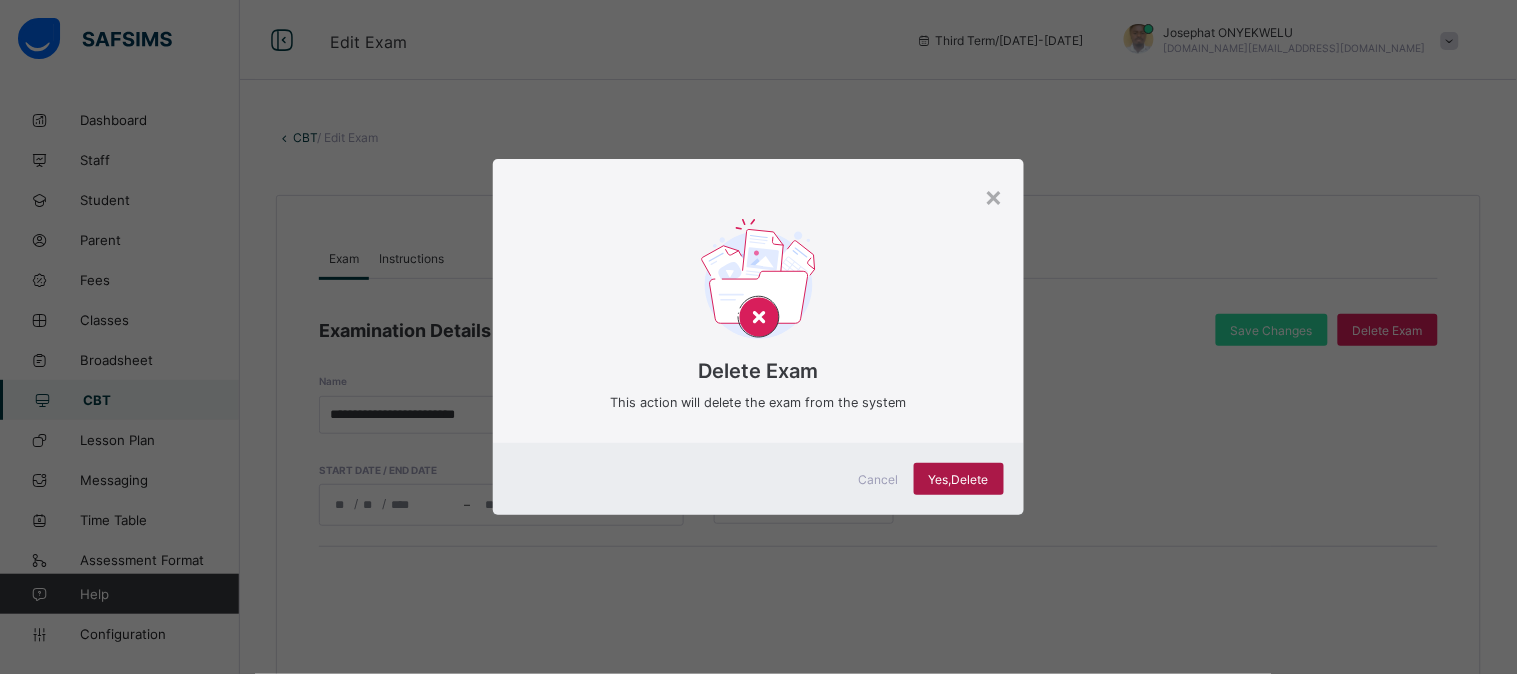 click on "Yes,  Delete" at bounding box center (959, 479) 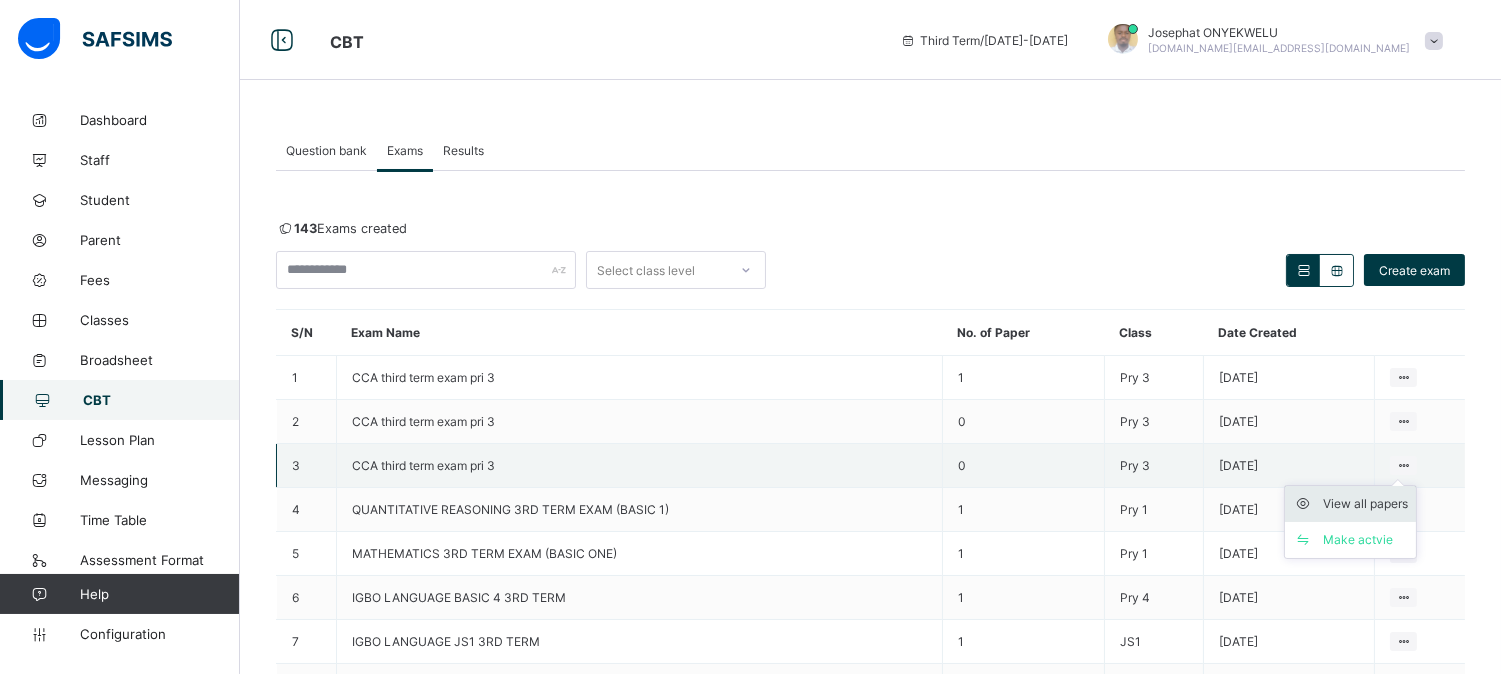 click on "View all papers" at bounding box center (1365, 504) 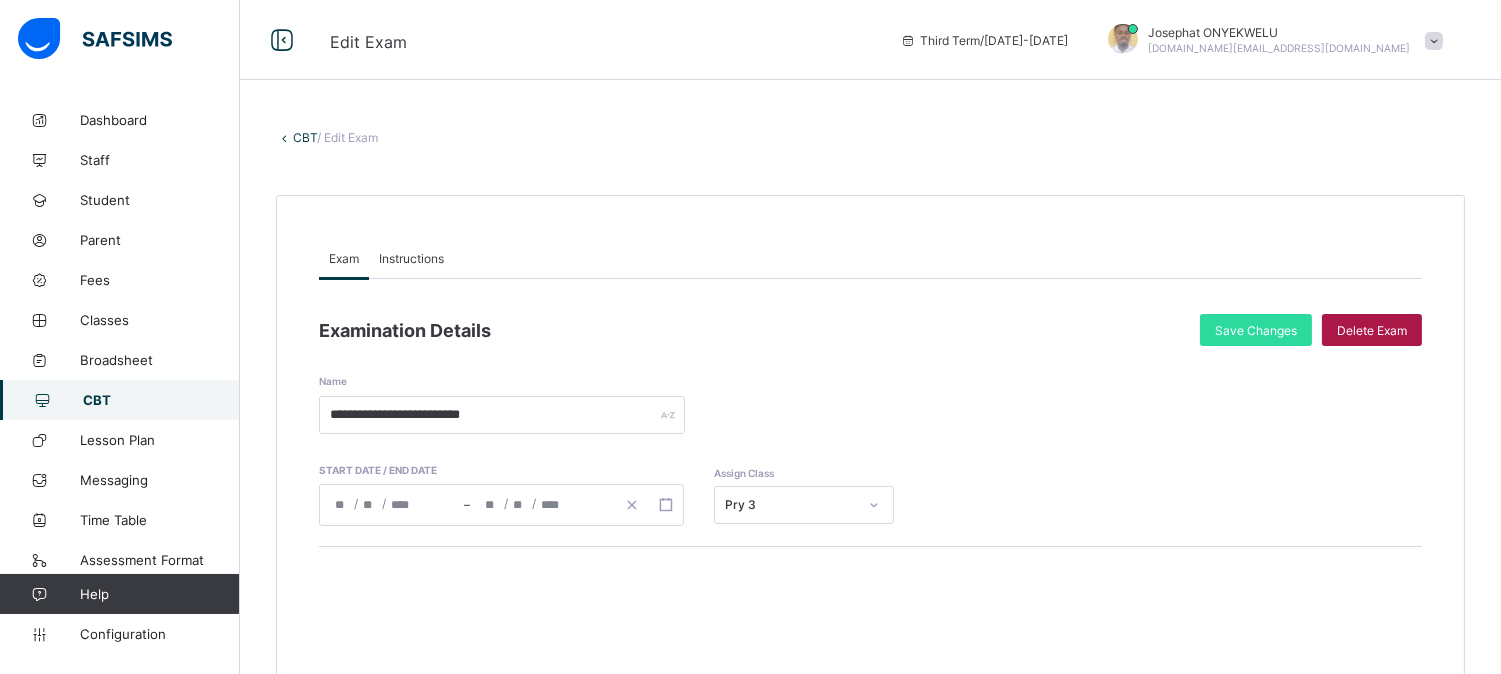 click on "Delete Exam" at bounding box center (1372, 330) 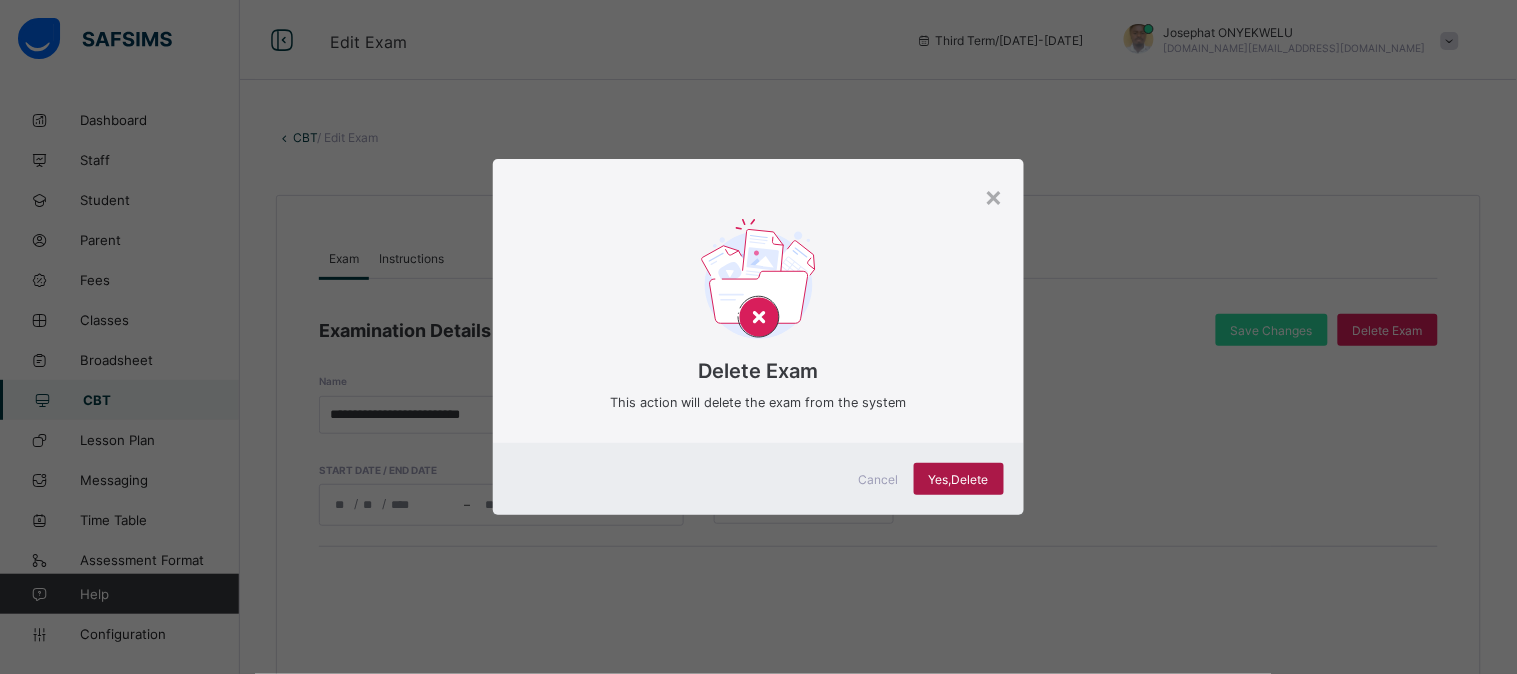 click on "Yes,  Delete" at bounding box center [959, 479] 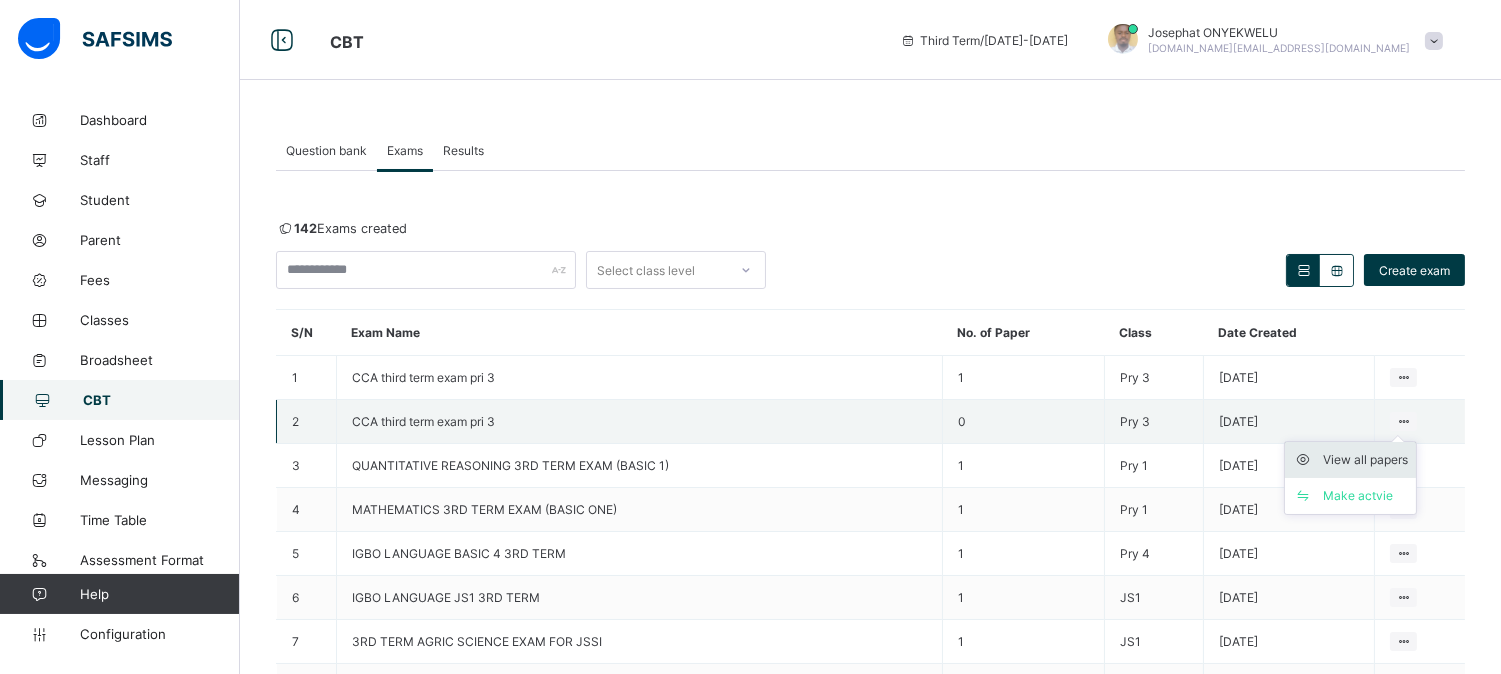 click on "View all papers" at bounding box center (1365, 460) 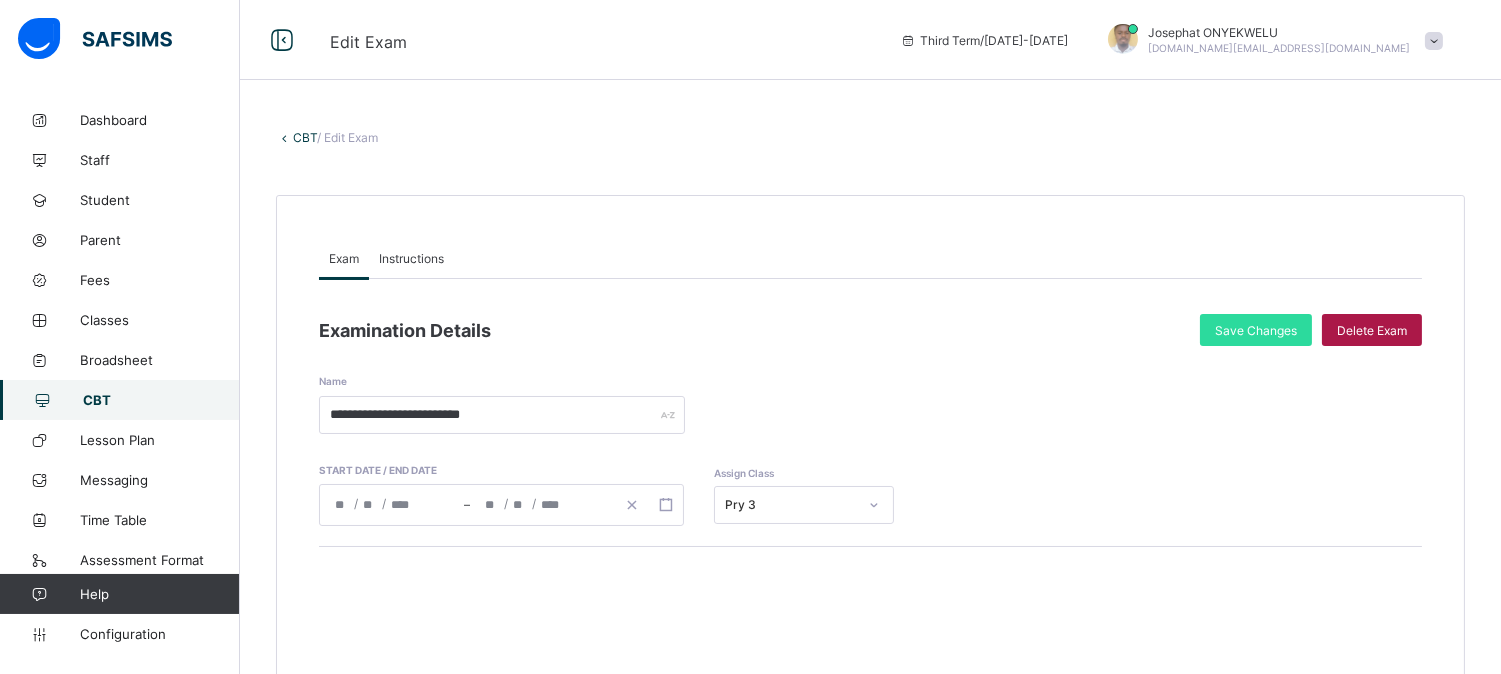 click on "Delete Exam" at bounding box center (1372, 330) 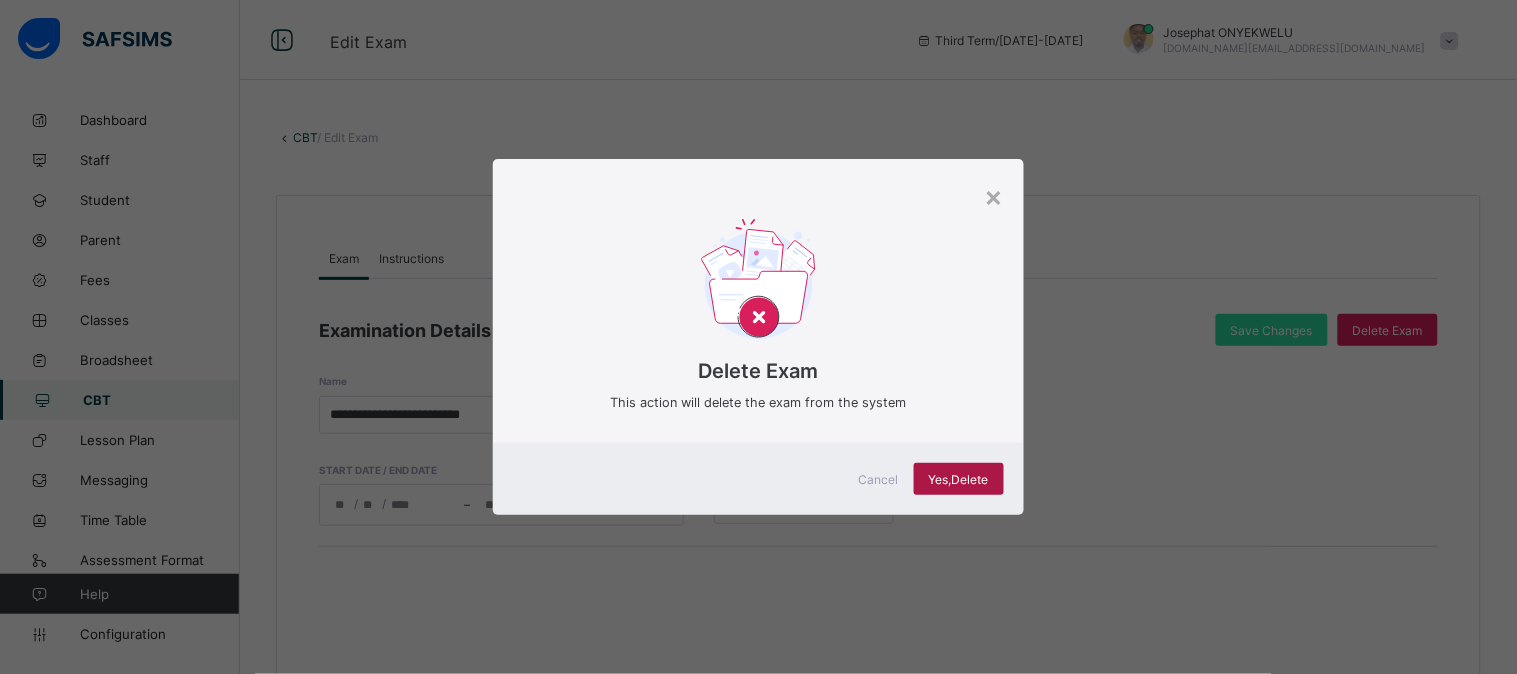 click on "Yes,  Delete" at bounding box center (959, 479) 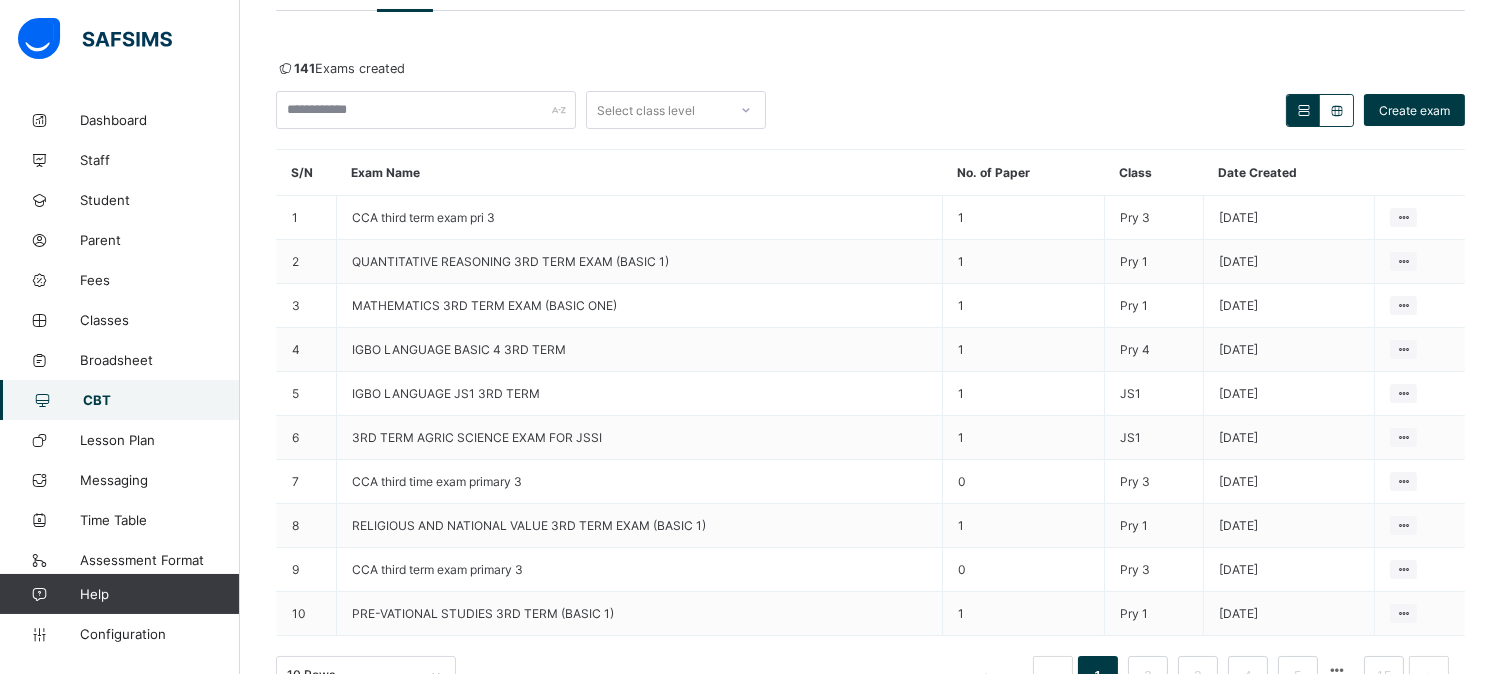 scroll, scrollTop: 162, scrollLeft: 0, axis: vertical 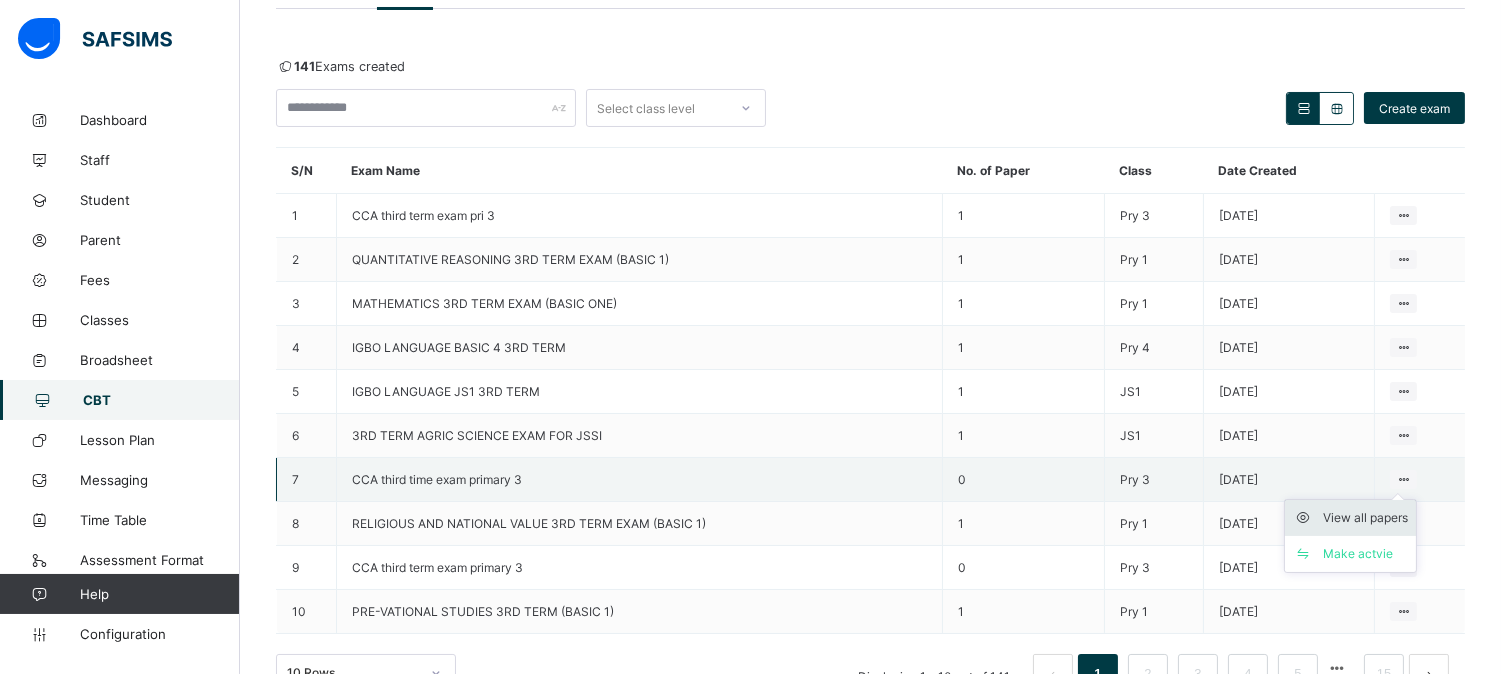 click on "View all papers" at bounding box center [1365, 518] 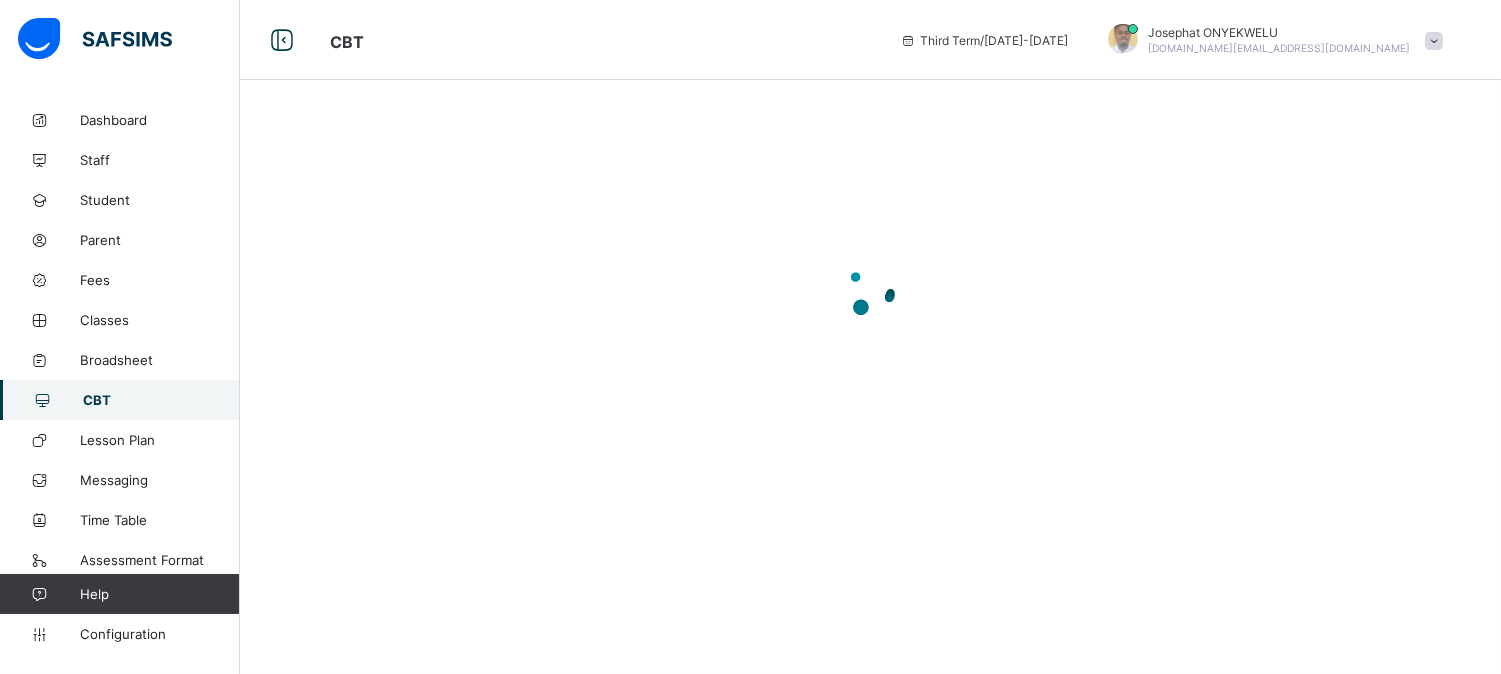 scroll, scrollTop: 0, scrollLeft: 0, axis: both 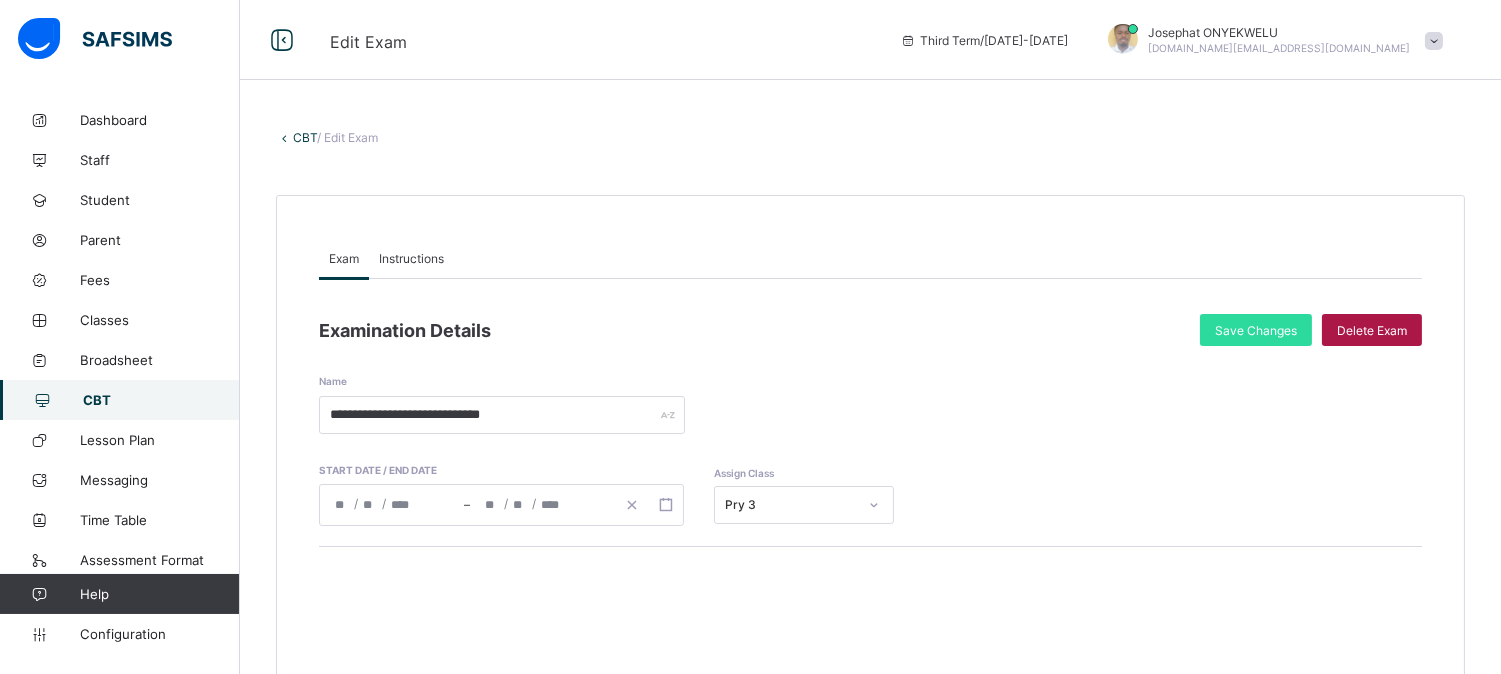 click on "Delete Exam" at bounding box center (1372, 330) 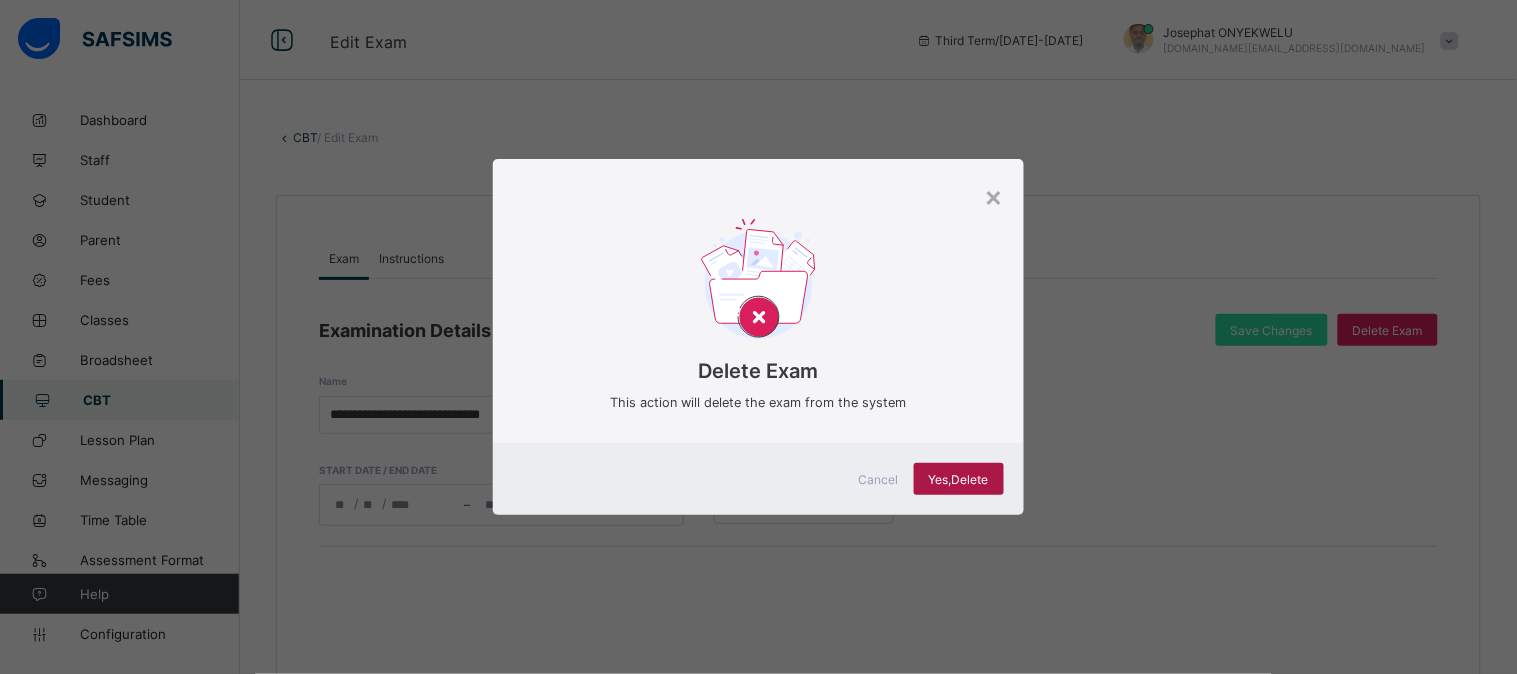 click on "Yes,  Delete" at bounding box center (959, 479) 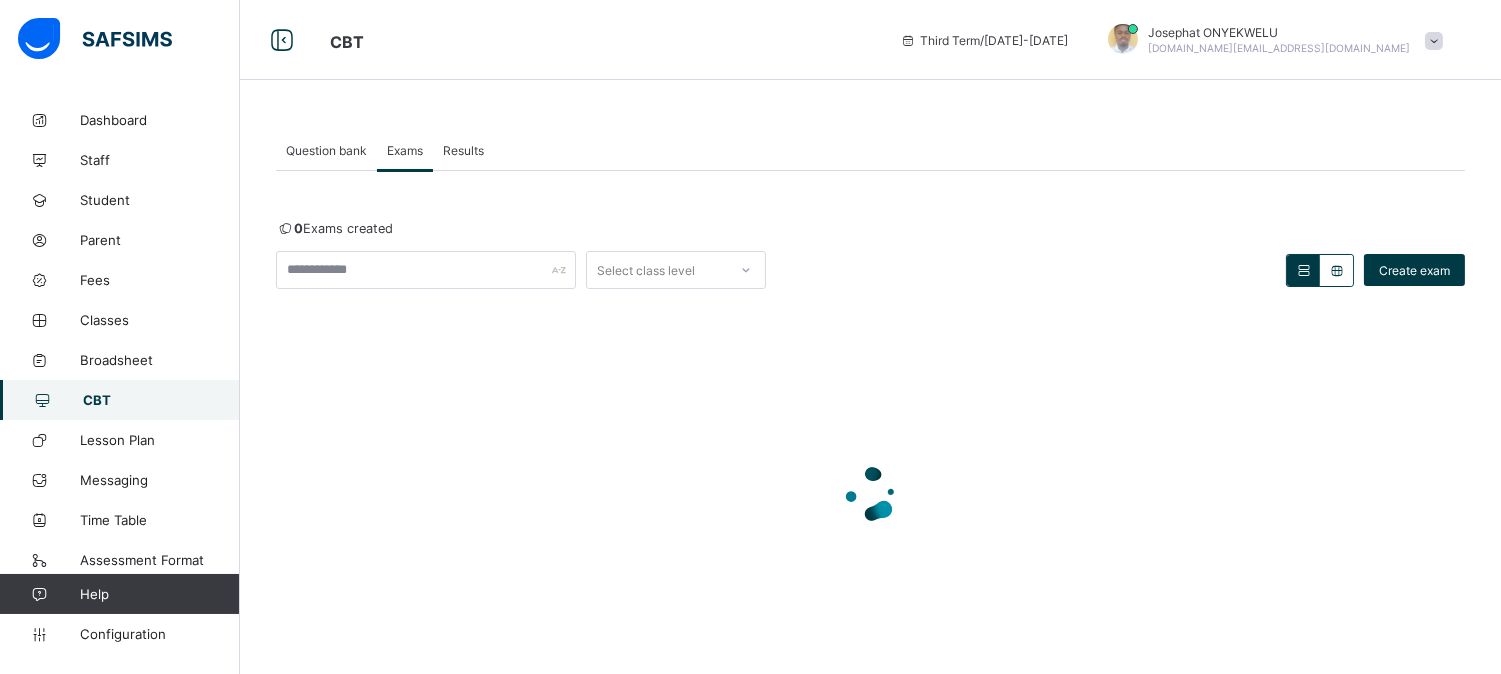 drag, startPoint x: 1496, startPoint y: 333, endPoint x: 1514, endPoint y: 354, distance: 27.658634 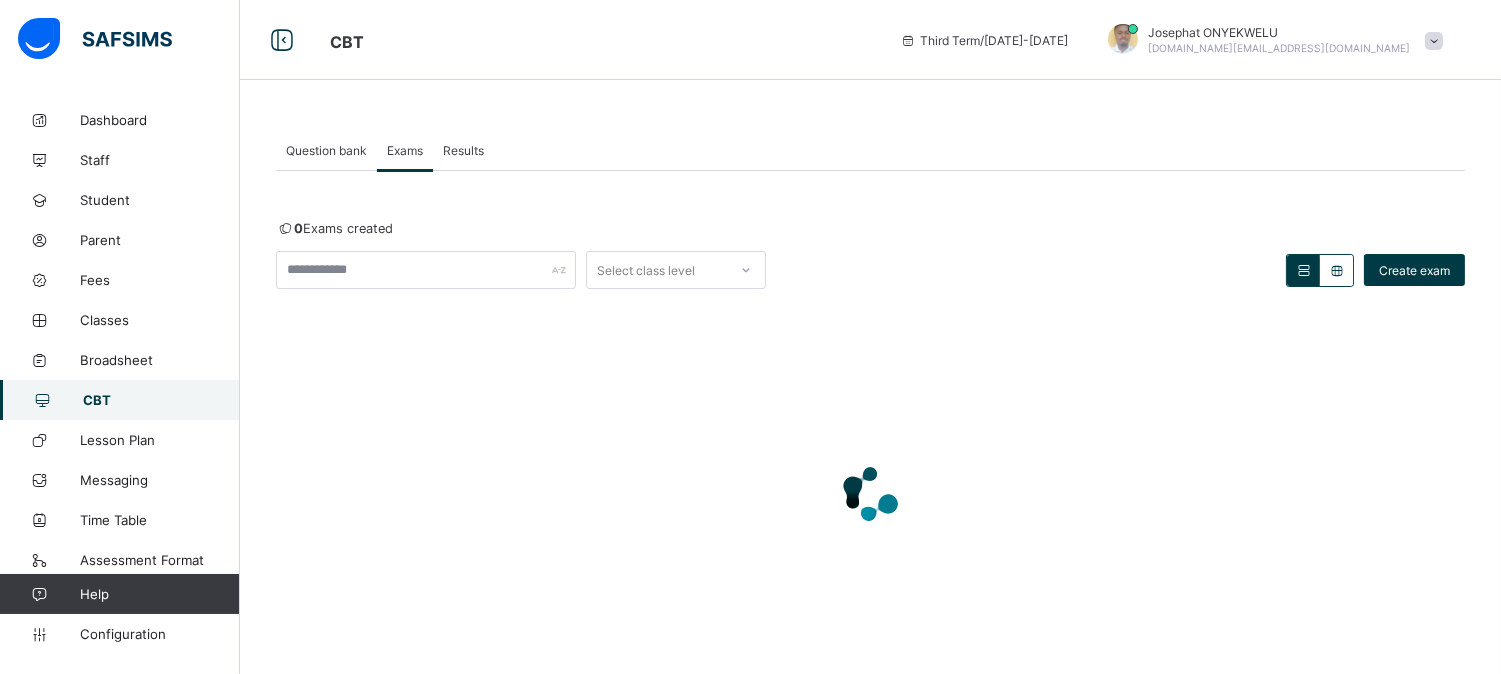 click on "CBT   Third Term  /  2024-2025   Josephat   ONYEKWELU onyekwelu.jo@gmail.com Dashboard Staff Student Parent Fees Classes Broadsheet CBT Lesson Plan Messaging Time Table Assessment Format   Help   Configuration Onboarding Great job! You have finished setting up all essential configurations. Our wizard which has lots of in-built templates will continue to guide you through with the academic configurations. Academic Configuration Steps Continue × Idle Mode Due to inactivity you would be logged out to the system in the next   15mins , click the "Resume" button to keep working or the "Log me out" button to log out of the system. Log me out Resume Question bank Exams Results Exams More Options   × Create Question subject Select subject class Select class question Undo CTRL+ Z Redo CTRL+ Y  / CTRL+SHIFT+ Z Bold CTRL+ B Underline CTRL+ U Italic CTRL+ I Size Size Font Color Highlight Color Align Horizontal line List Table Link Image Show blocks Code view Align left Align center Align right Align justify (Default) 12" at bounding box center (750, 364) 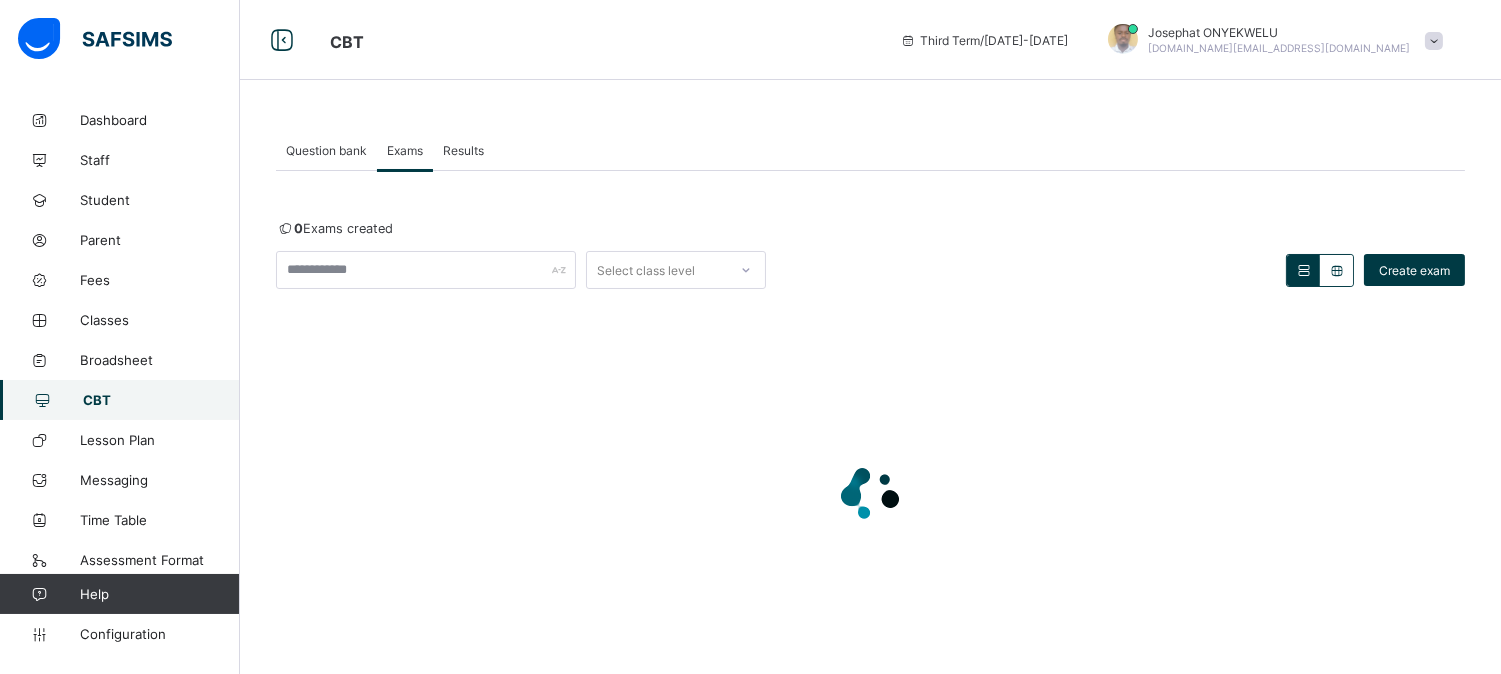 scroll, scrollTop: 55, scrollLeft: 0, axis: vertical 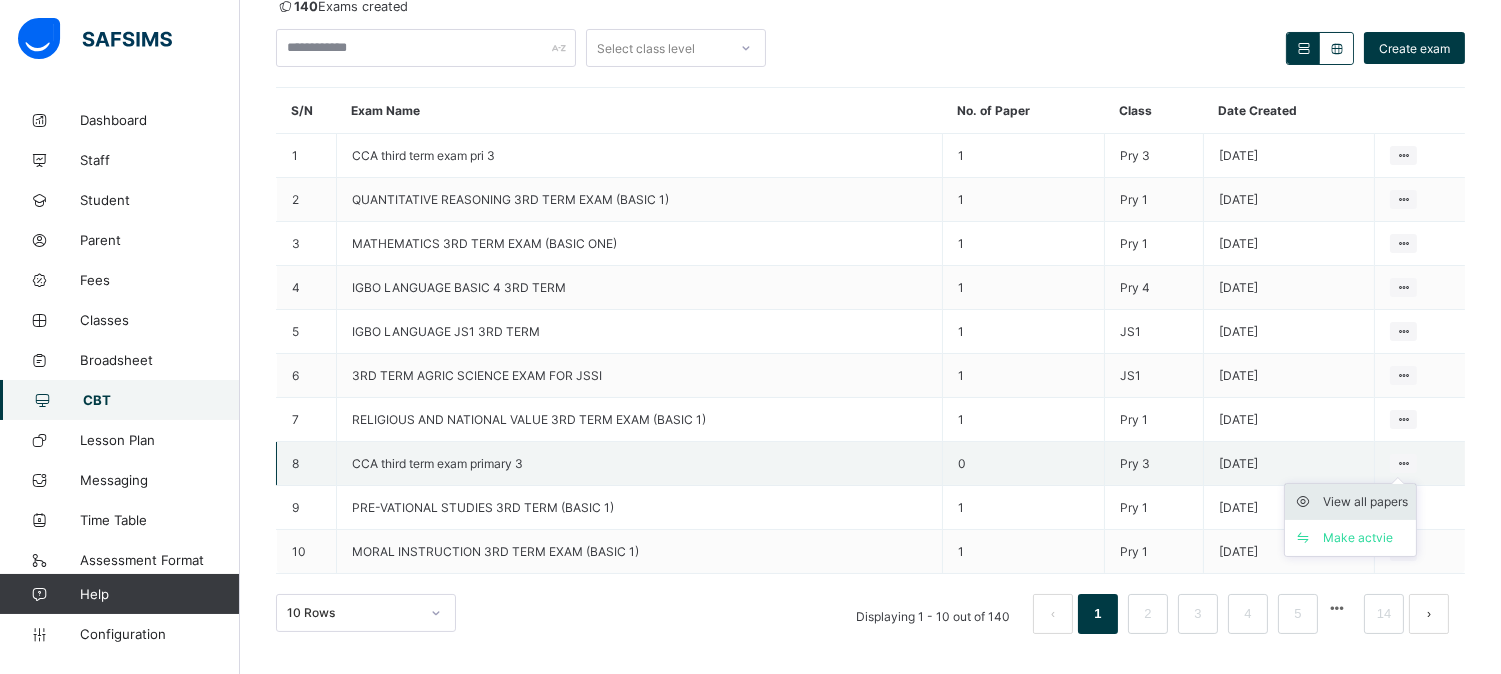 click on "View all papers" at bounding box center [1365, 502] 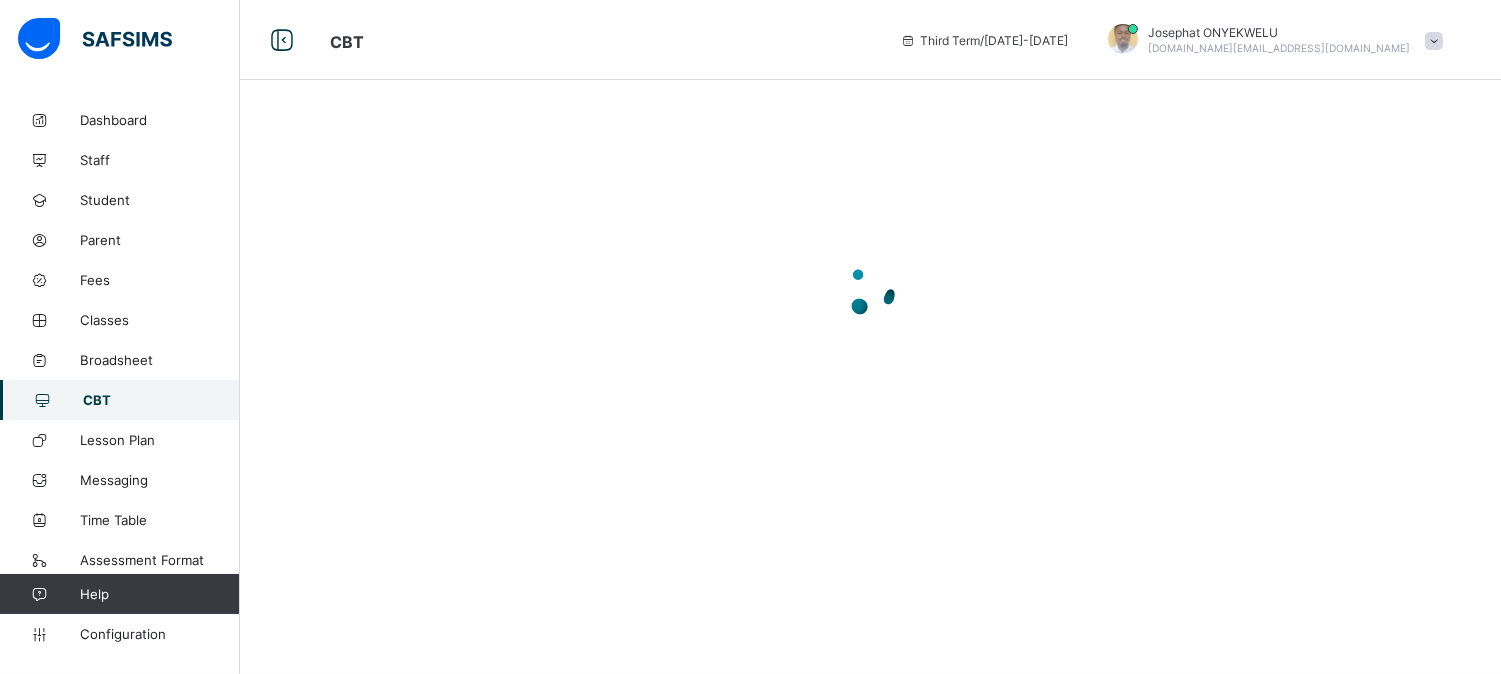 scroll, scrollTop: 0, scrollLeft: 0, axis: both 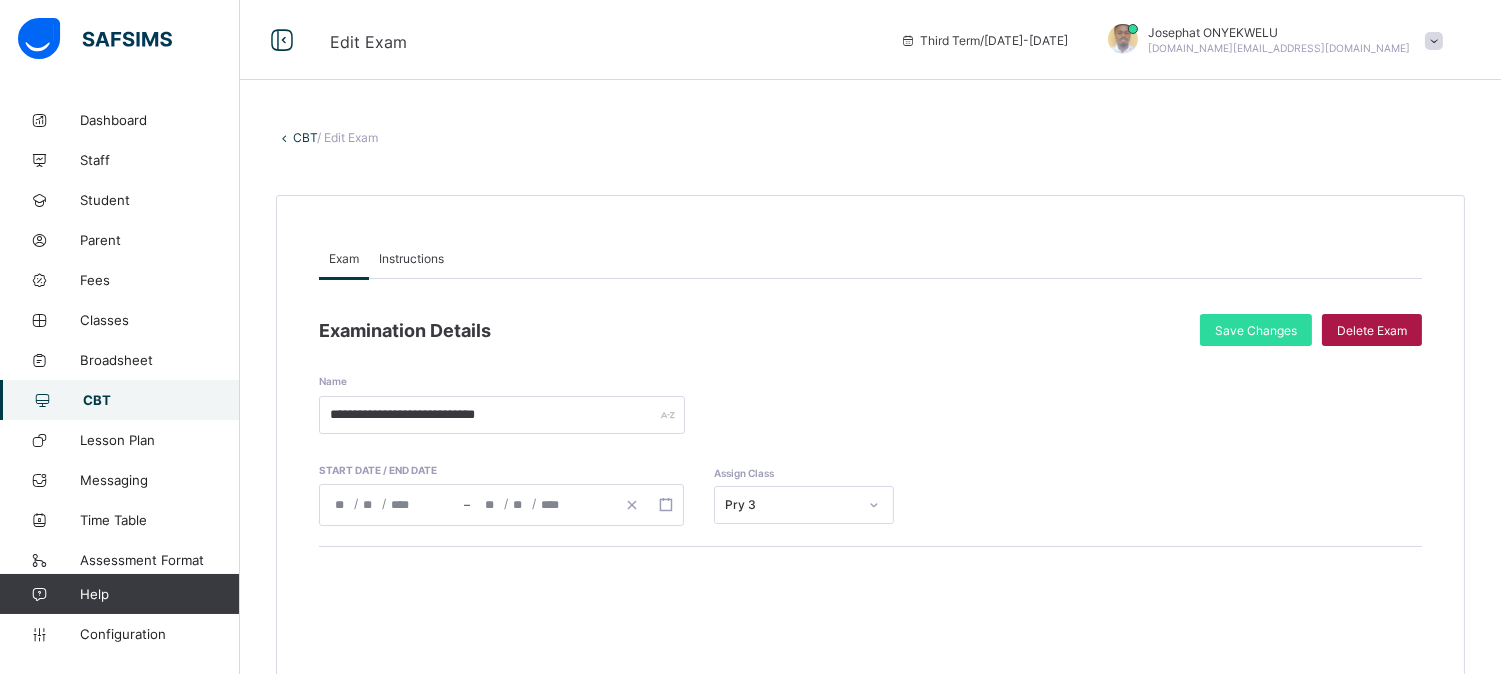 click on "Delete Exam" at bounding box center (1372, 330) 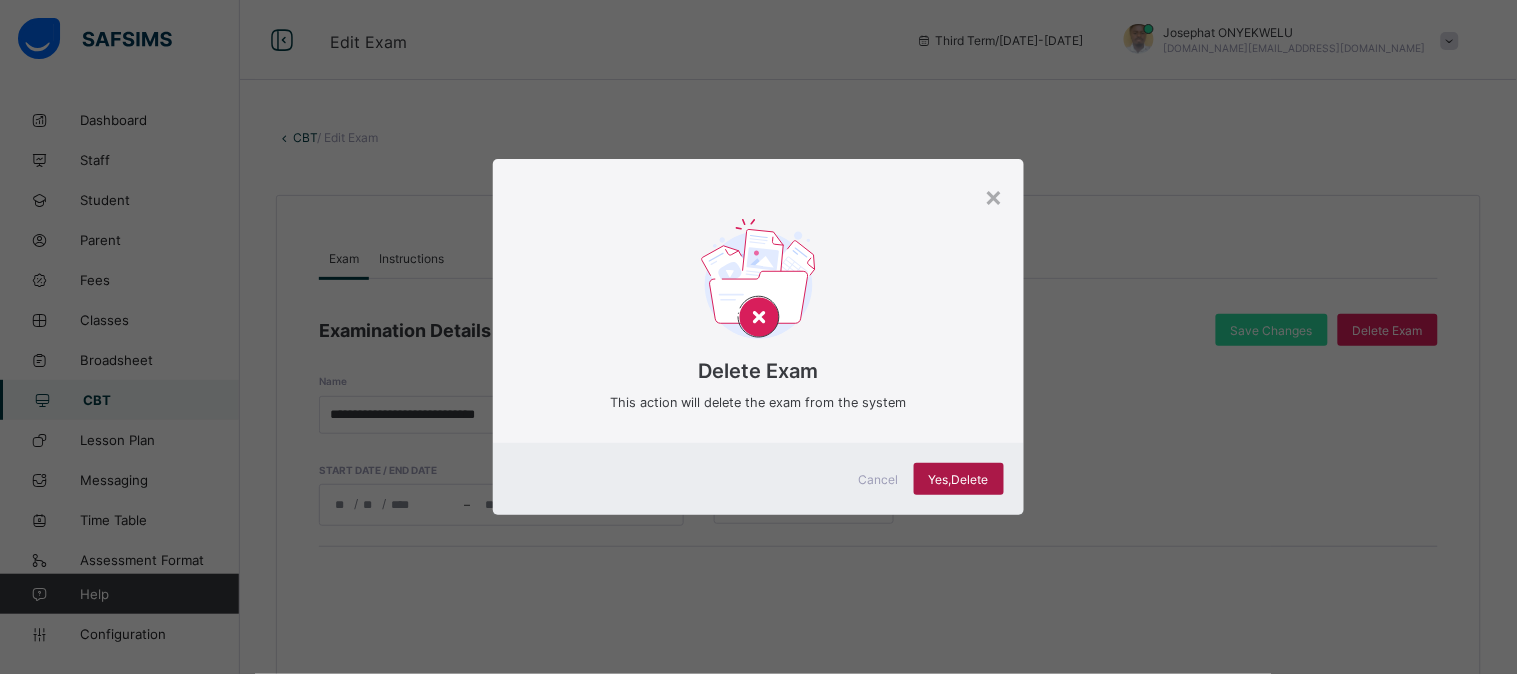 click on "Yes,  Delete" at bounding box center (959, 479) 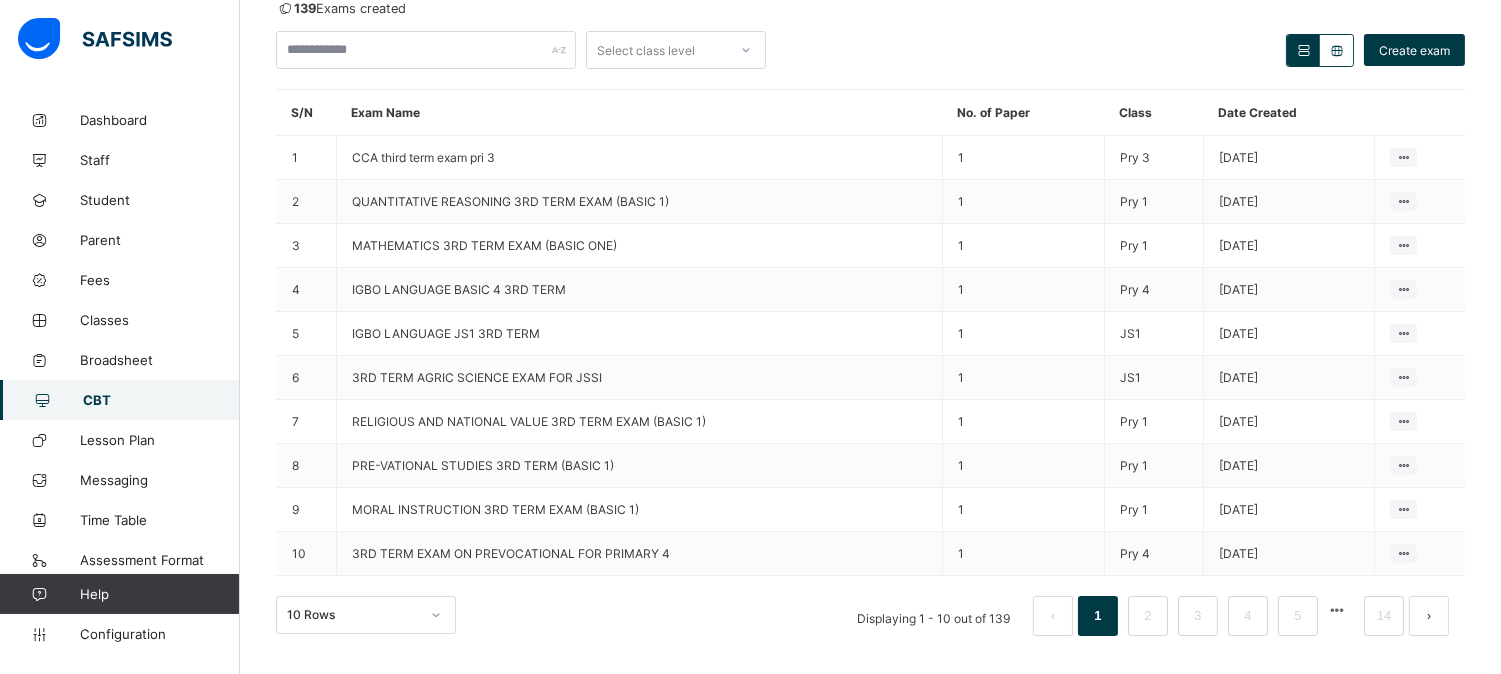 scroll, scrollTop: 222, scrollLeft: 0, axis: vertical 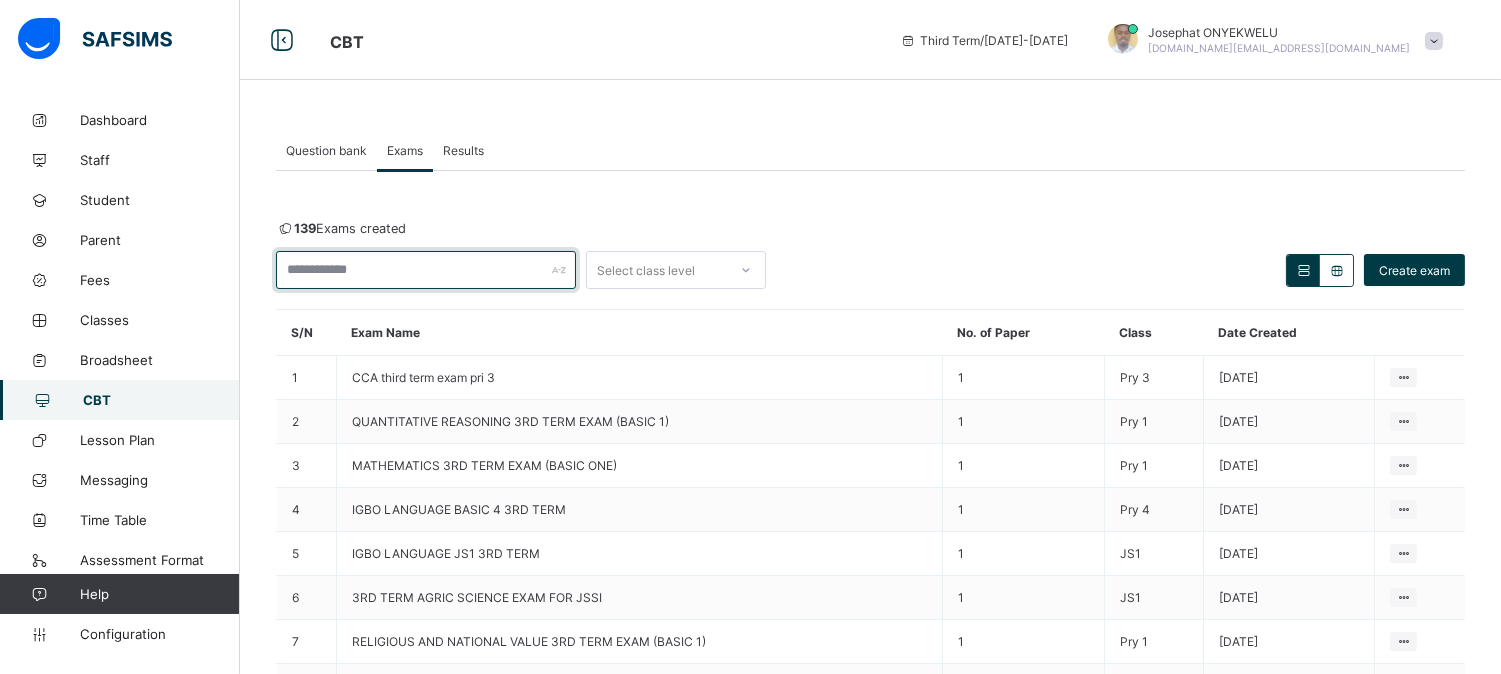 click at bounding box center (426, 270) 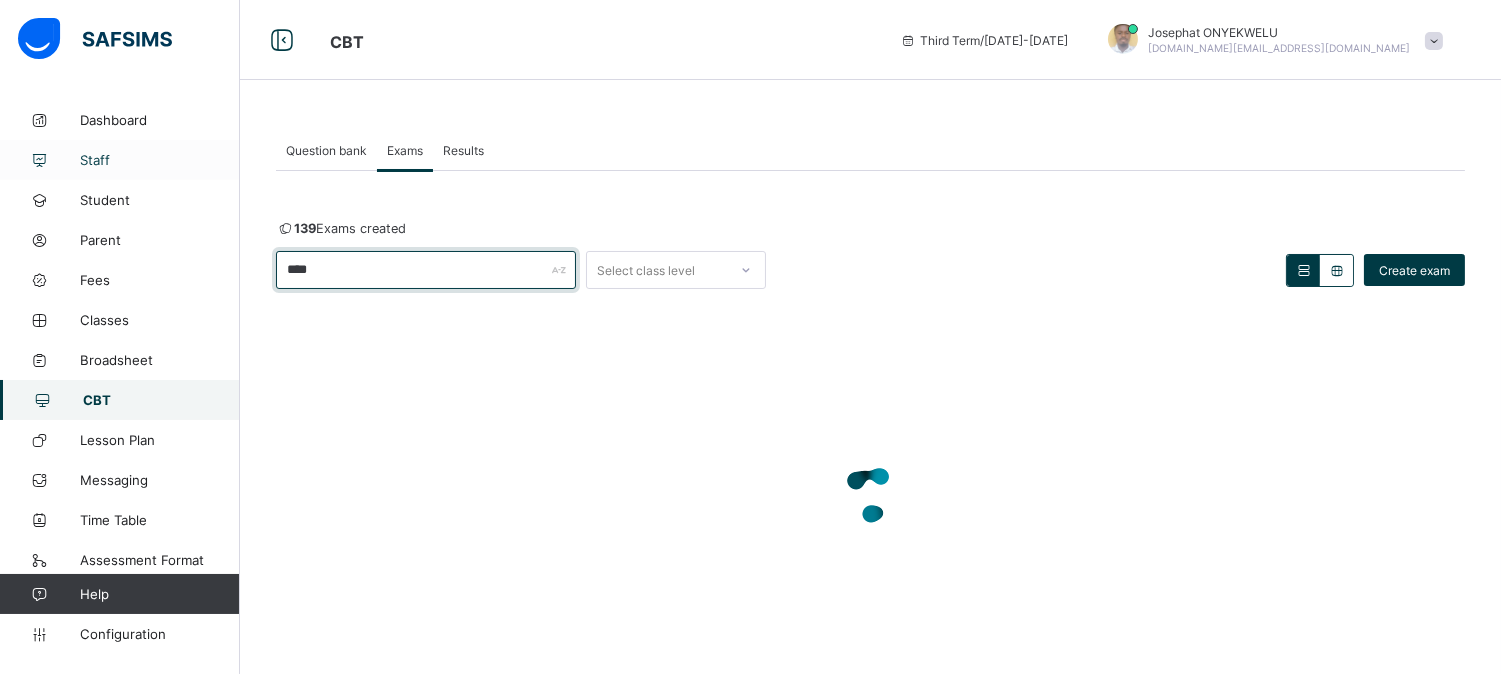 type on "****" 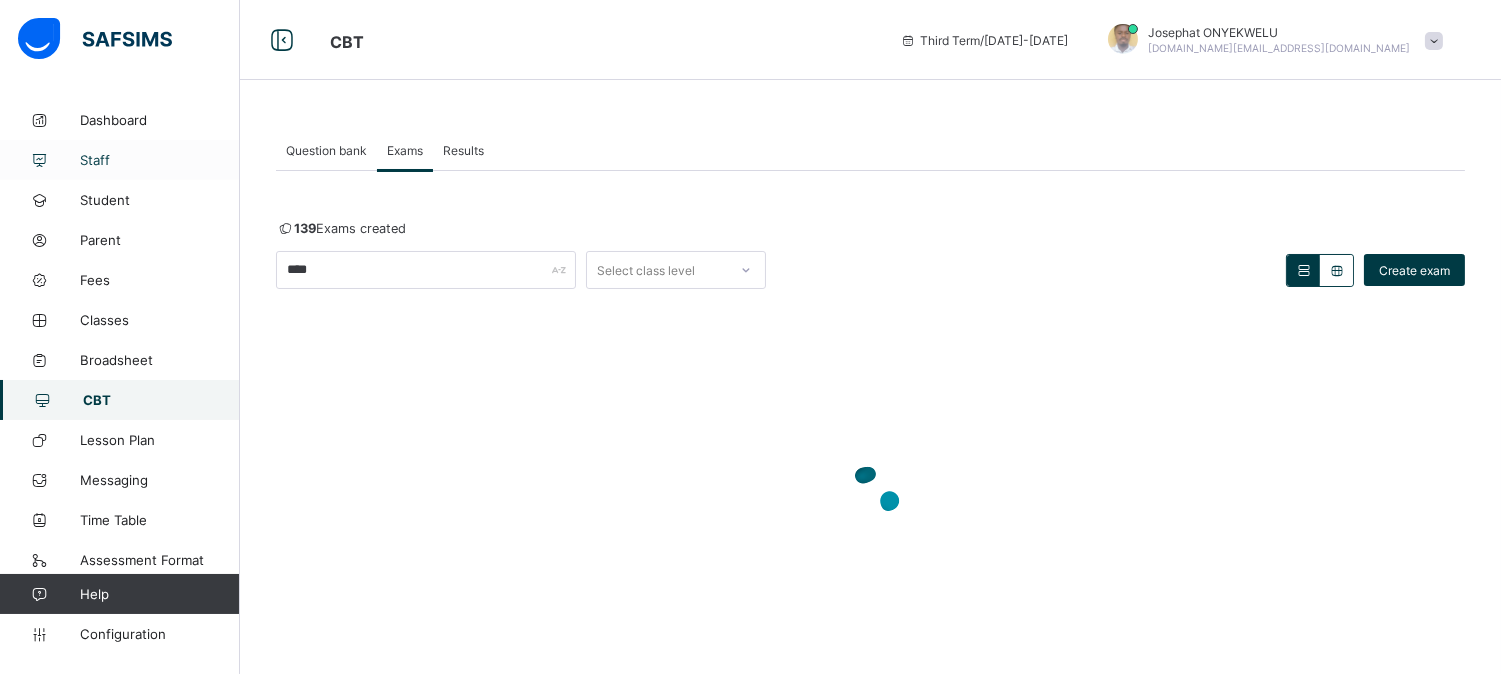 click on "Staff" at bounding box center (160, 160) 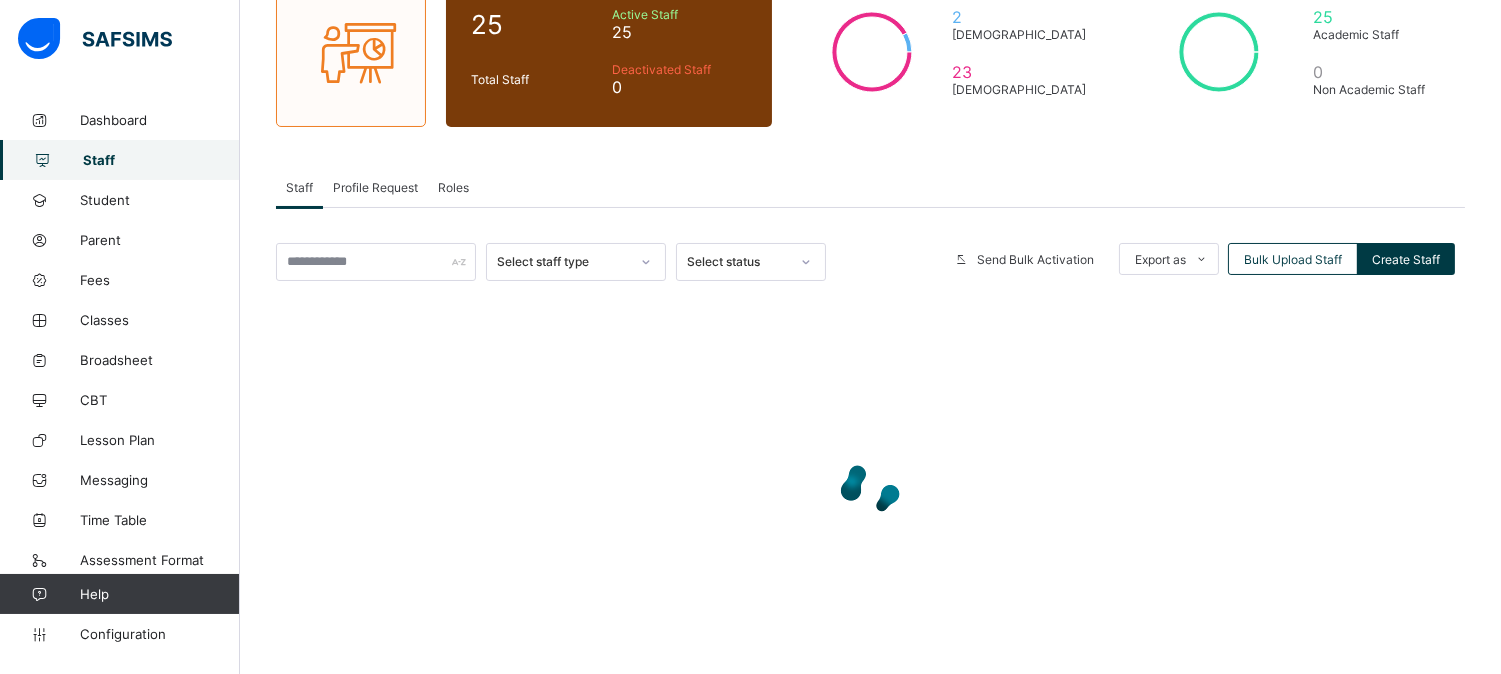 scroll, scrollTop: 192, scrollLeft: 0, axis: vertical 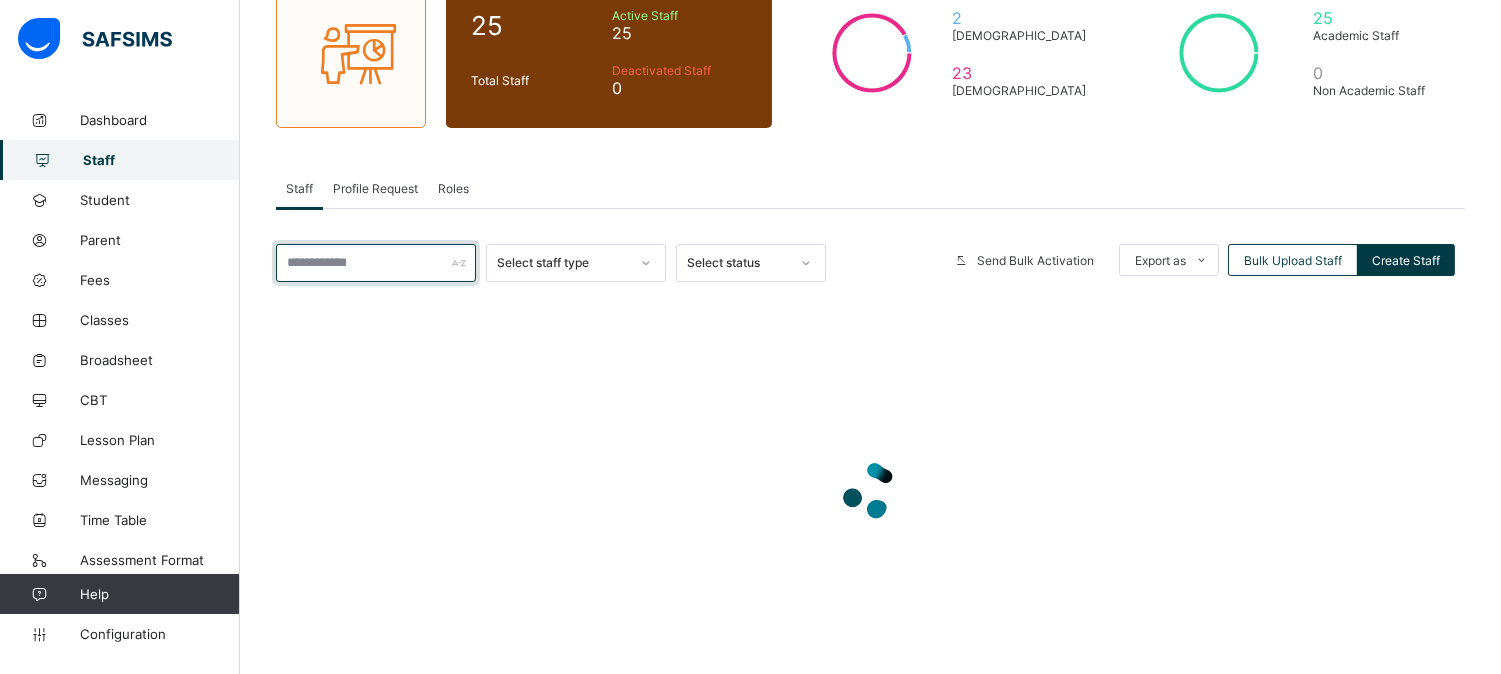 click at bounding box center (376, 263) 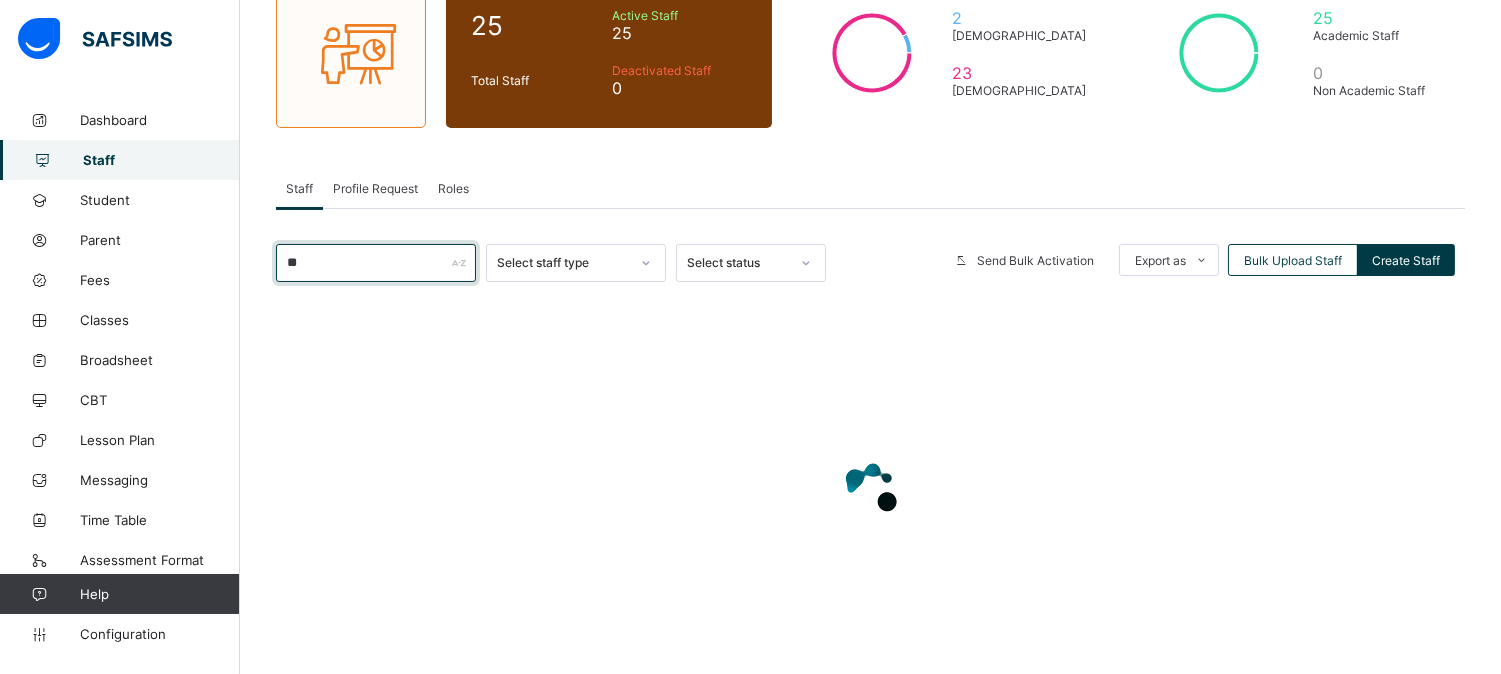type on "*****" 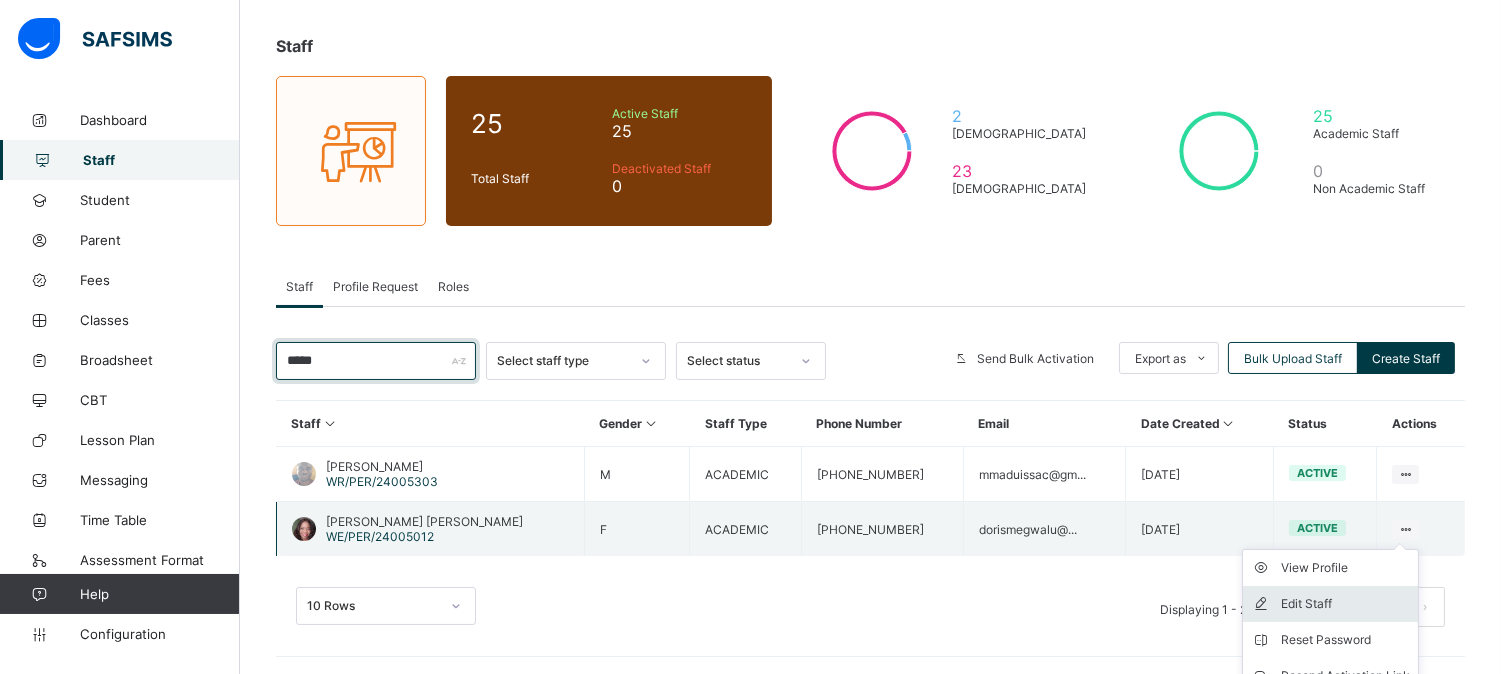 scroll, scrollTop: 184, scrollLeft: 0, axis: vertical 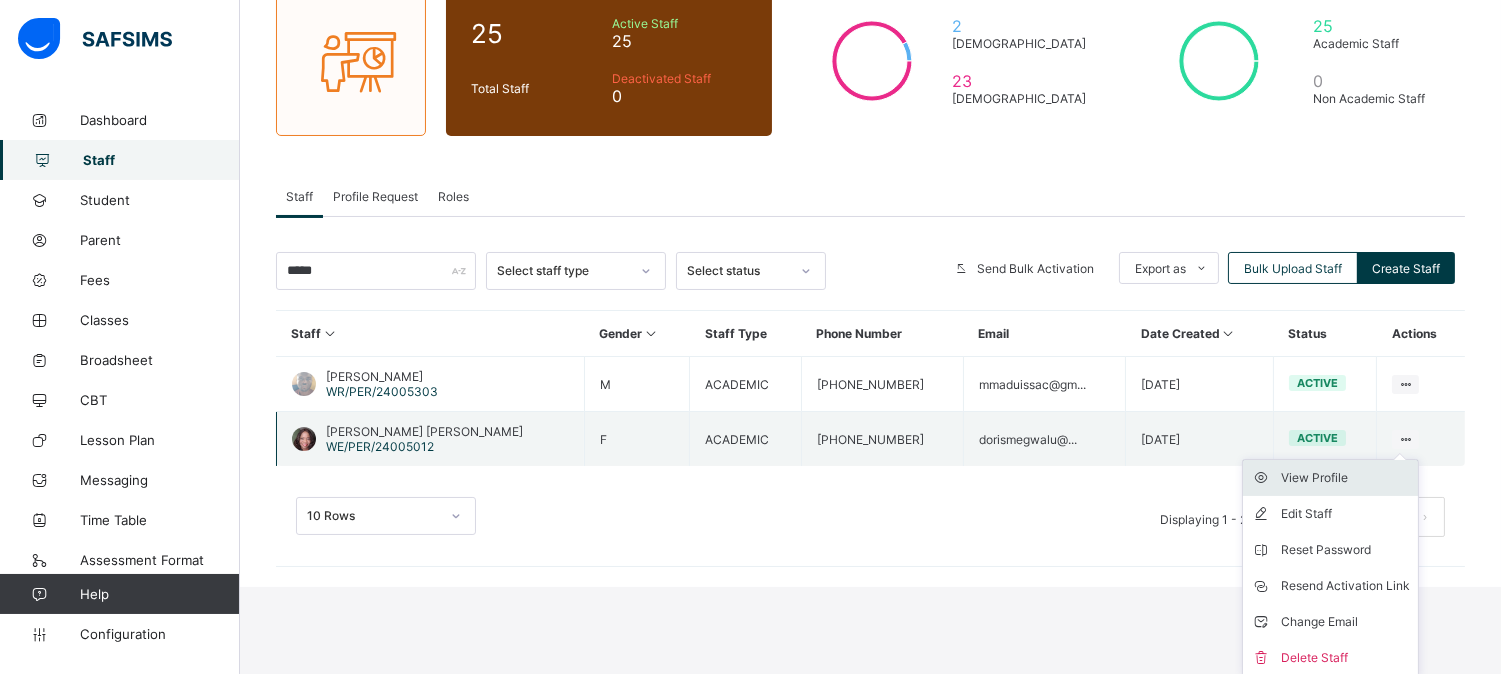 click on "View Profile" at bounding box center (1345, 478) 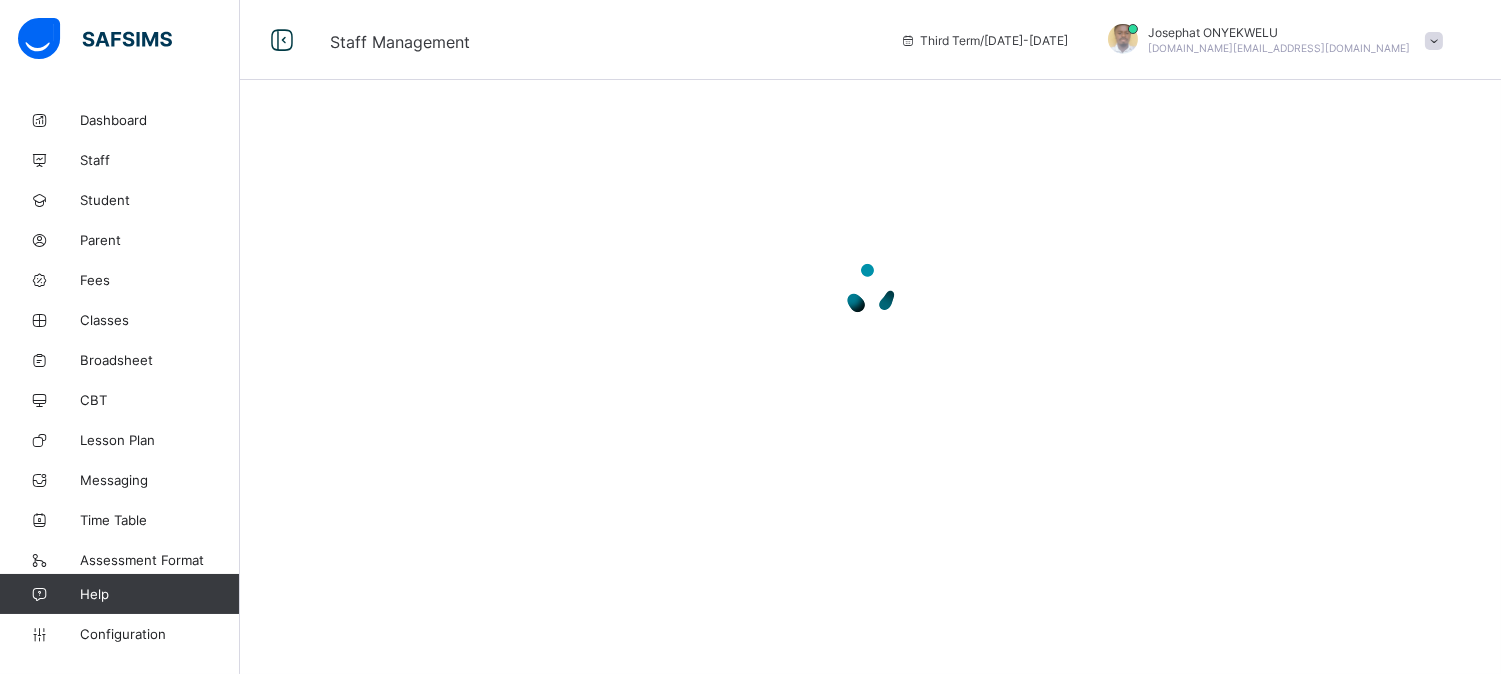 scroll, scrollTop: 0, scrollLeft: 0, axis: both 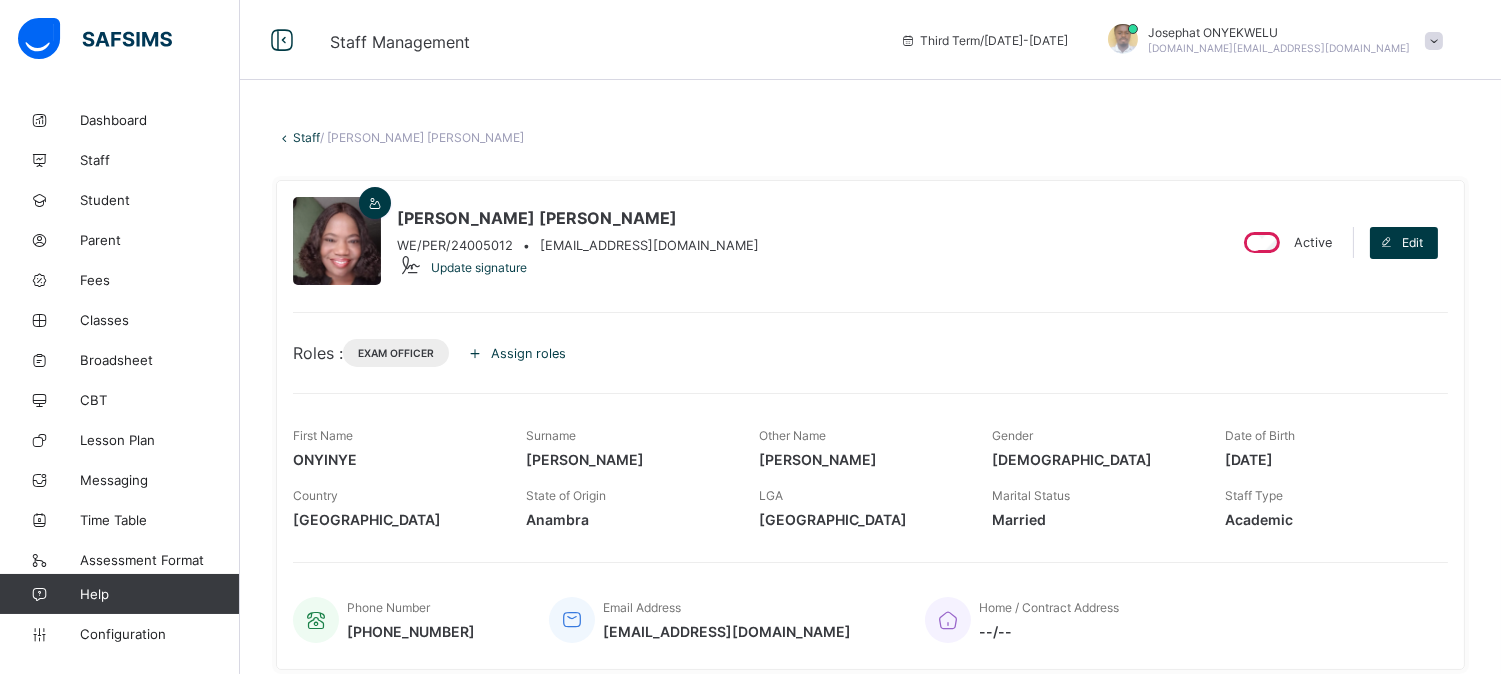 click at bounding box center (475, 353) 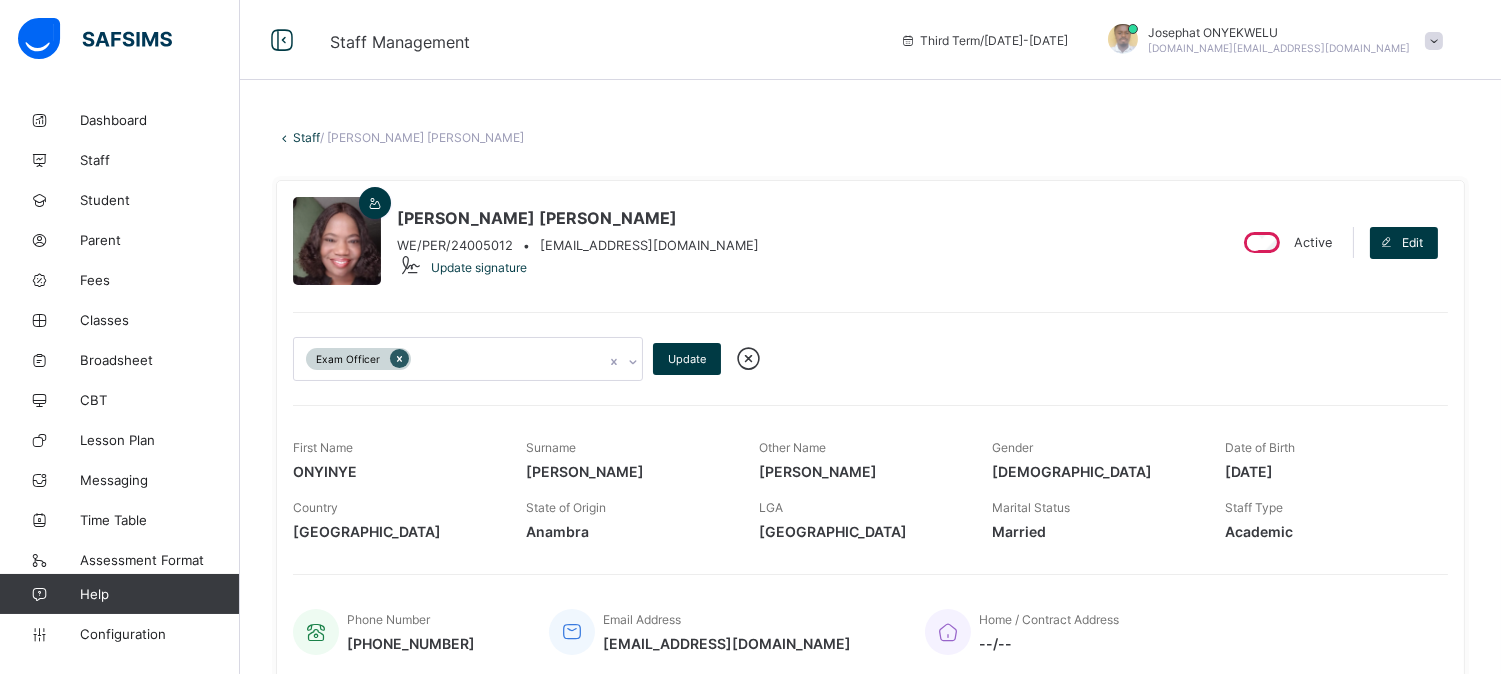 click 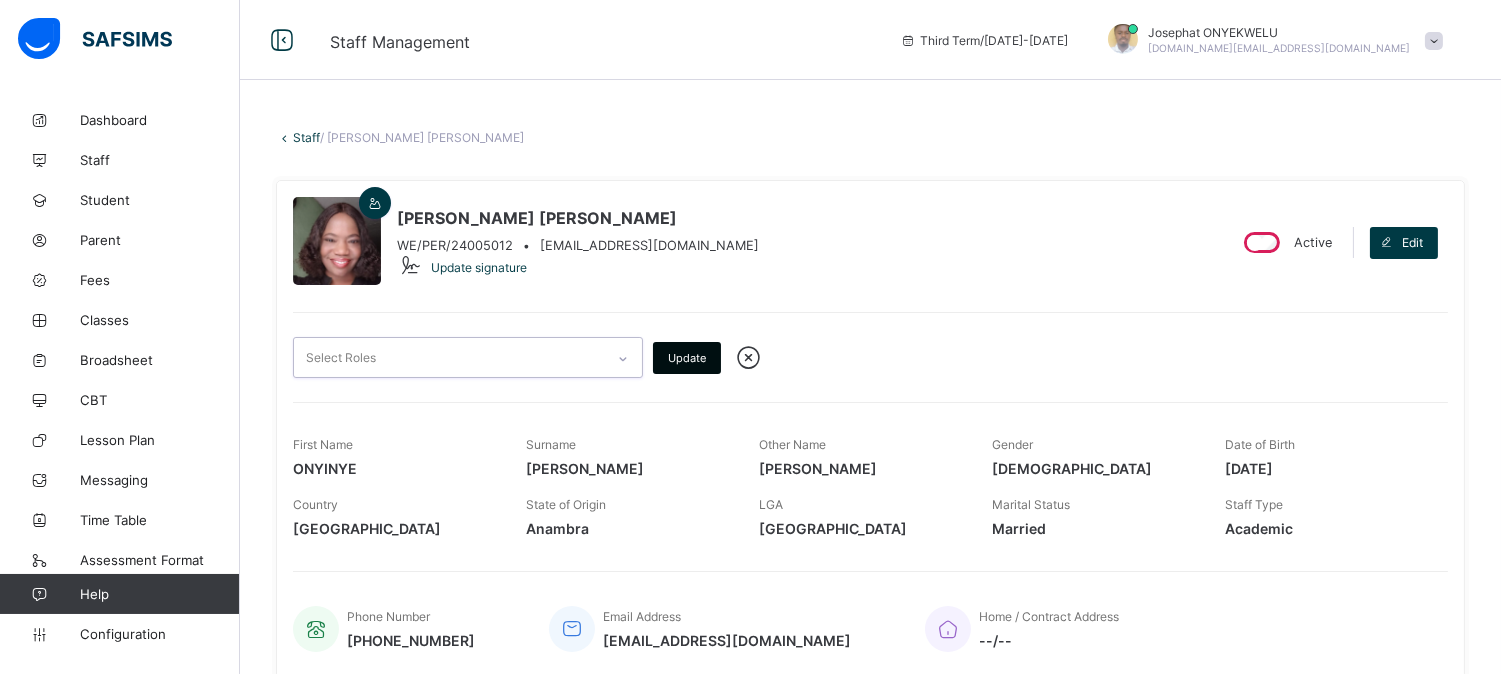 click on "Update" at bounding box center [687, 358] 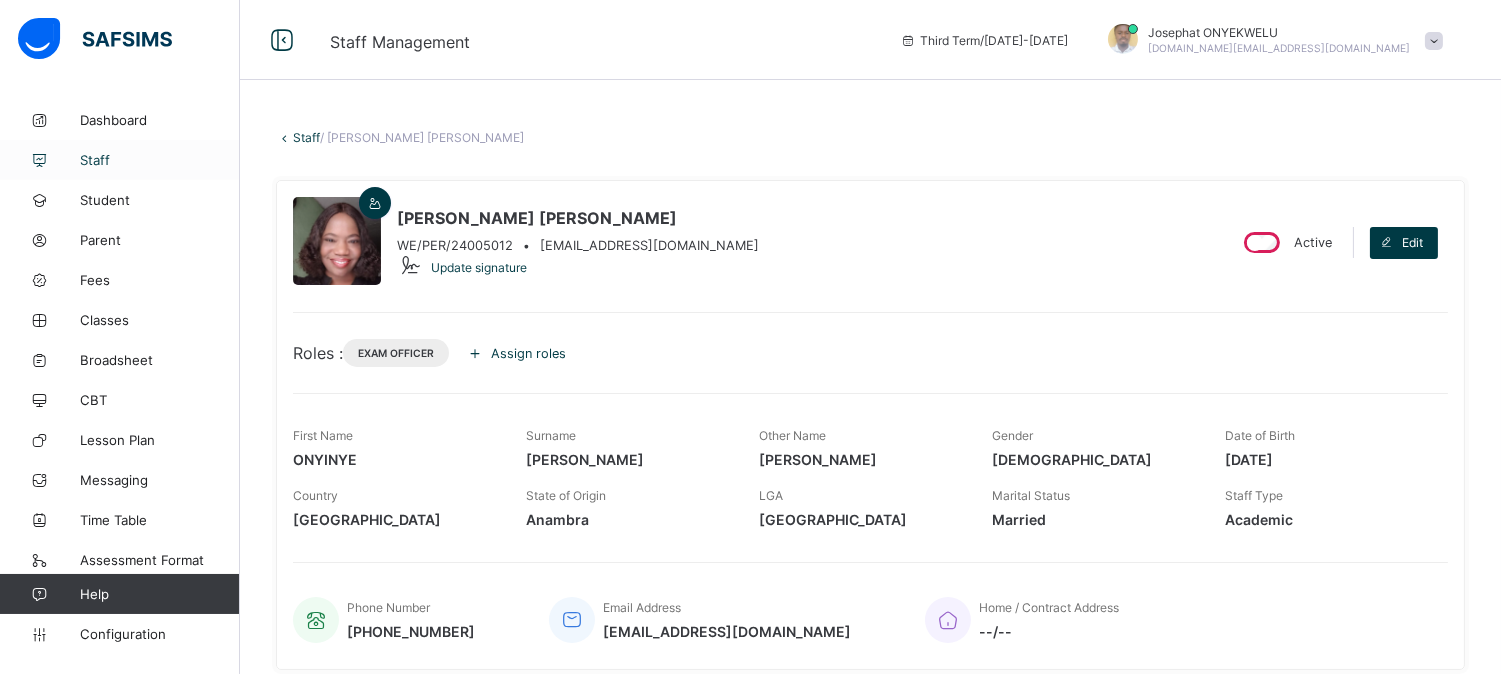 click on "Staff" at bounding box center (160, 160) 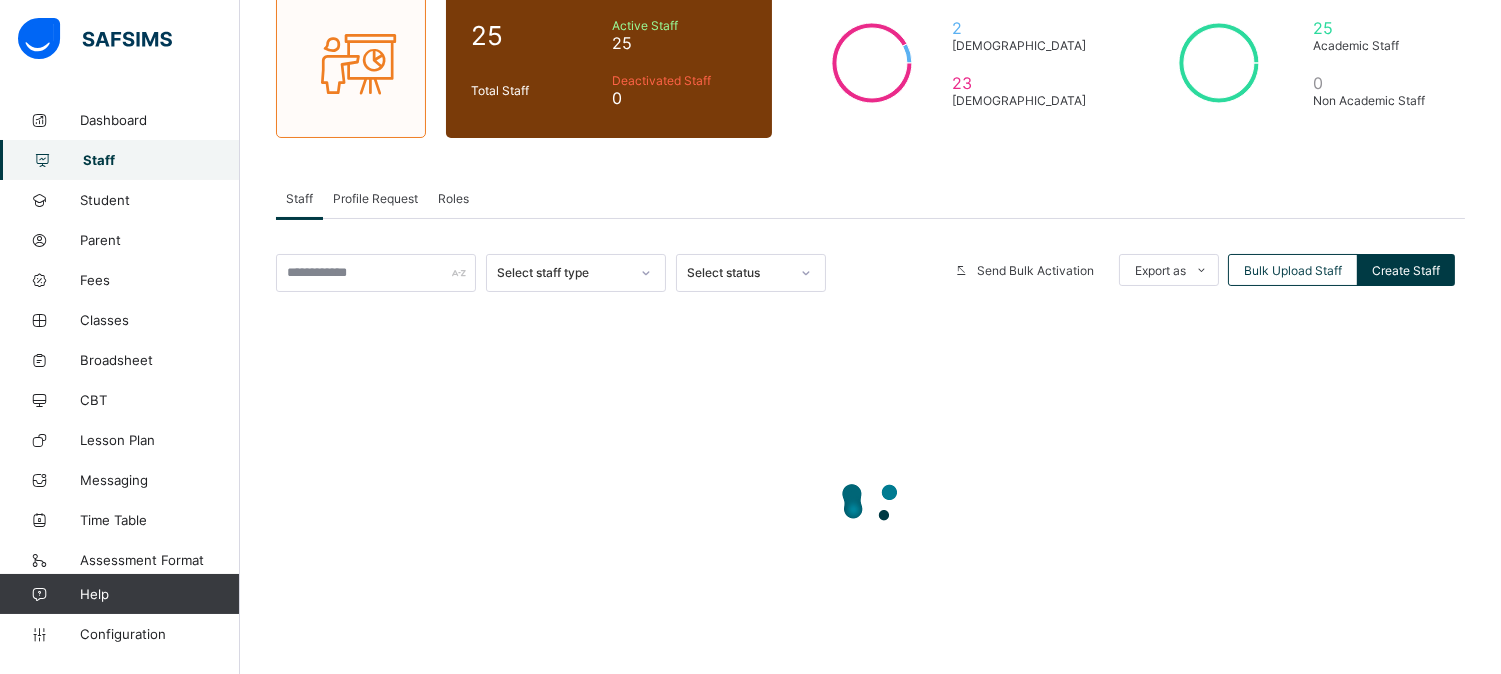 scroll, scrollTop: 226, scrollLeft: 0, axis: vertical 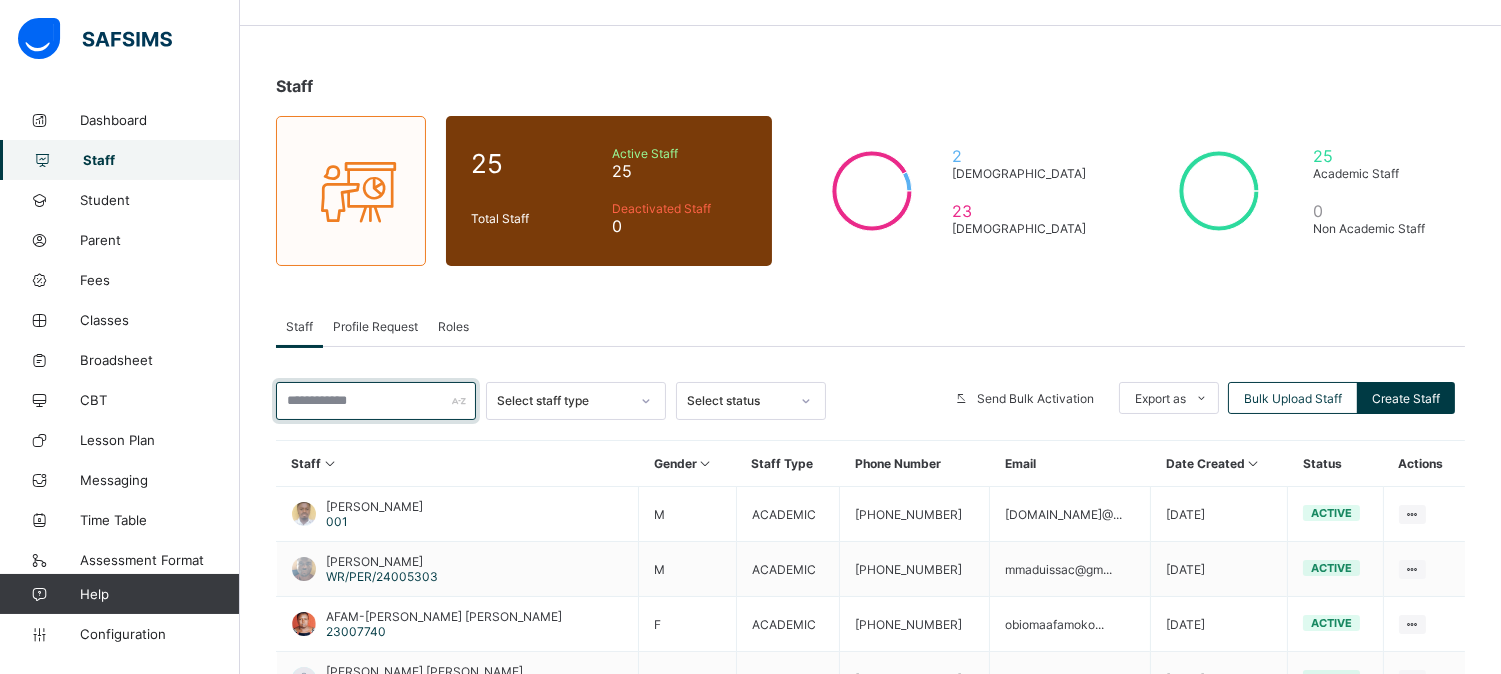 click at bounding box center (376, 401) 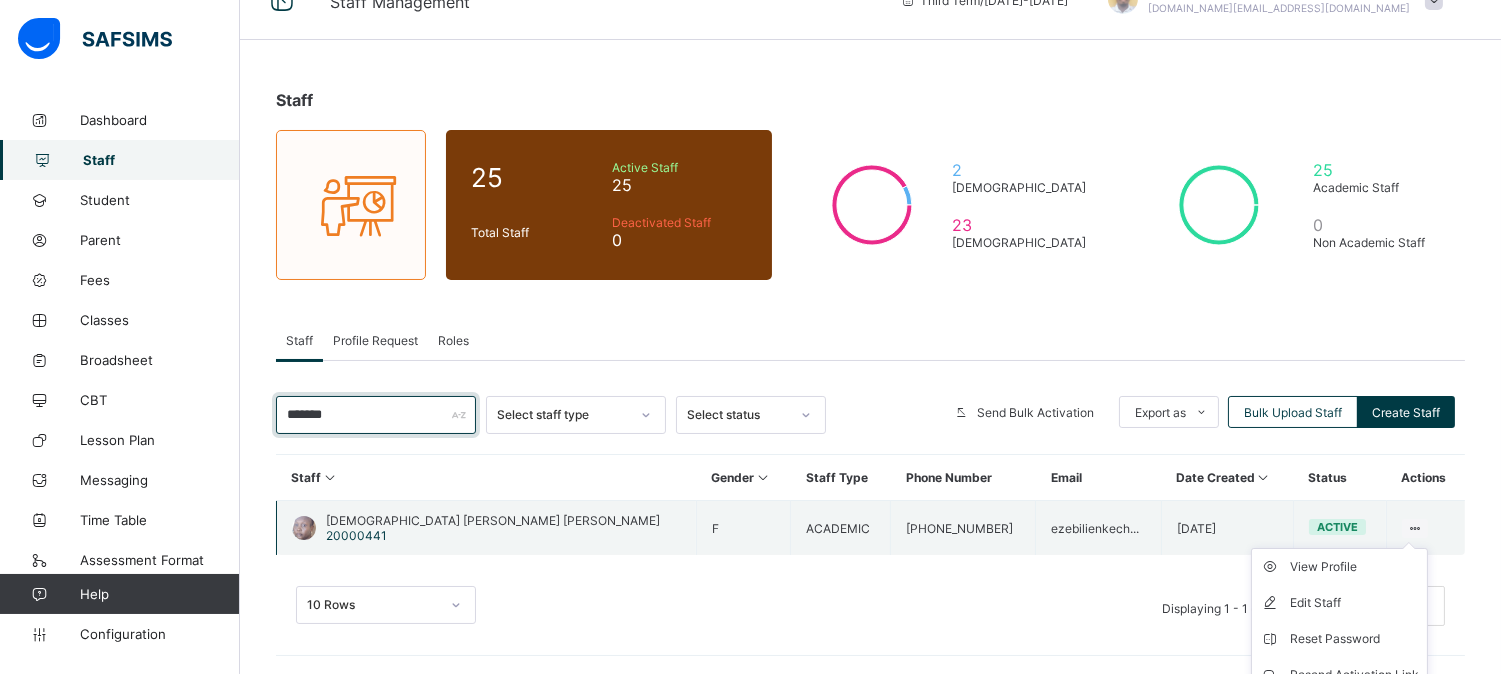 scroll, scrollTop: 54, scrollLeft: 0, axis: vertical 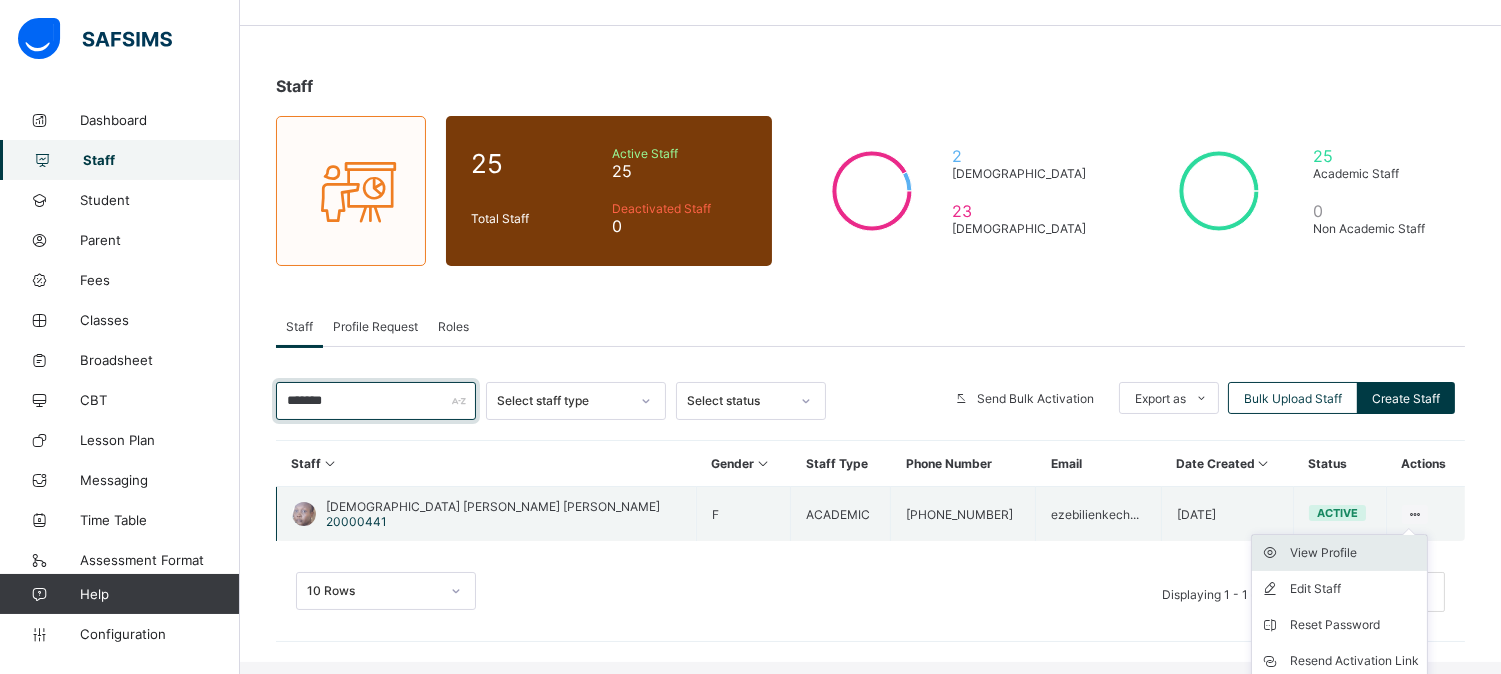 type on "*******" 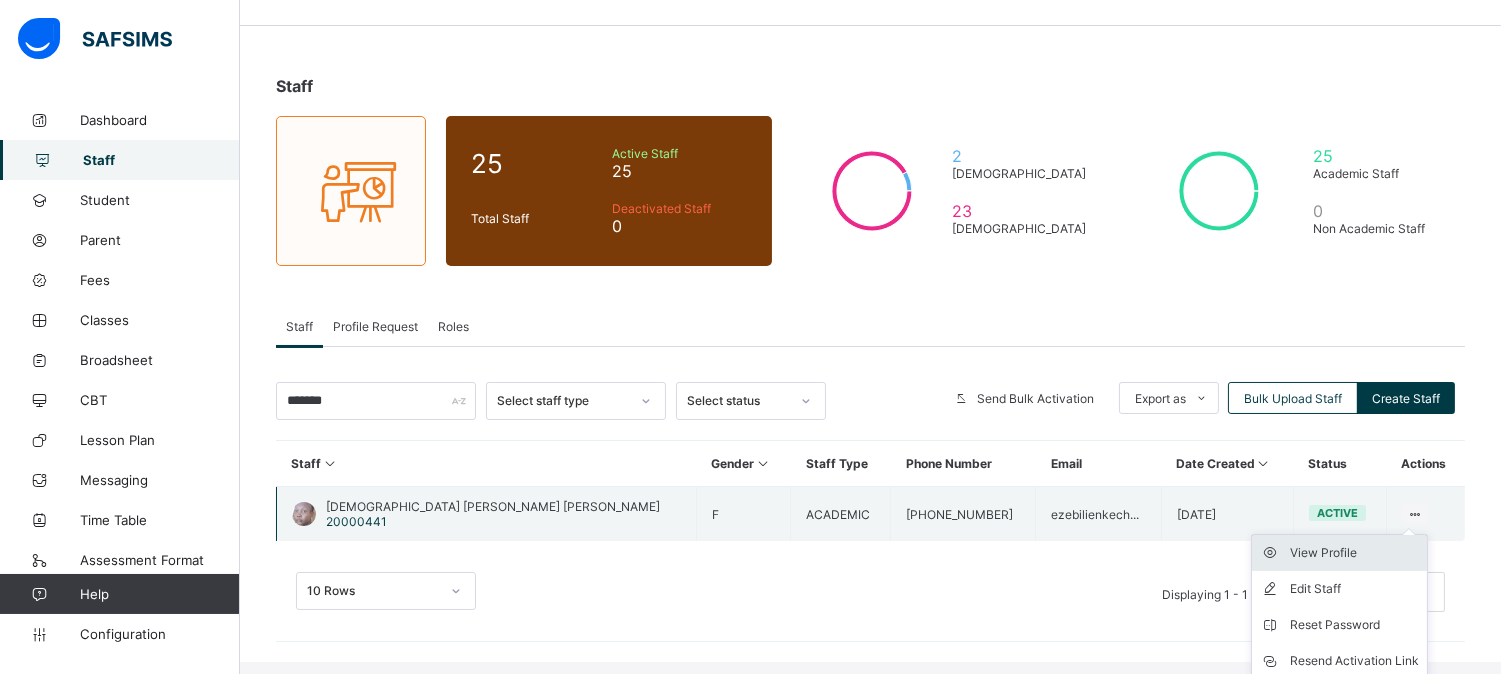 click on "View Profile" at bounding box center (1354, 553) 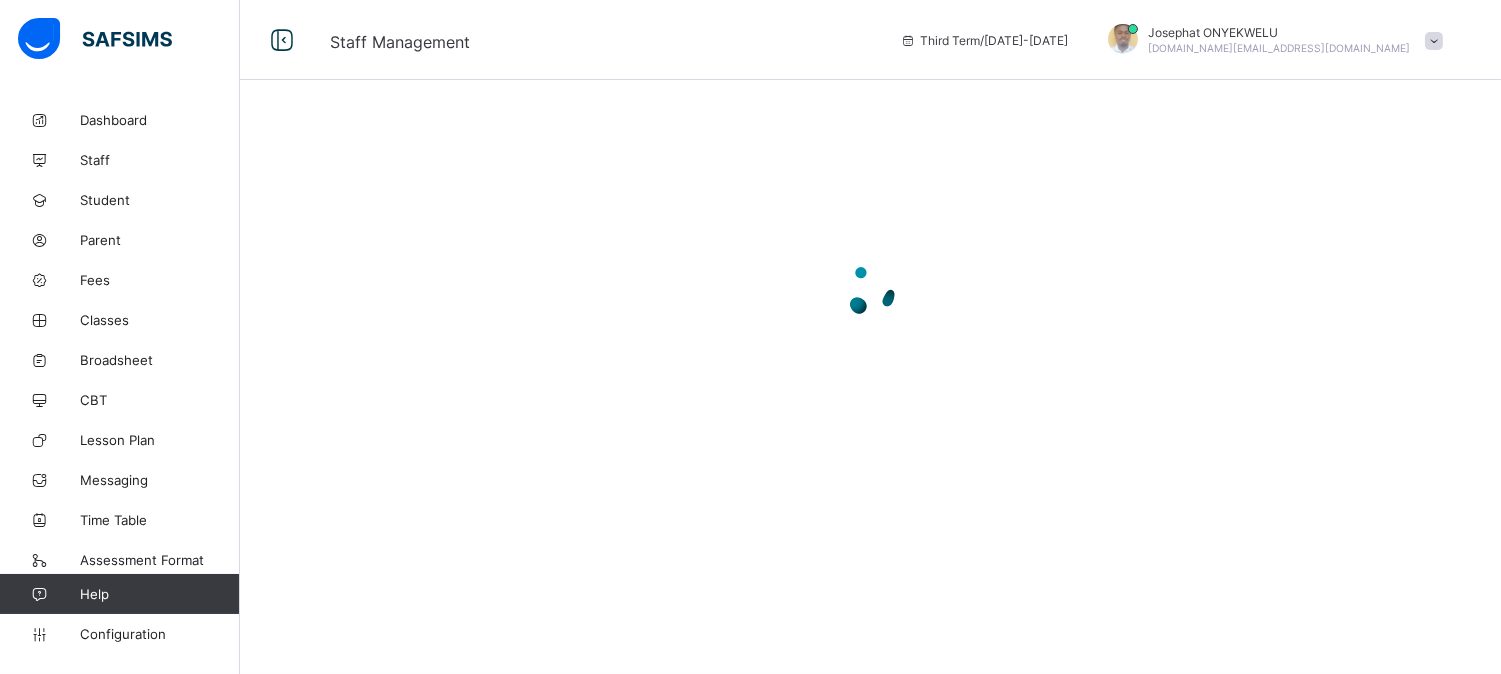 scroll, scrollTop: 0, scrollLeft: 0, axis: both 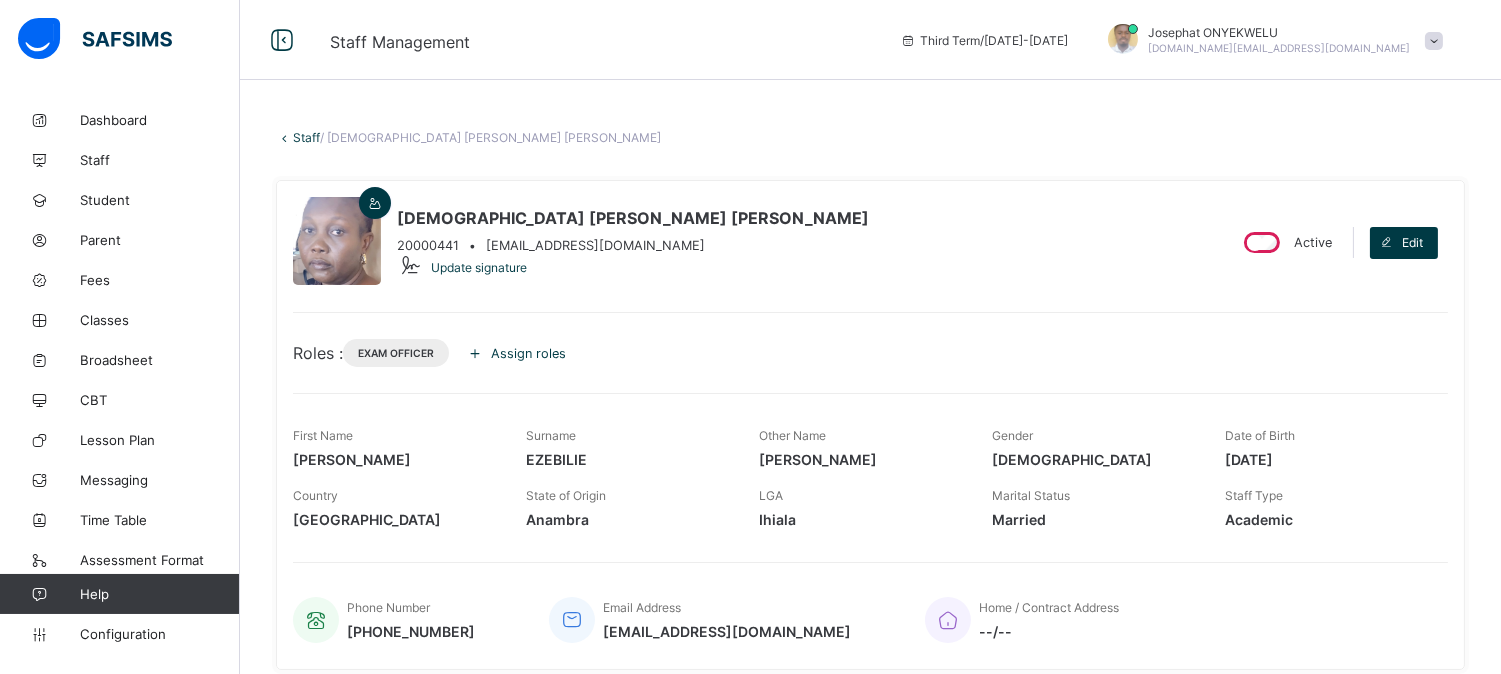 click on "Assign roles" at bounding box center [528, 353] 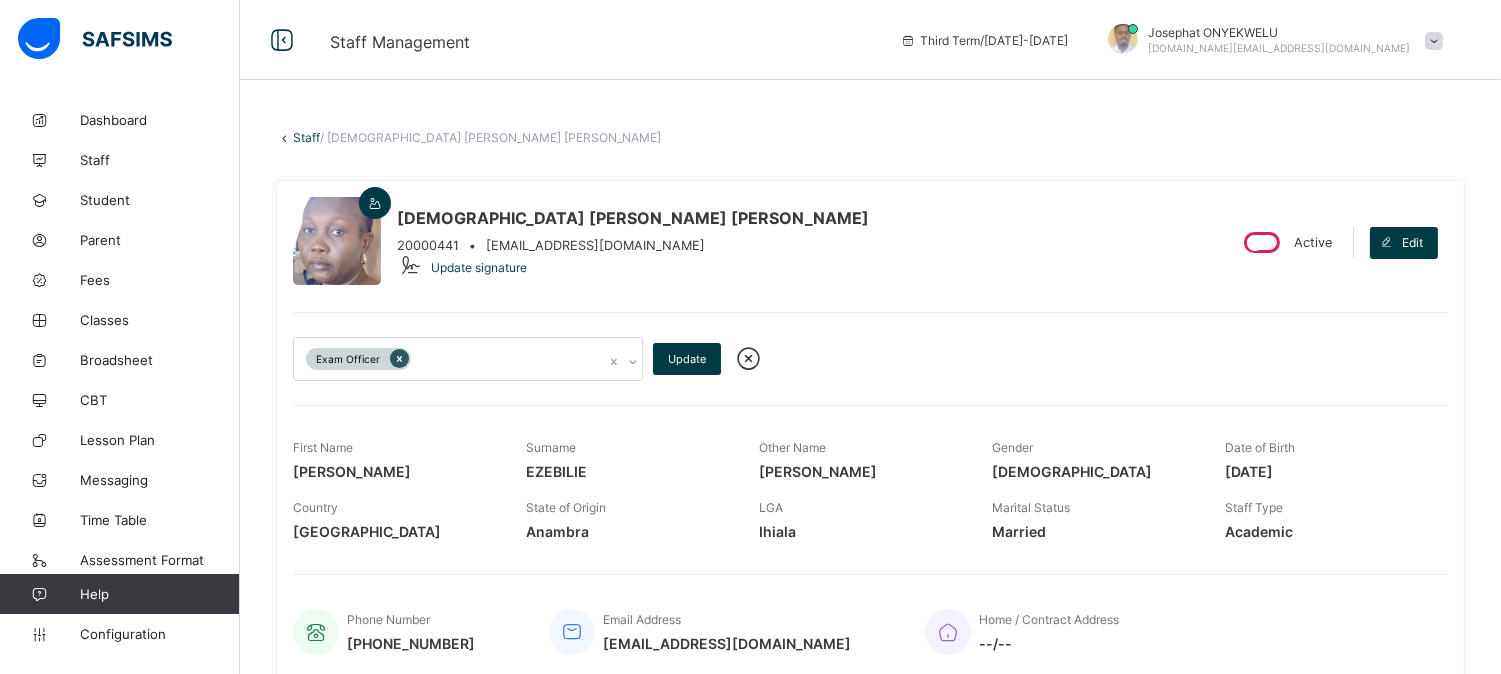 click 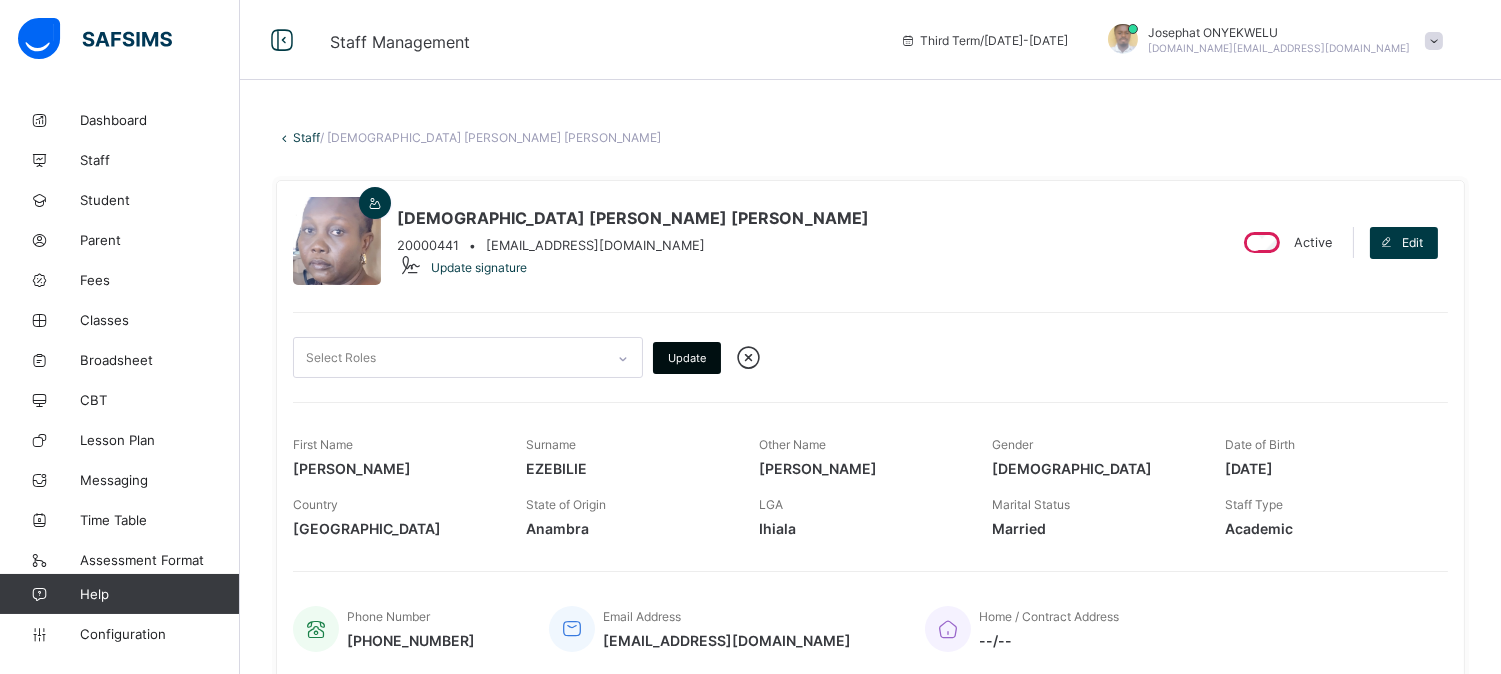 click on "Update" at bounding box center [687, 358] 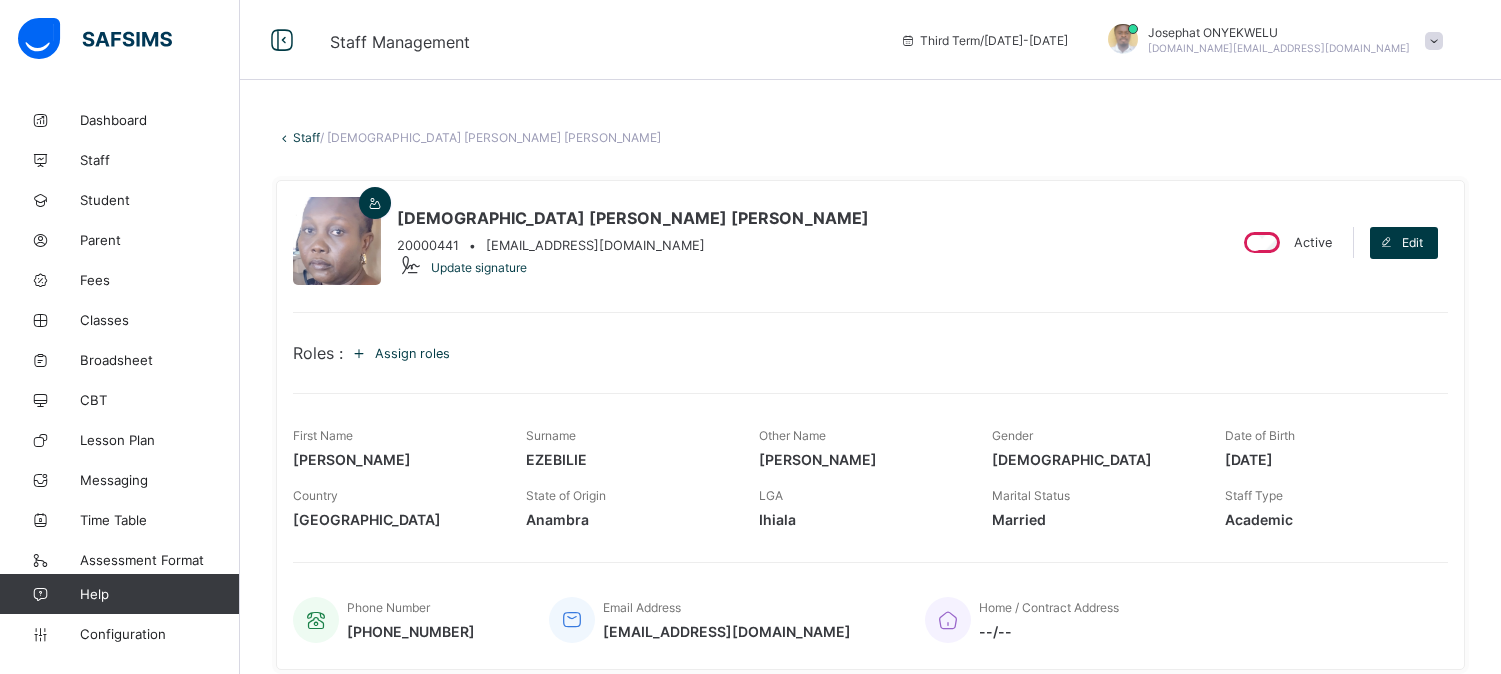 scroll, scrollTop: 0, scrollLeft: 0, axis: both 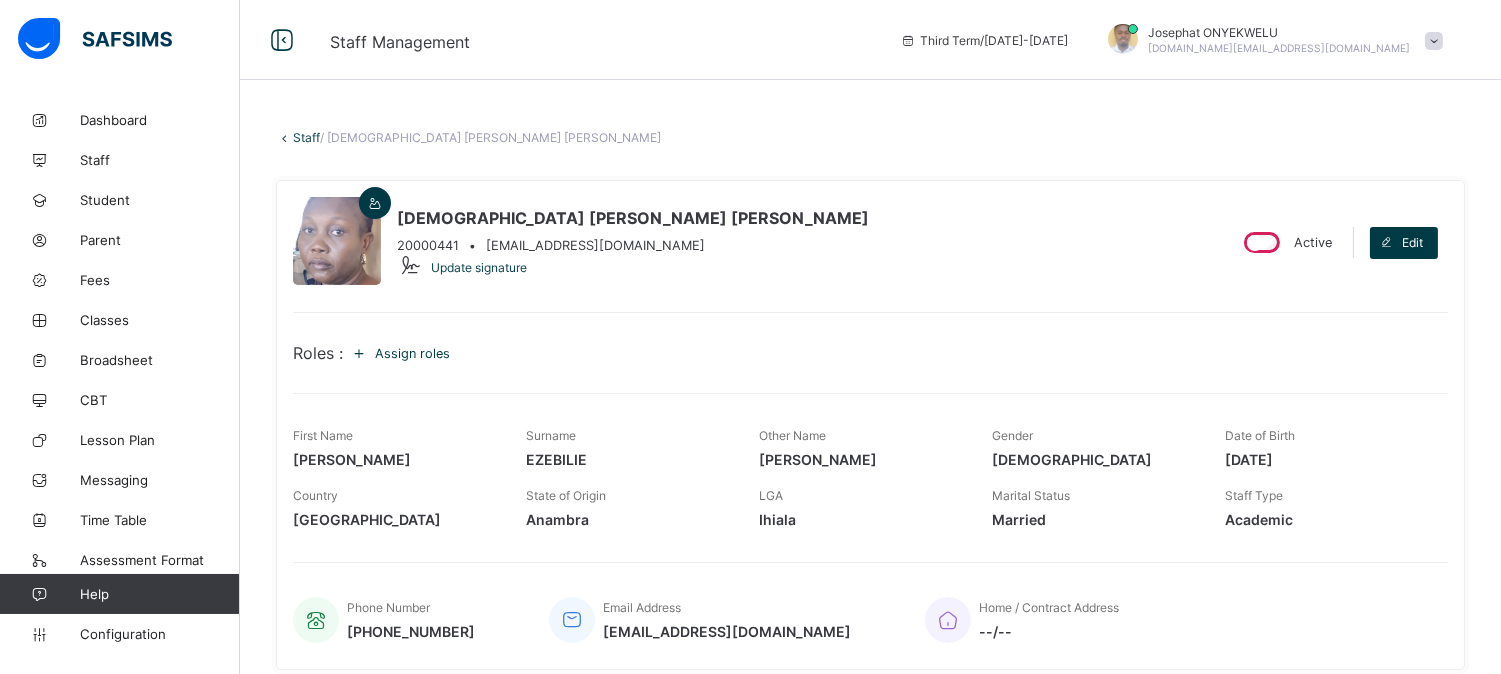 click on "Staff" at bounding box center (306, 137) 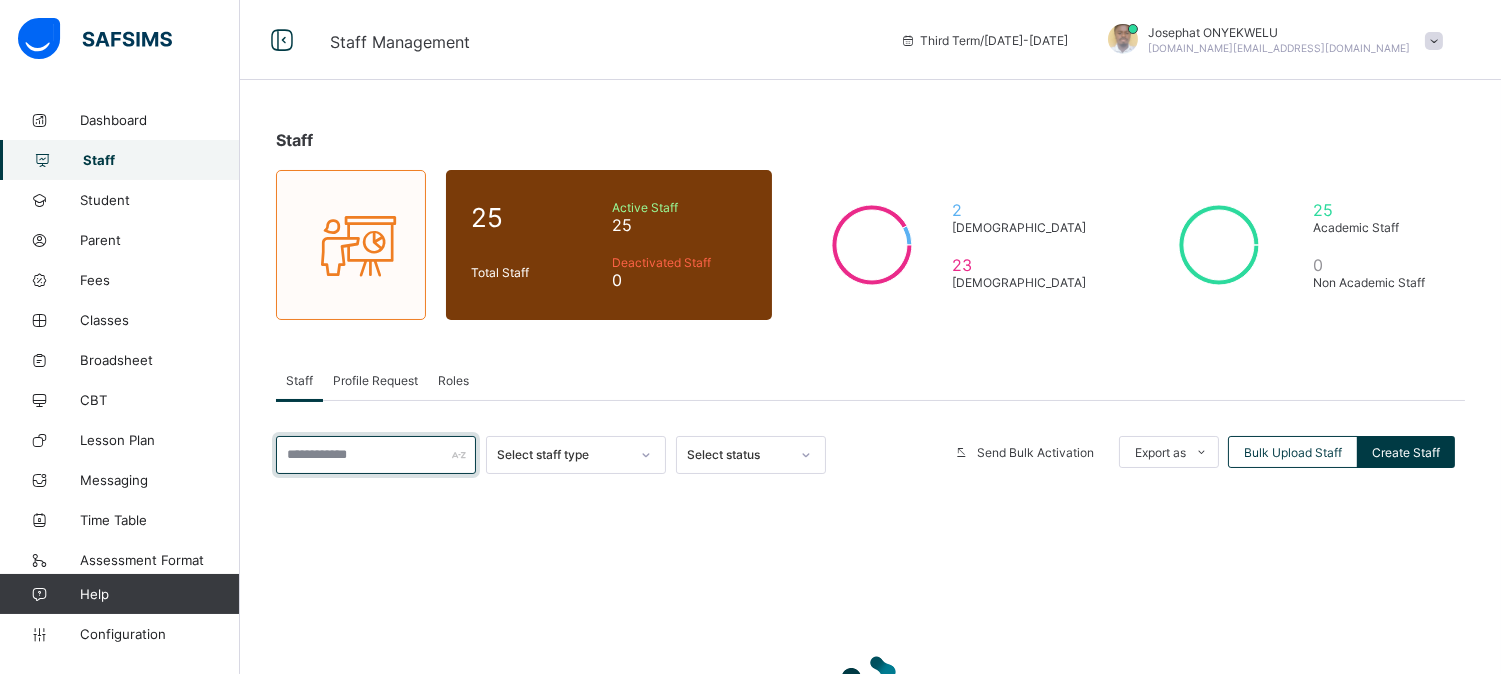 click at bounding box center (376, 455) 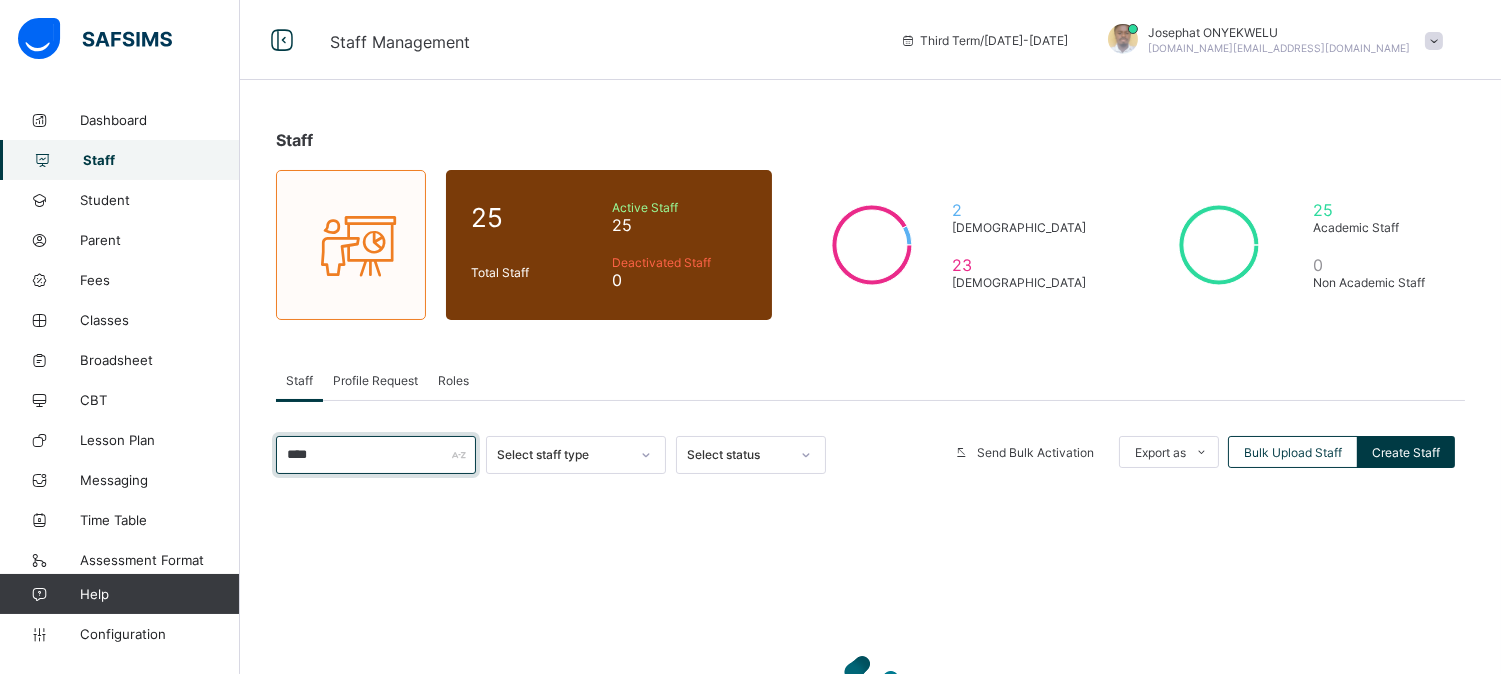 type on "****" 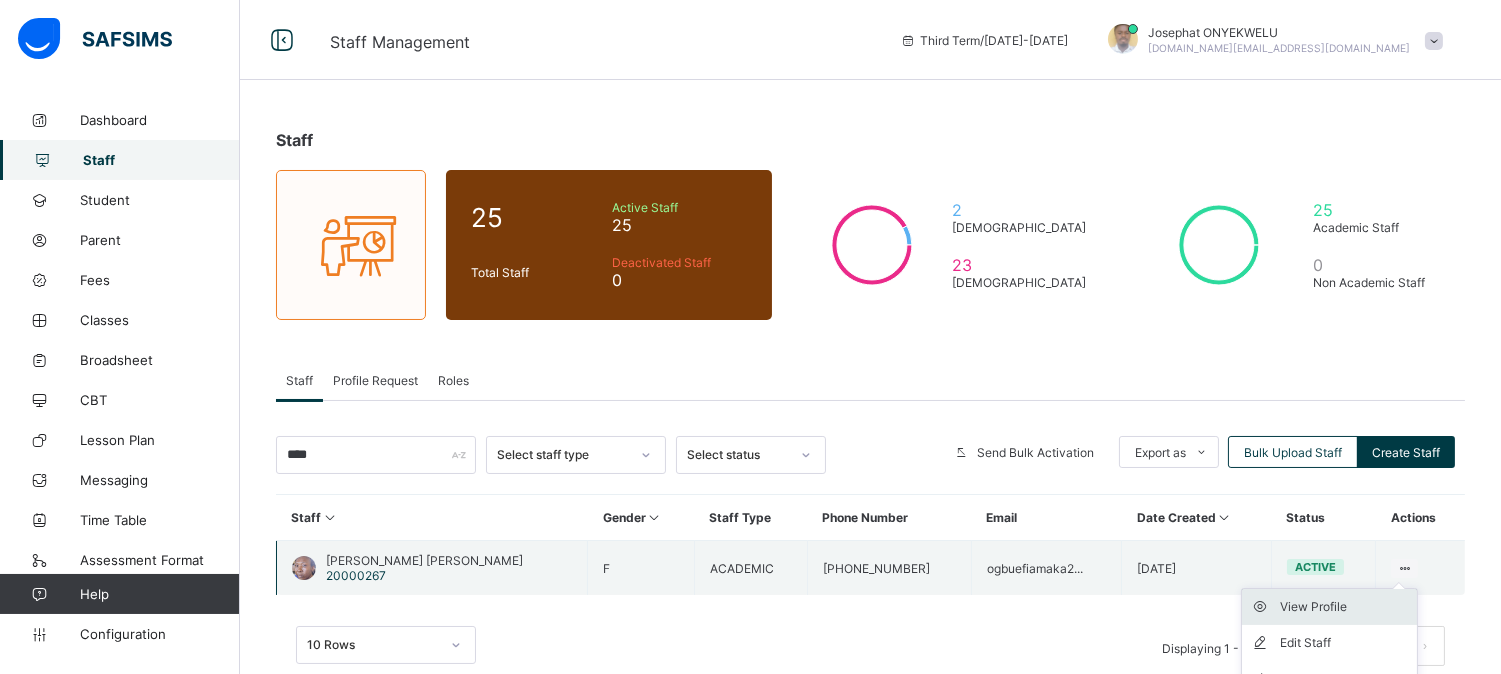 click on "View Profile" at bounding box center (1344, 607) 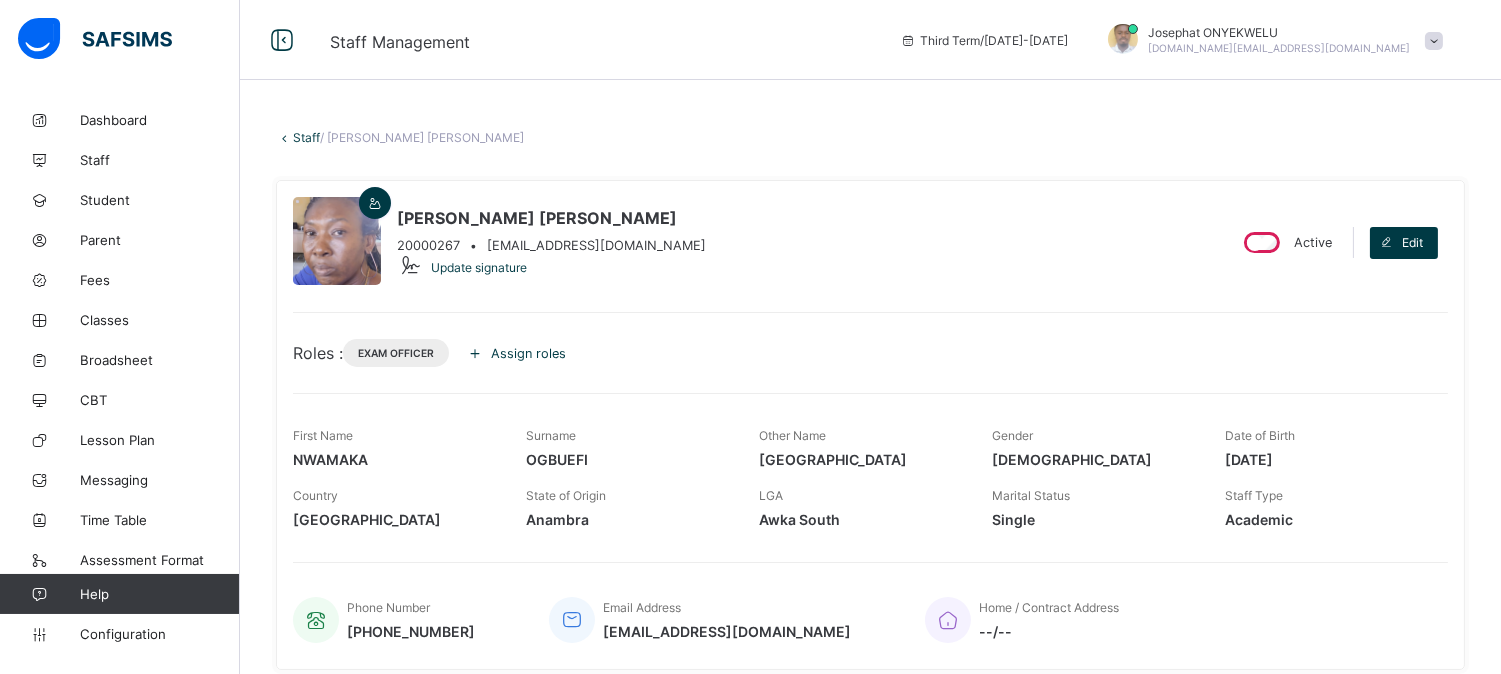 click on "Assign roles" at bounding box center (528, 353) 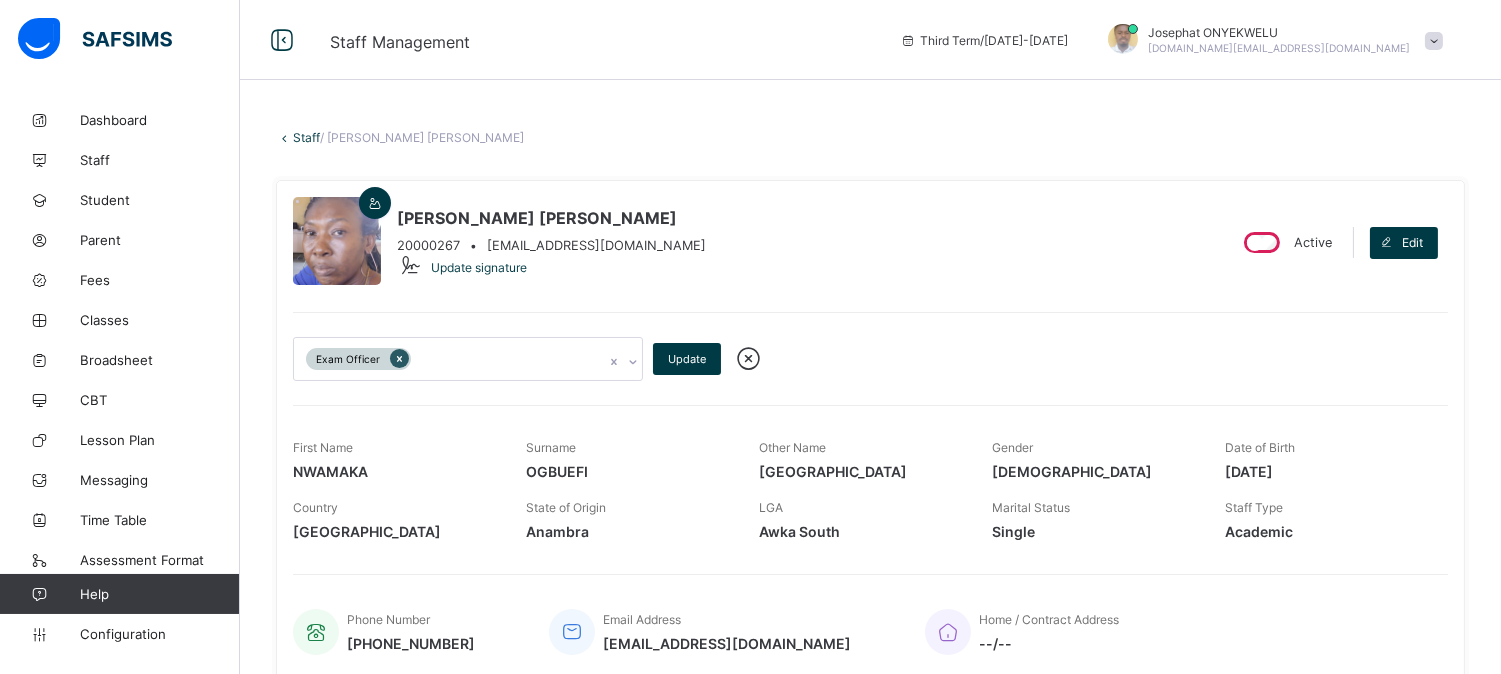 click 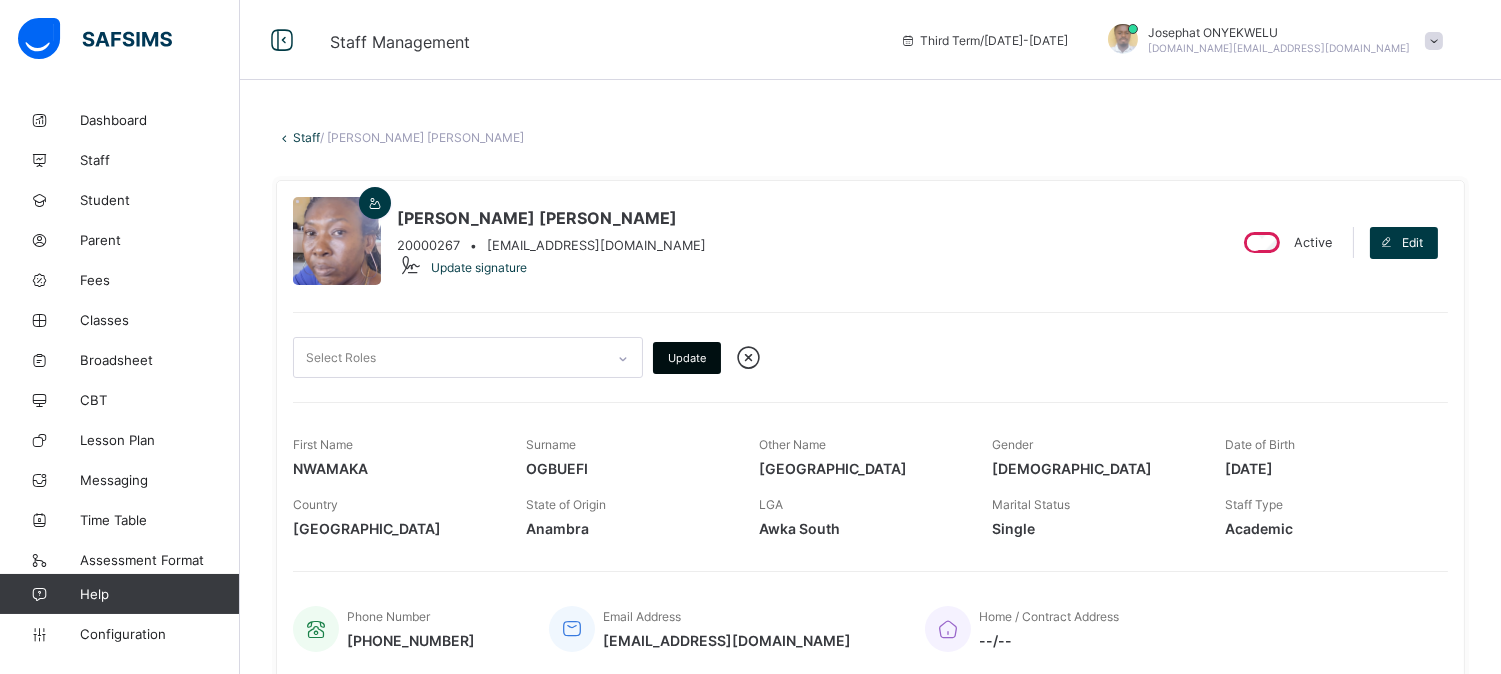 click on "Update" at bounding box center (687, 358) 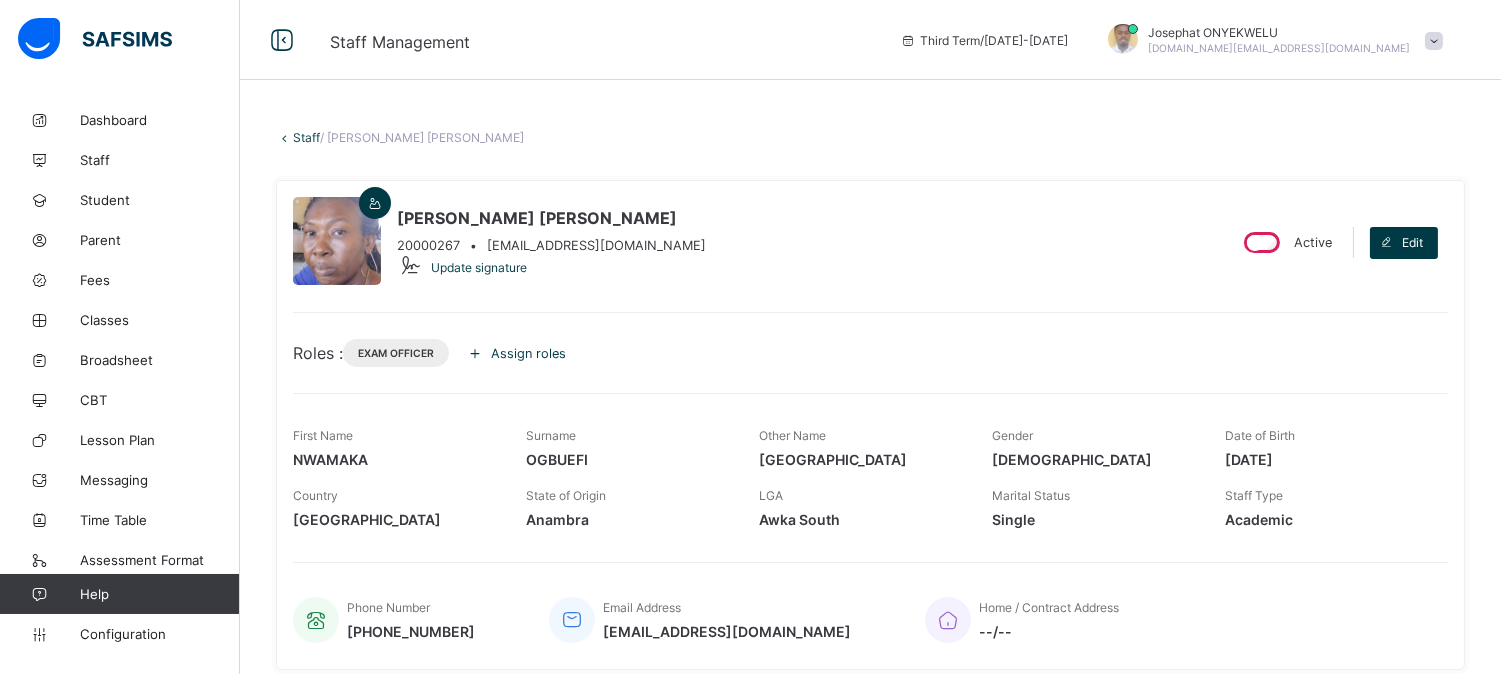click on "Staff" at bounding box center [306, 137] 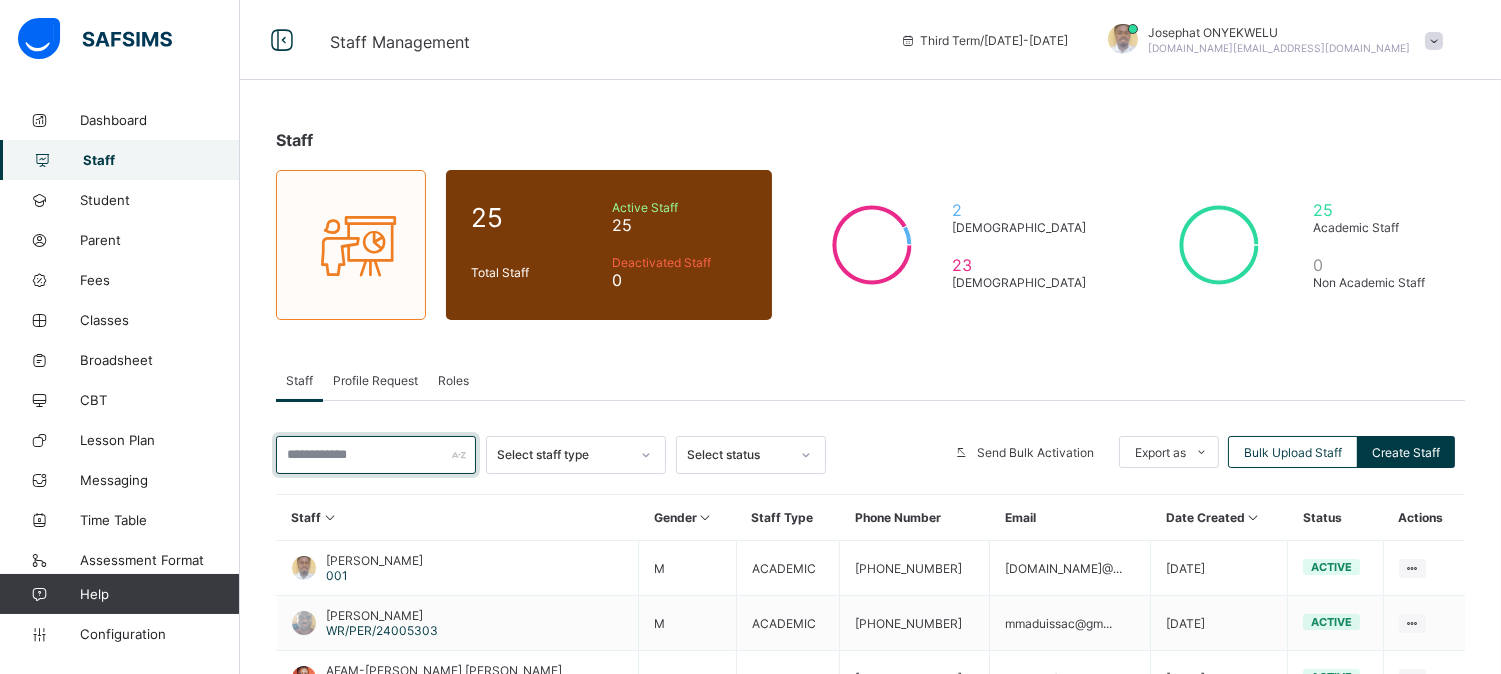click at bounding box center (376, 455) 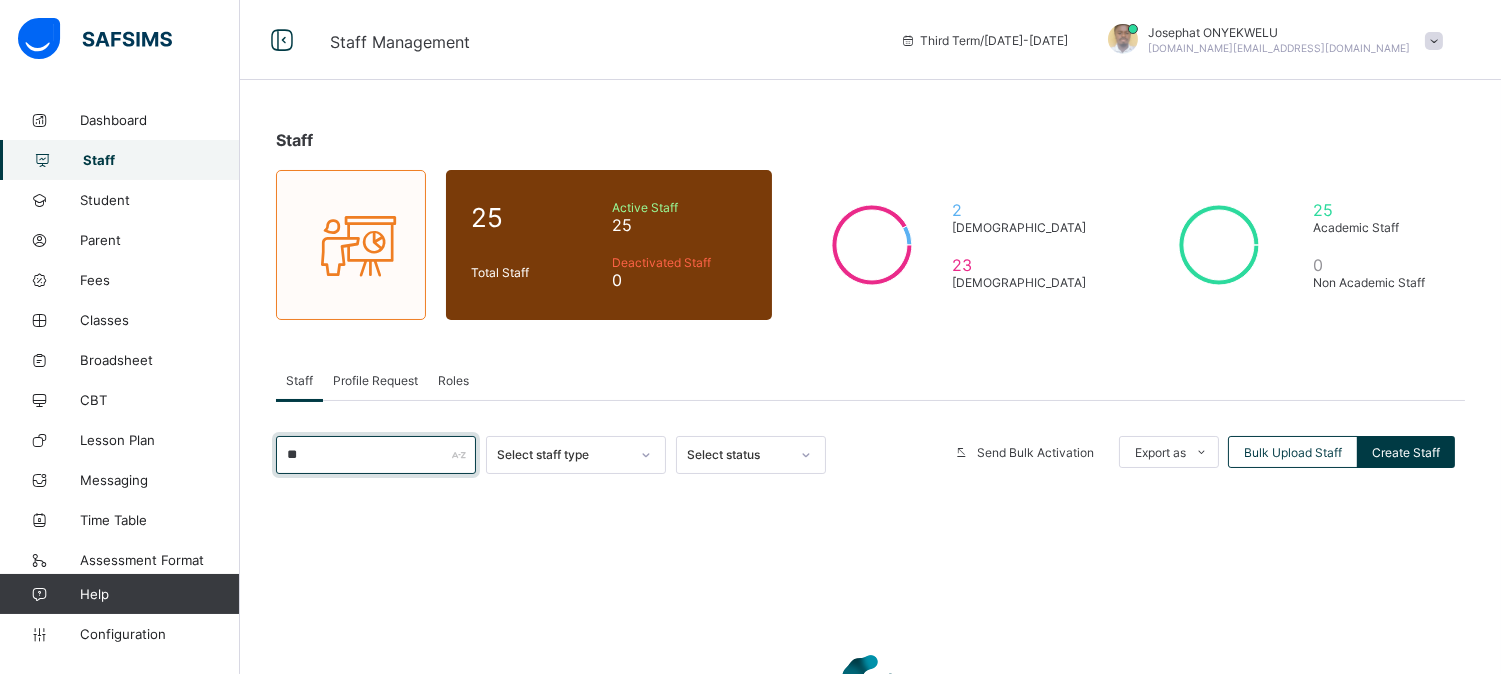 type on "*" 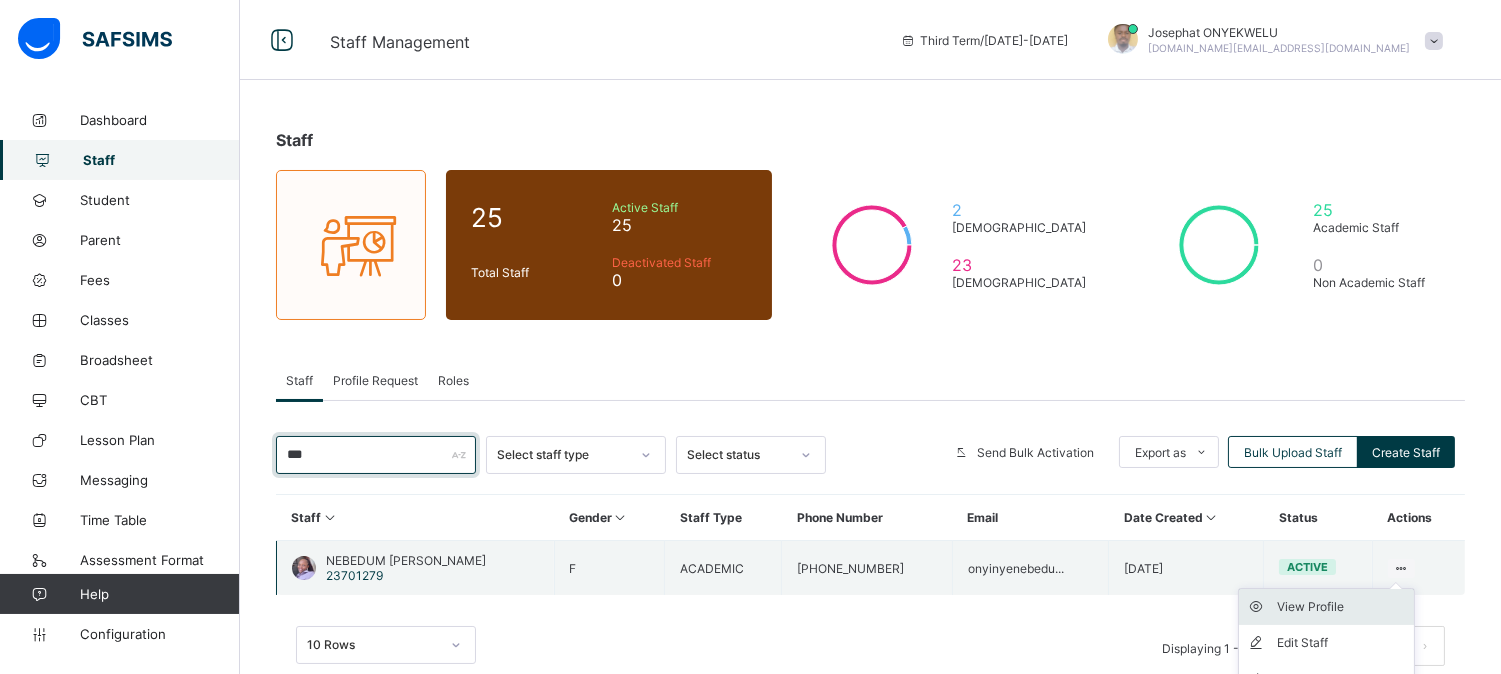 type on "***" 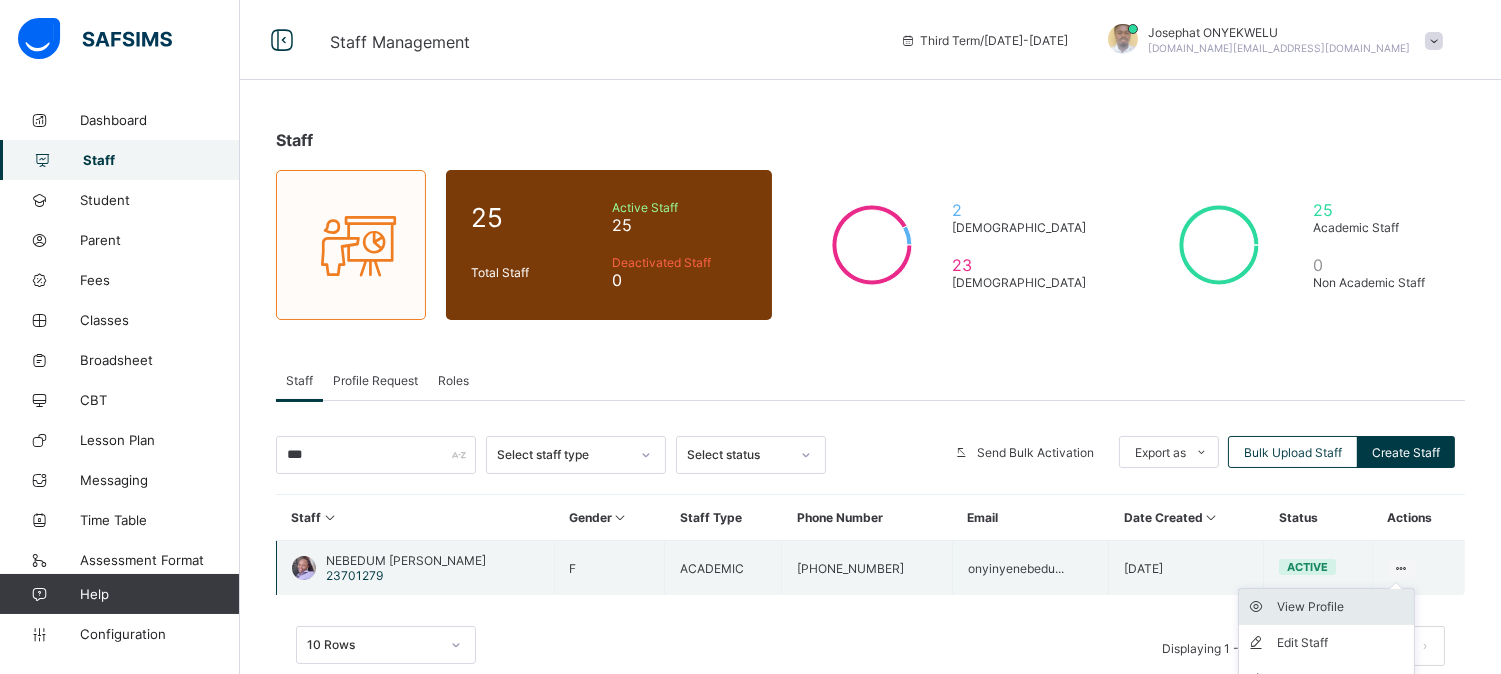 click on "View Profile" at bounding box center [1341, 607] 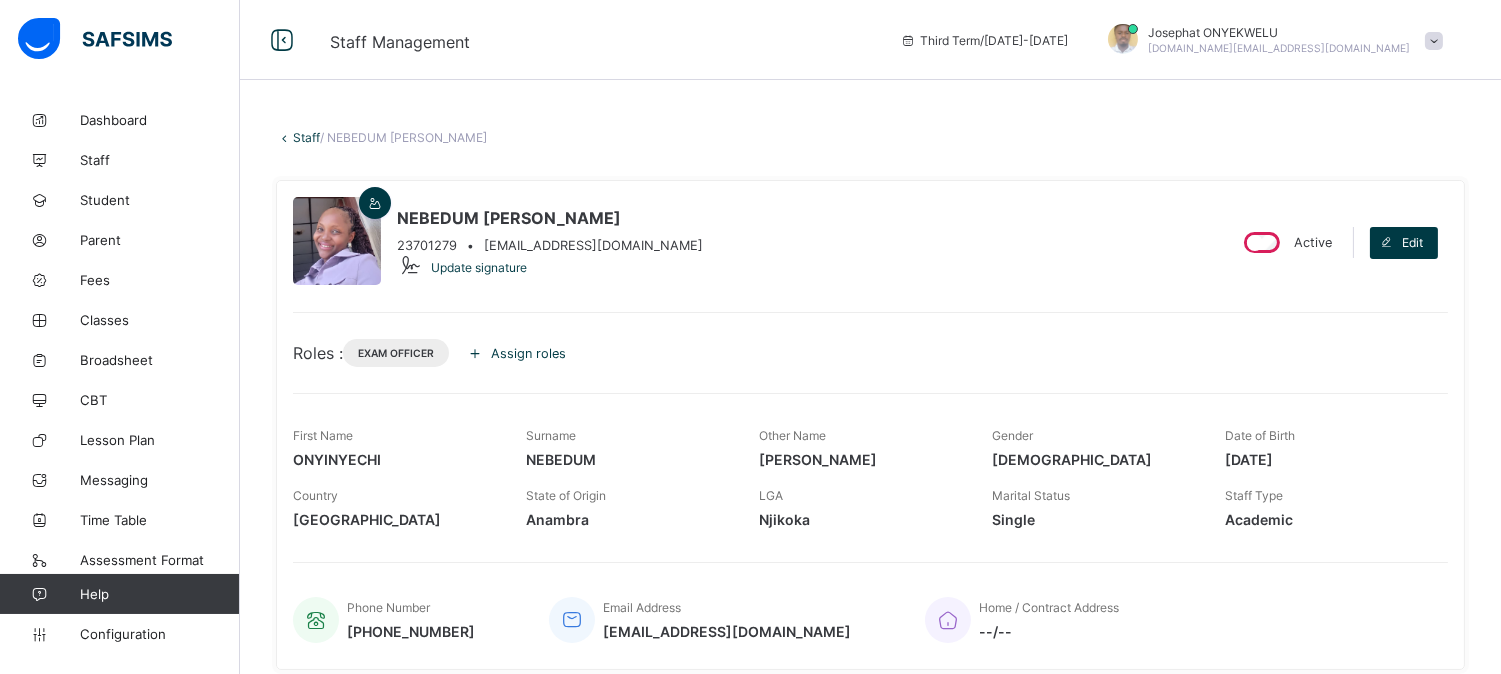click on "Assign roles" at bounding box center [528, 353] 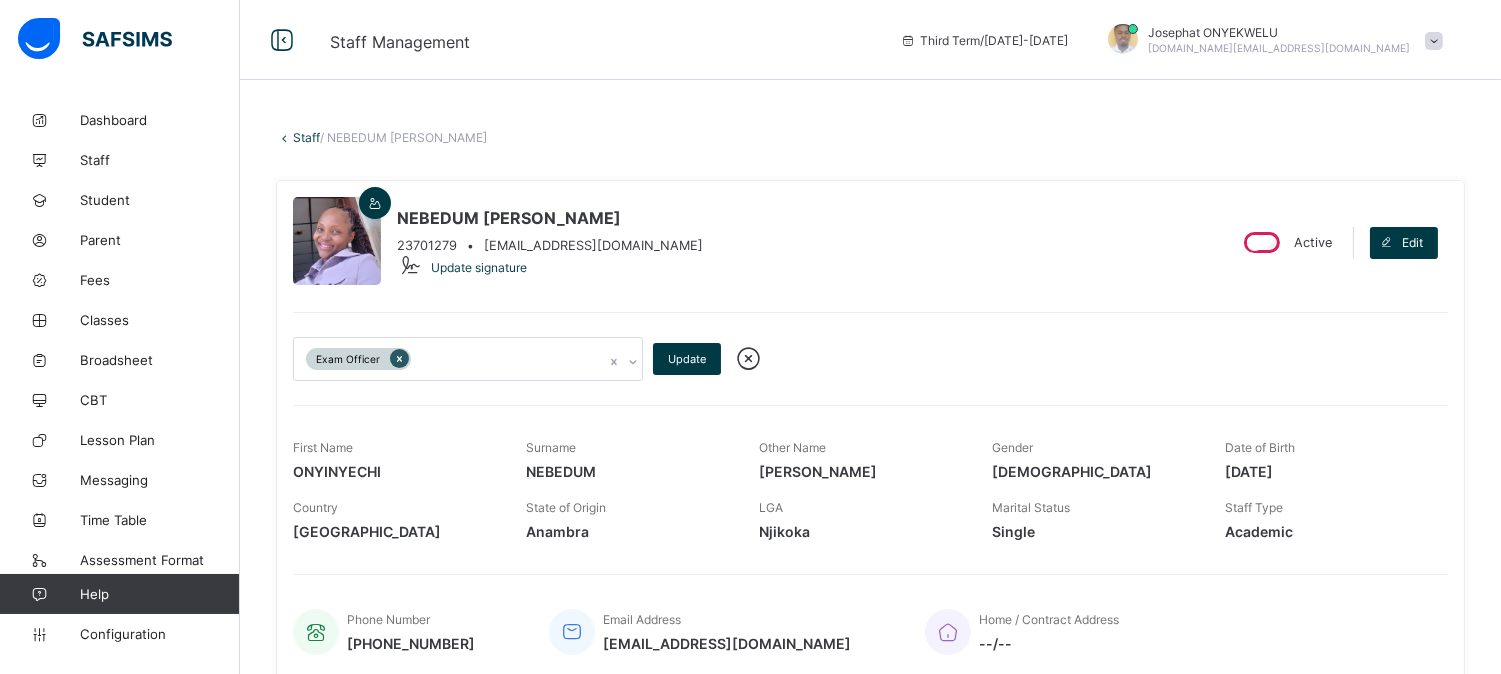 click 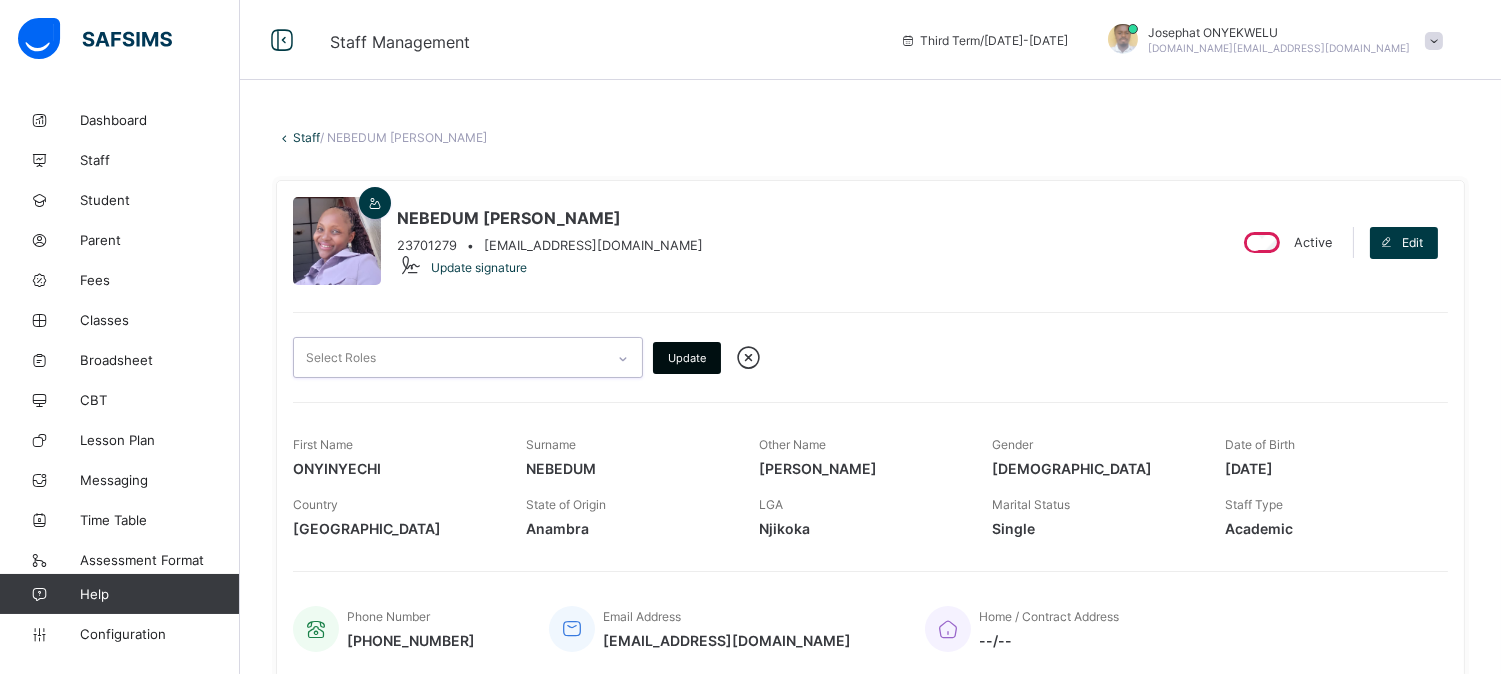 click on "Update" at bounding box center (687, 358) 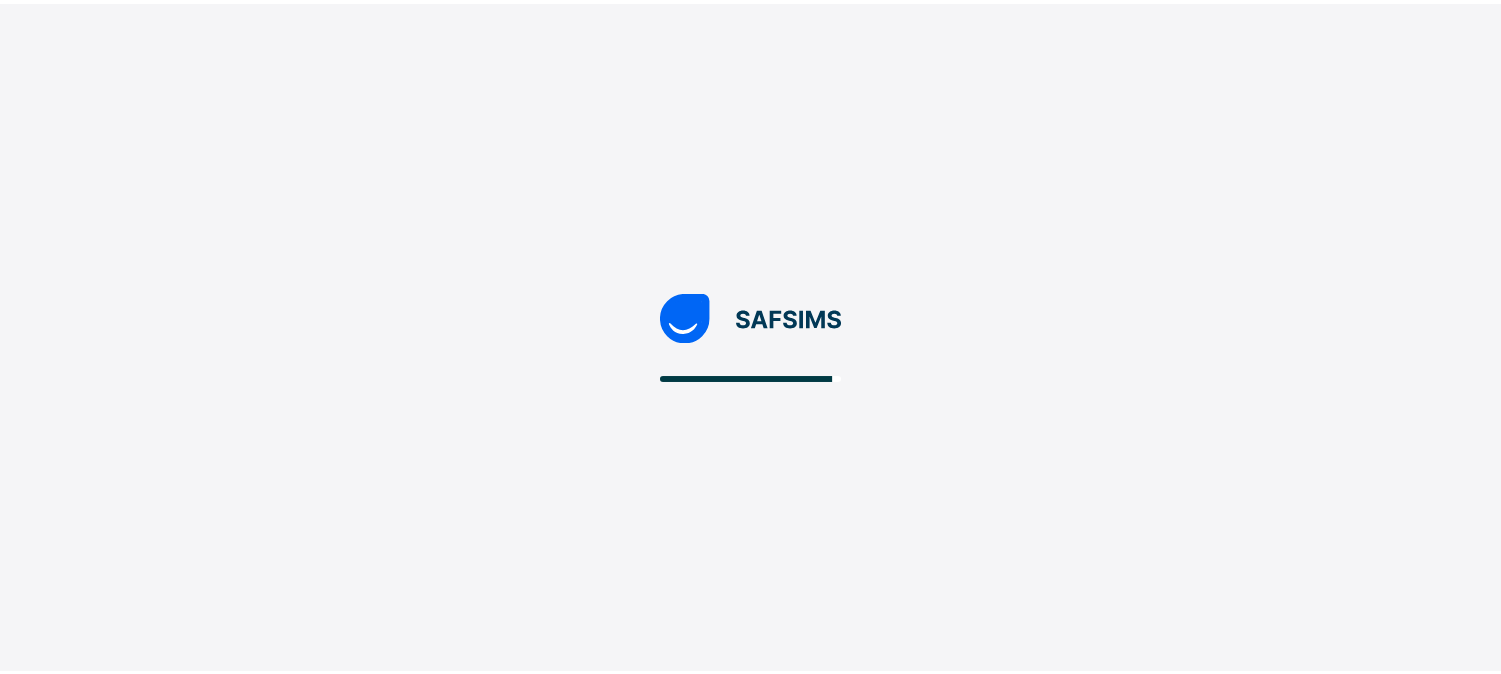 scroll, scrollTop: 0, scrollLeft: 0, axis: both 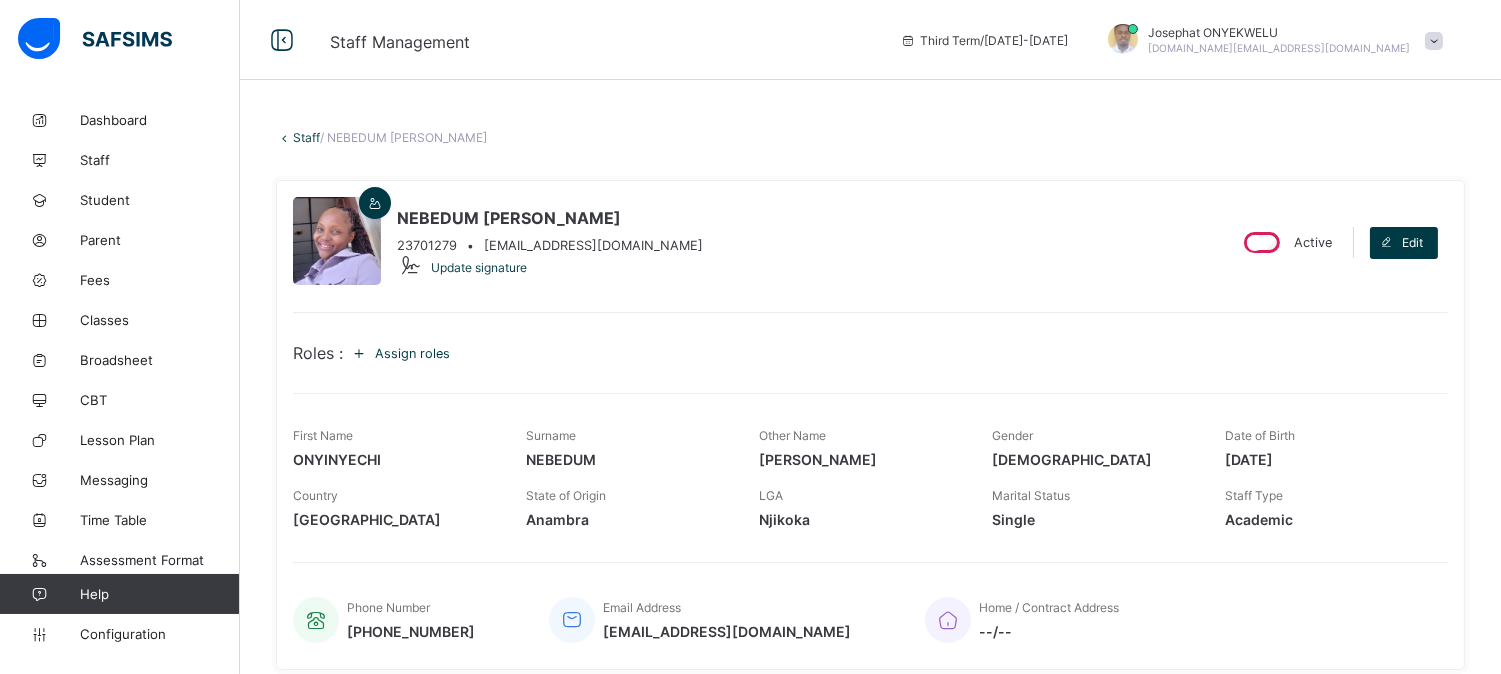 click on "Staff" at bounding box center (306, 137) 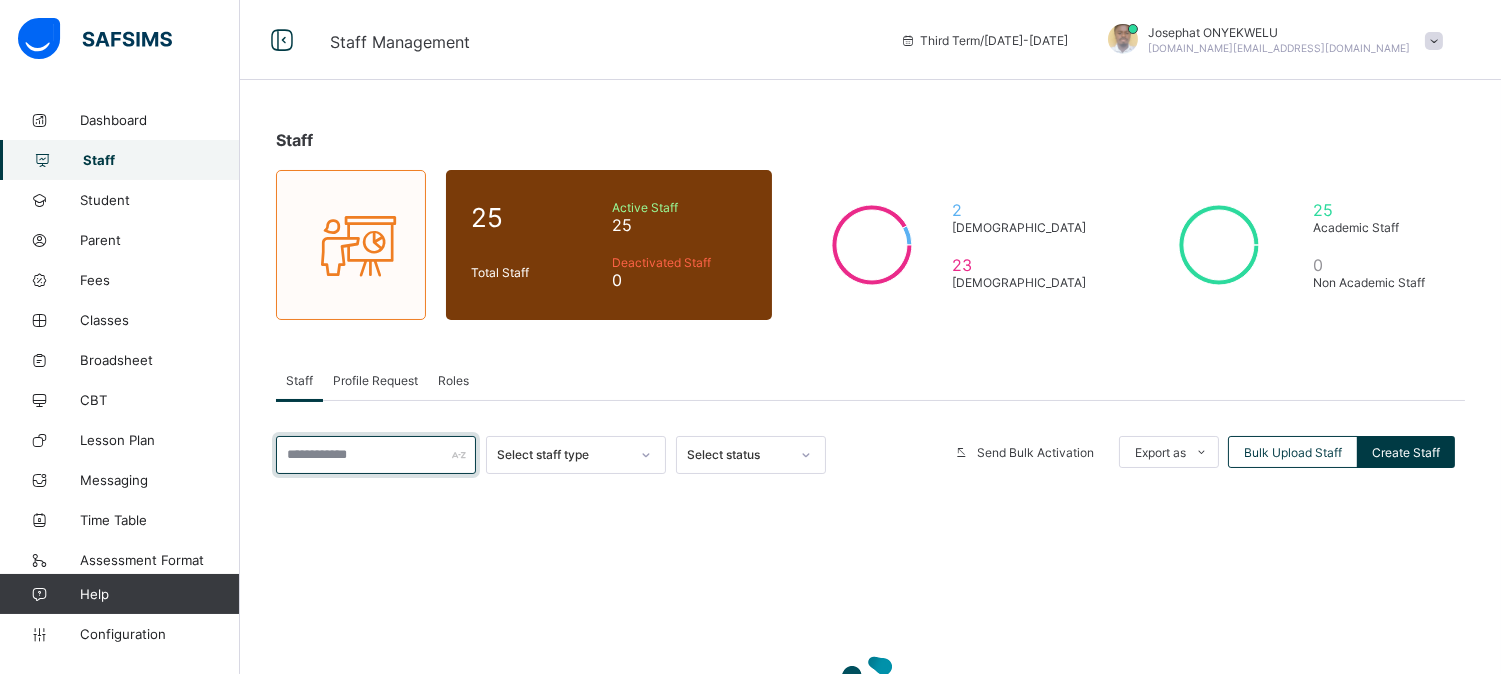 click at bounding box center (376, 455) 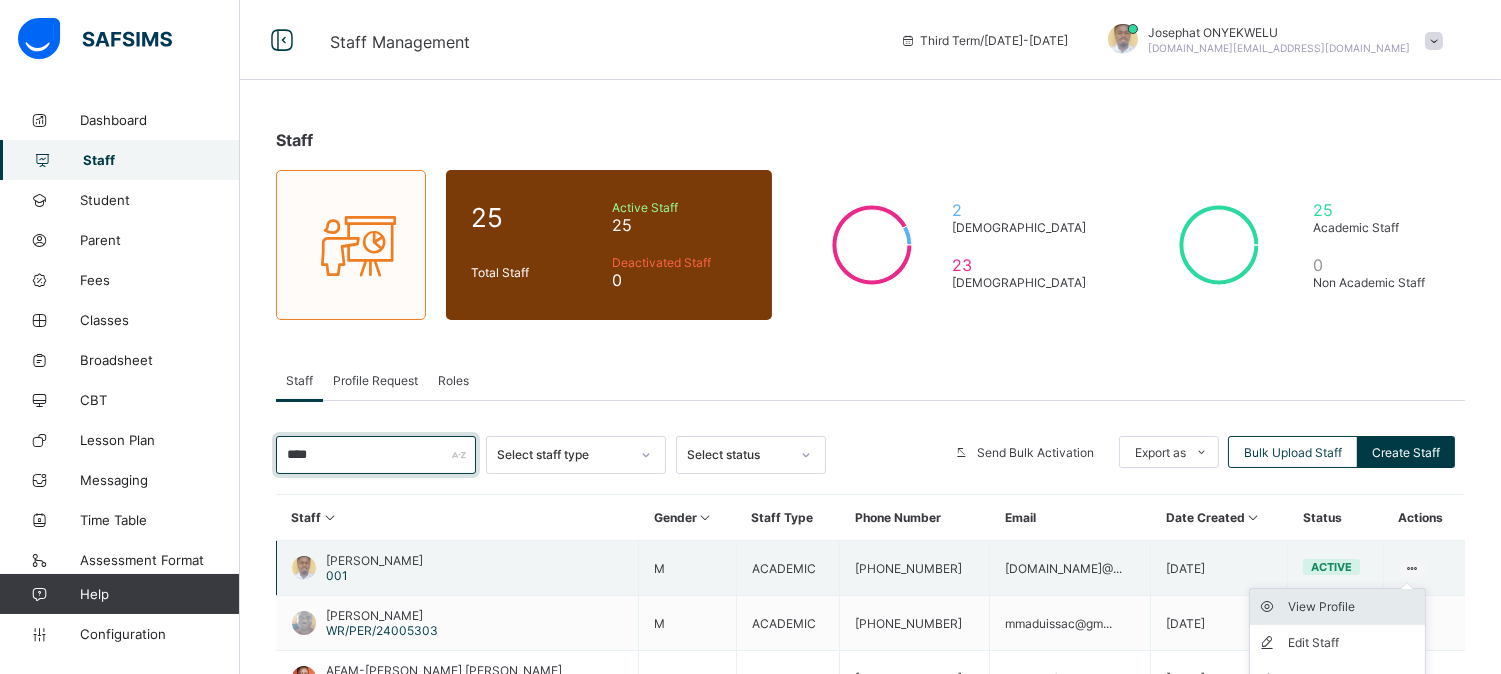 type on "****" 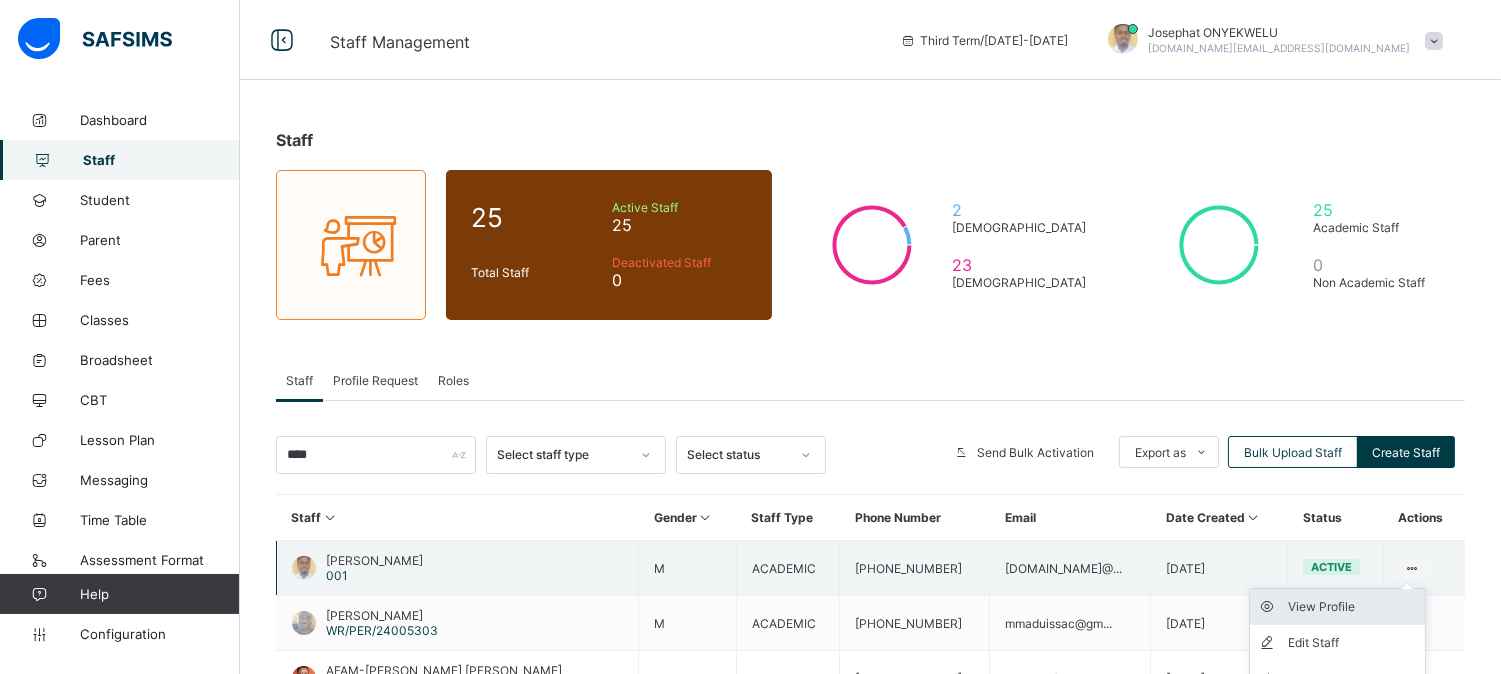 click on "View Profile" at bounding box center [1352, 607] 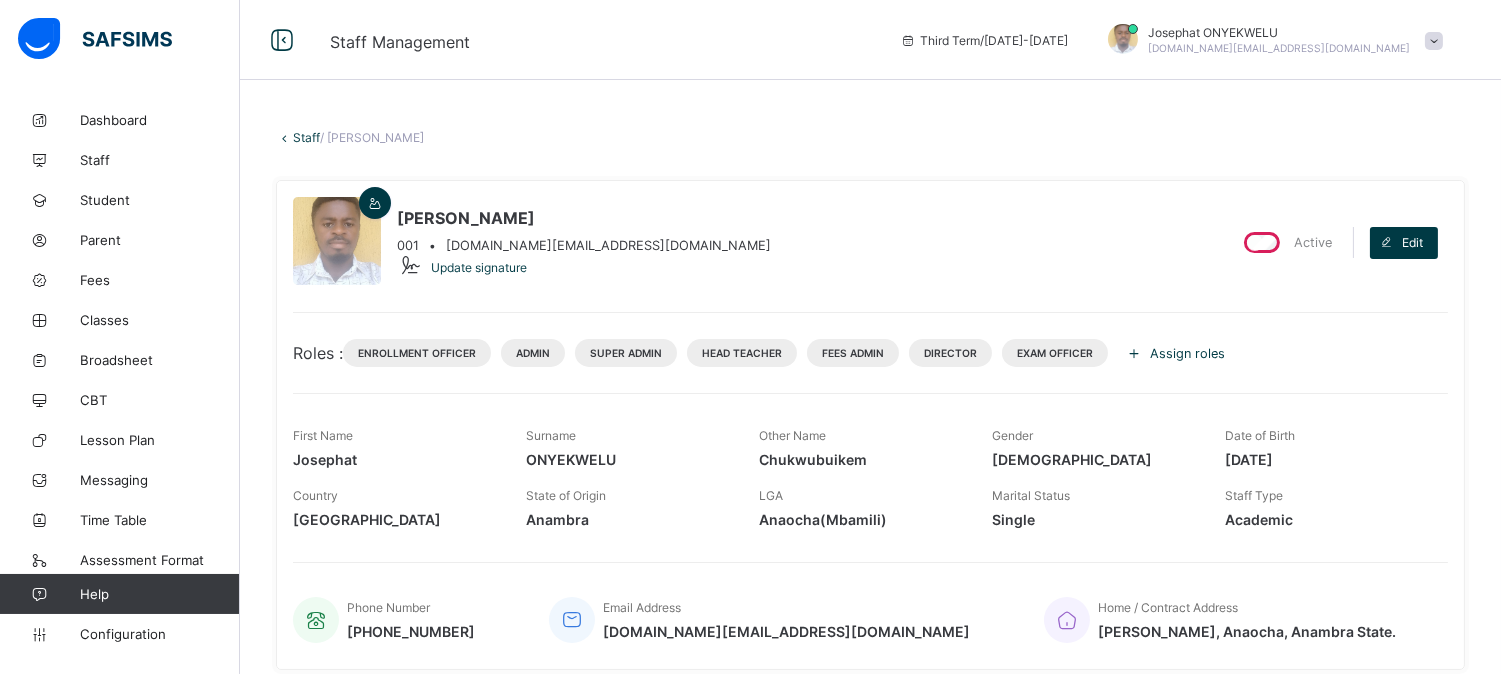 click on "Staff" at bounding box center [306, 137] 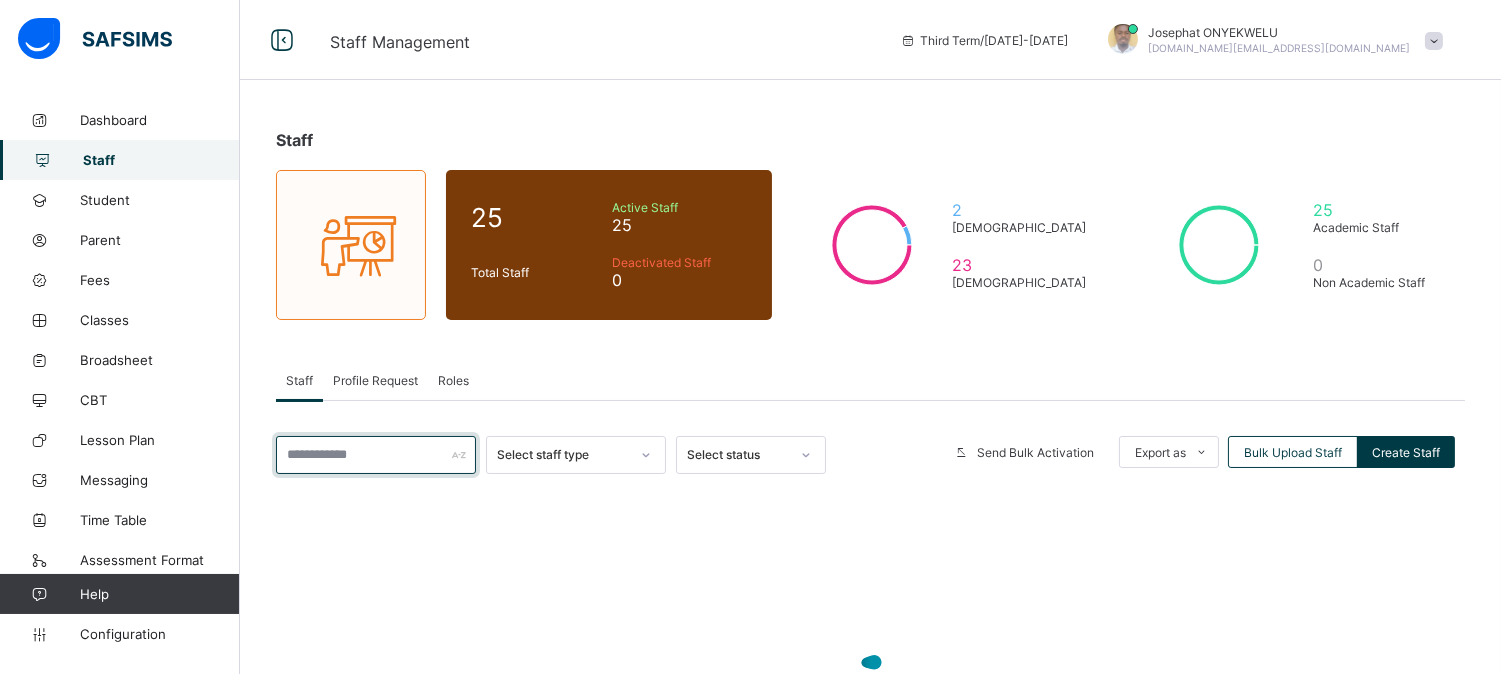 click at bounding box center [376, 455] 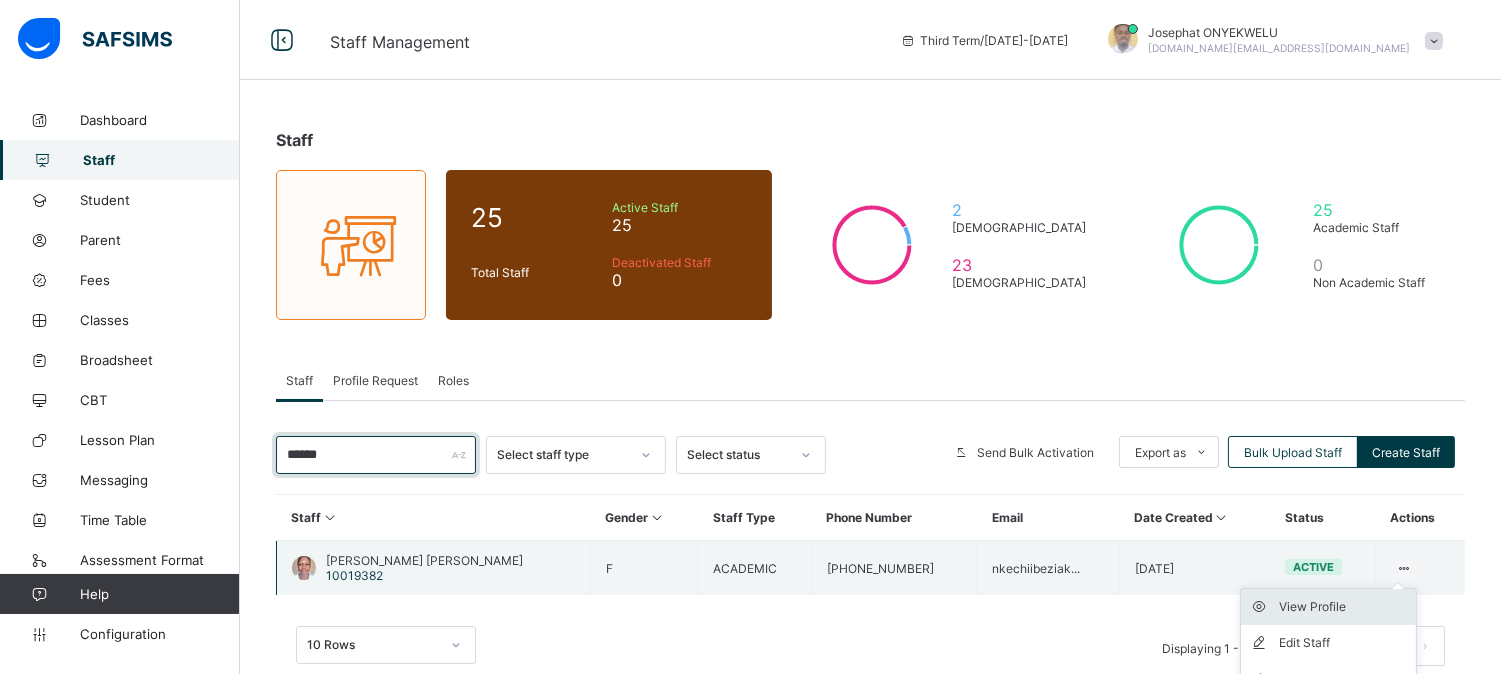type on "******" 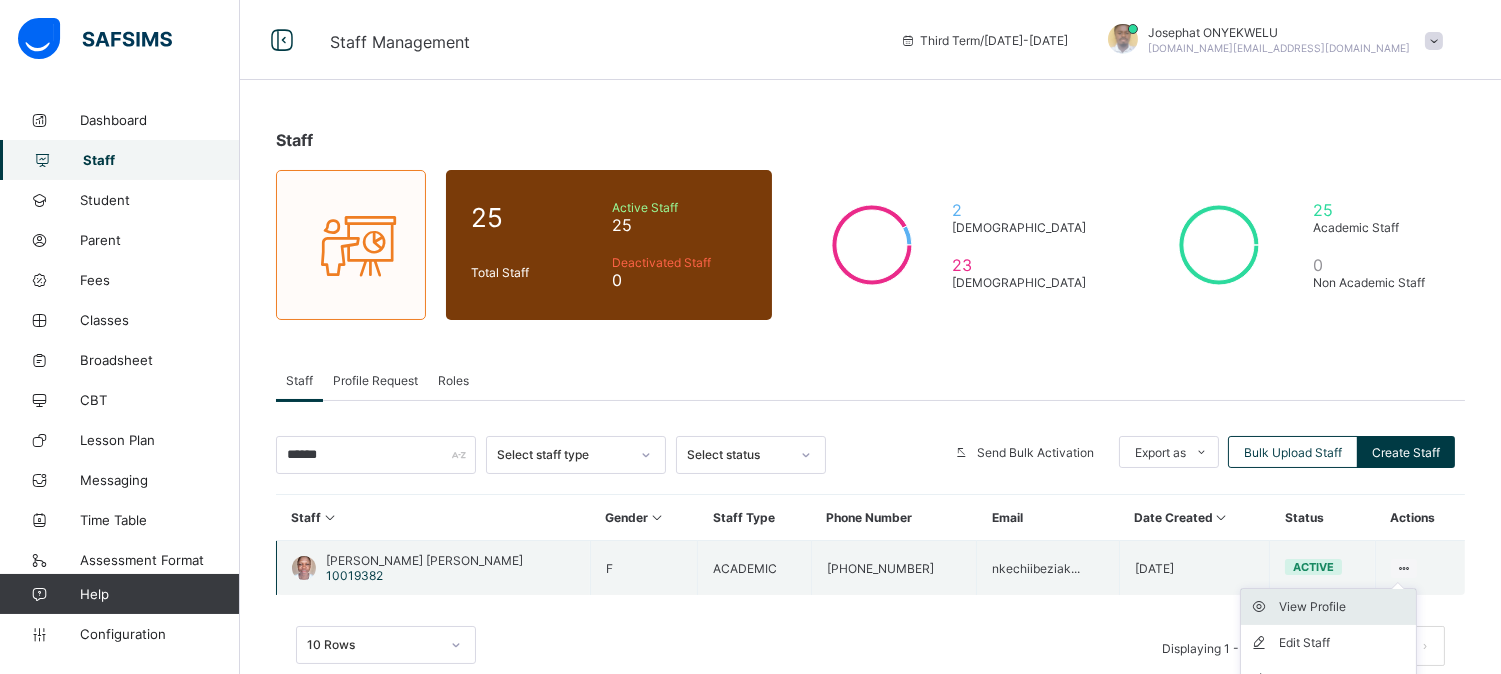click on "View Profile" at bounding box center (1343, 607) 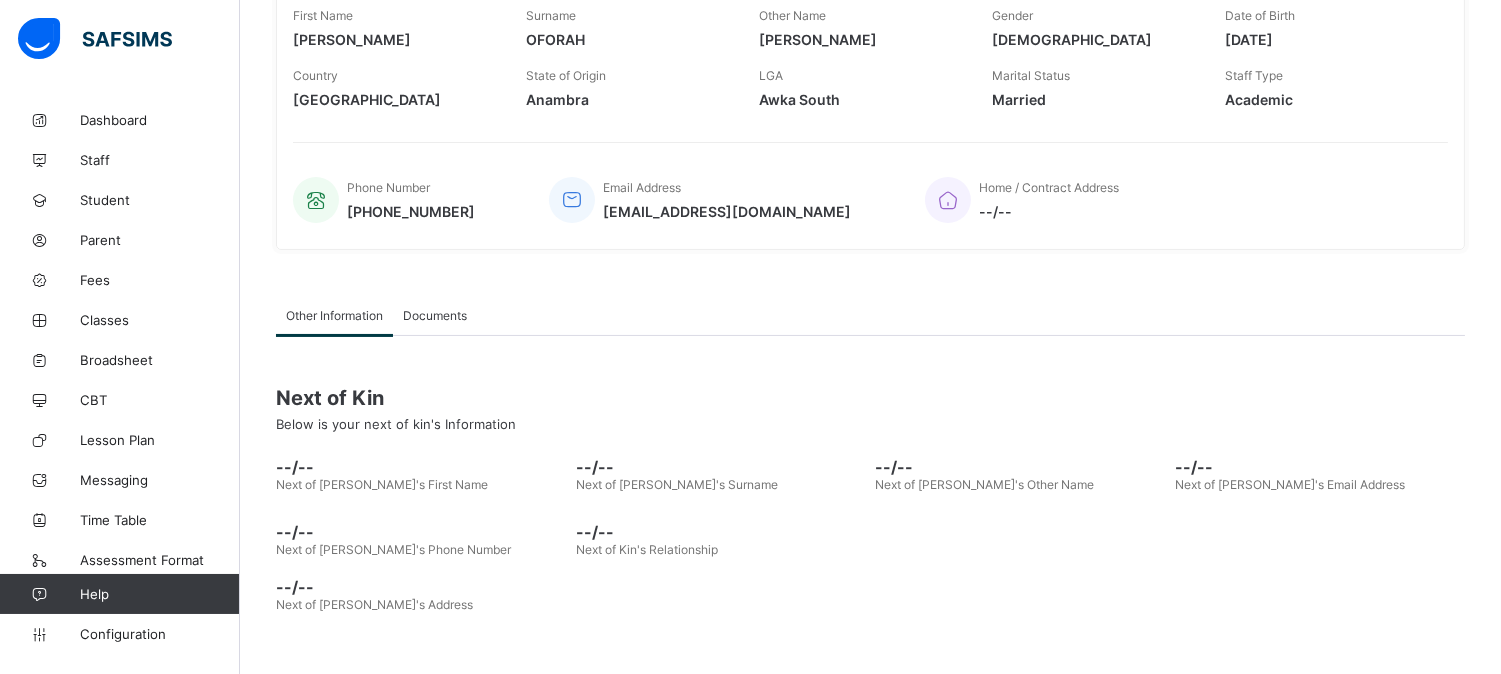 scroll, scrollTop: 0, scrollLeft: 0, axis: both 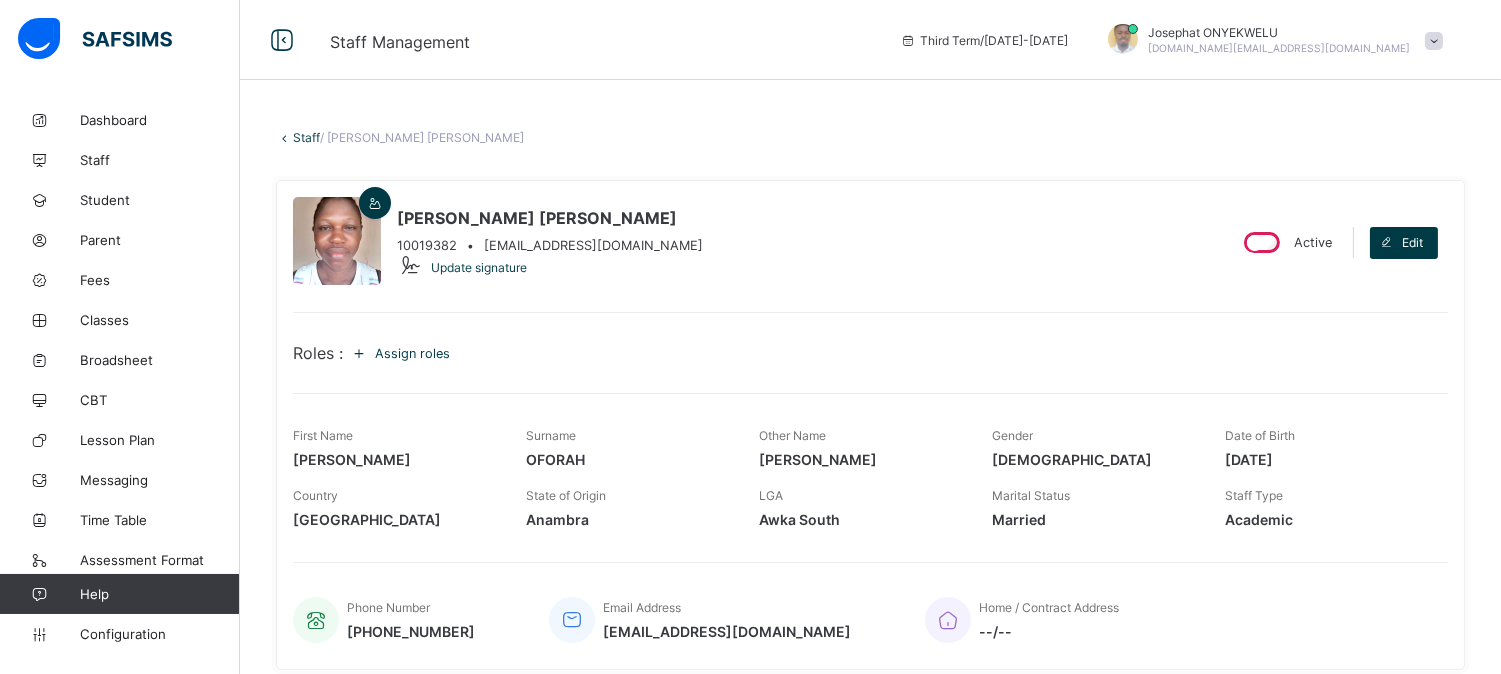click on "Staff" at bounding box center (306, 137) 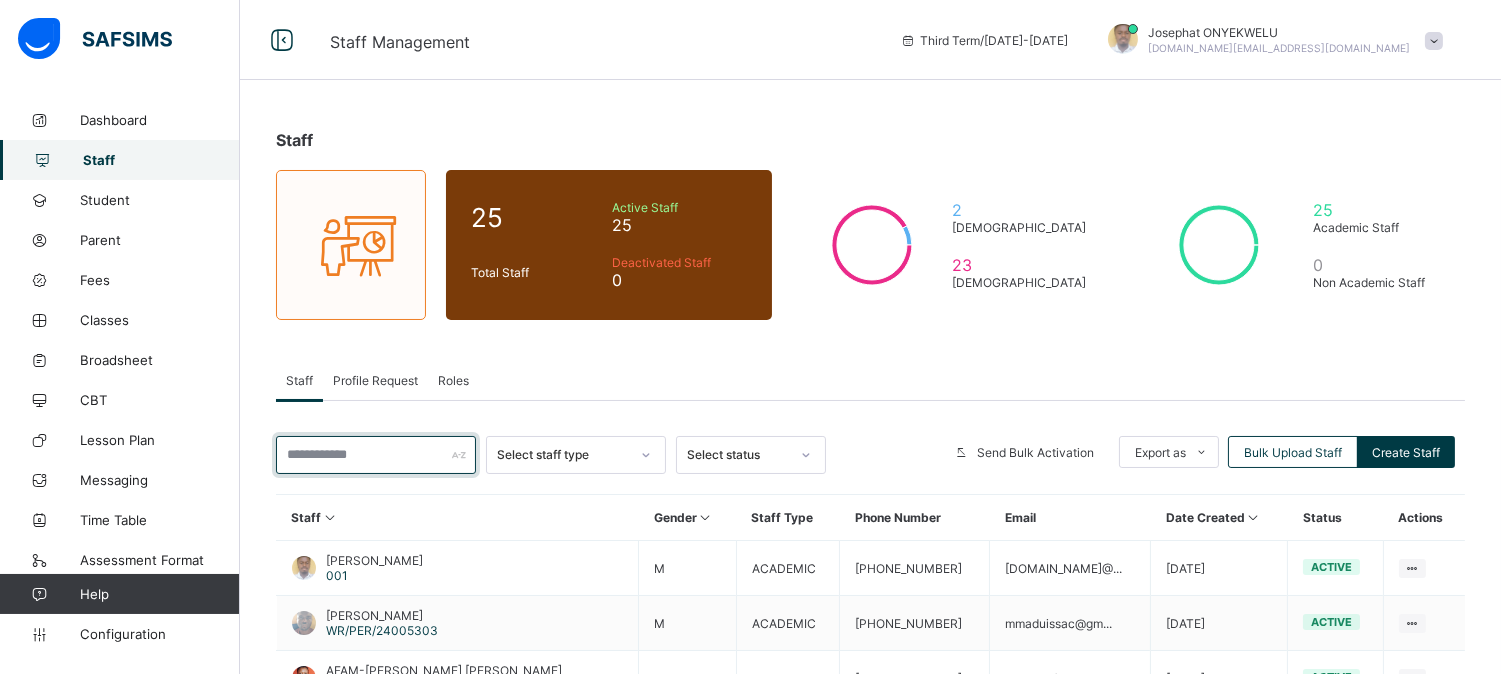 click at bounding box center (376, 455) 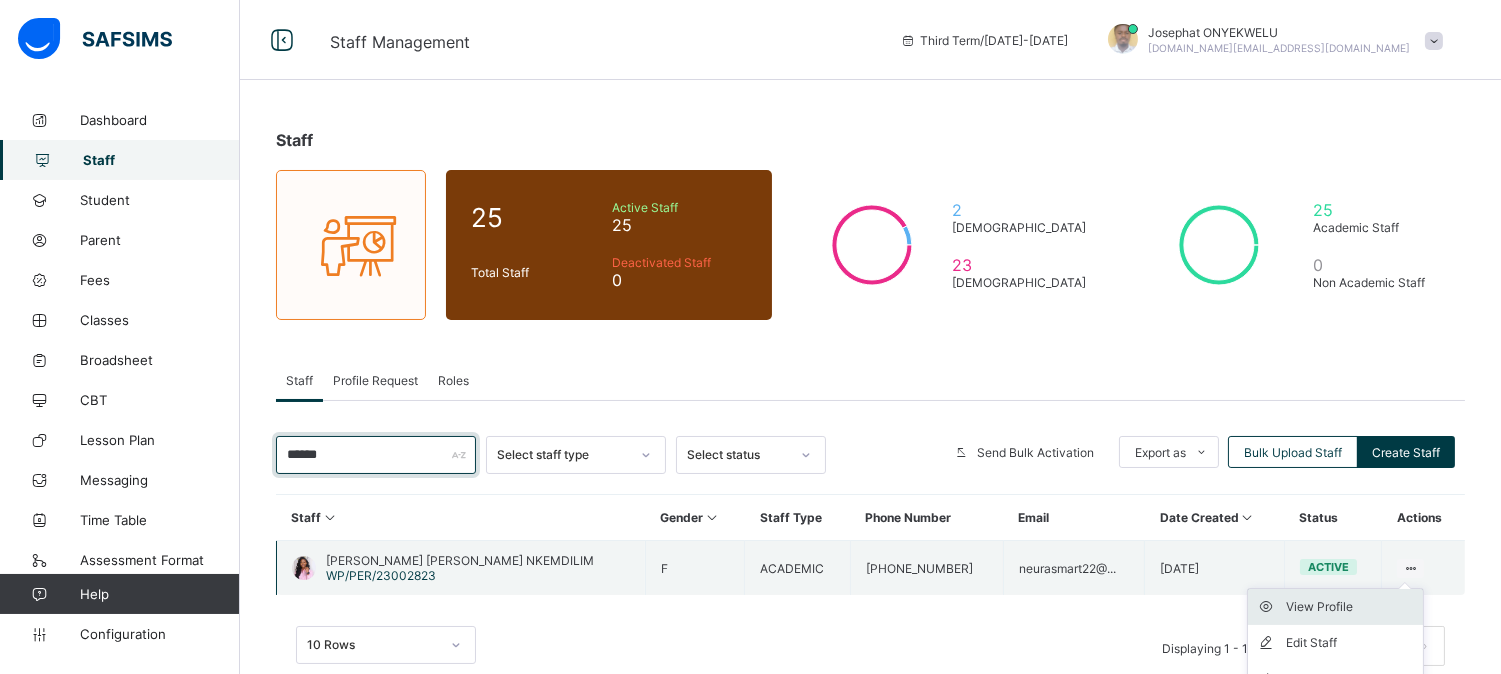 type on "******" 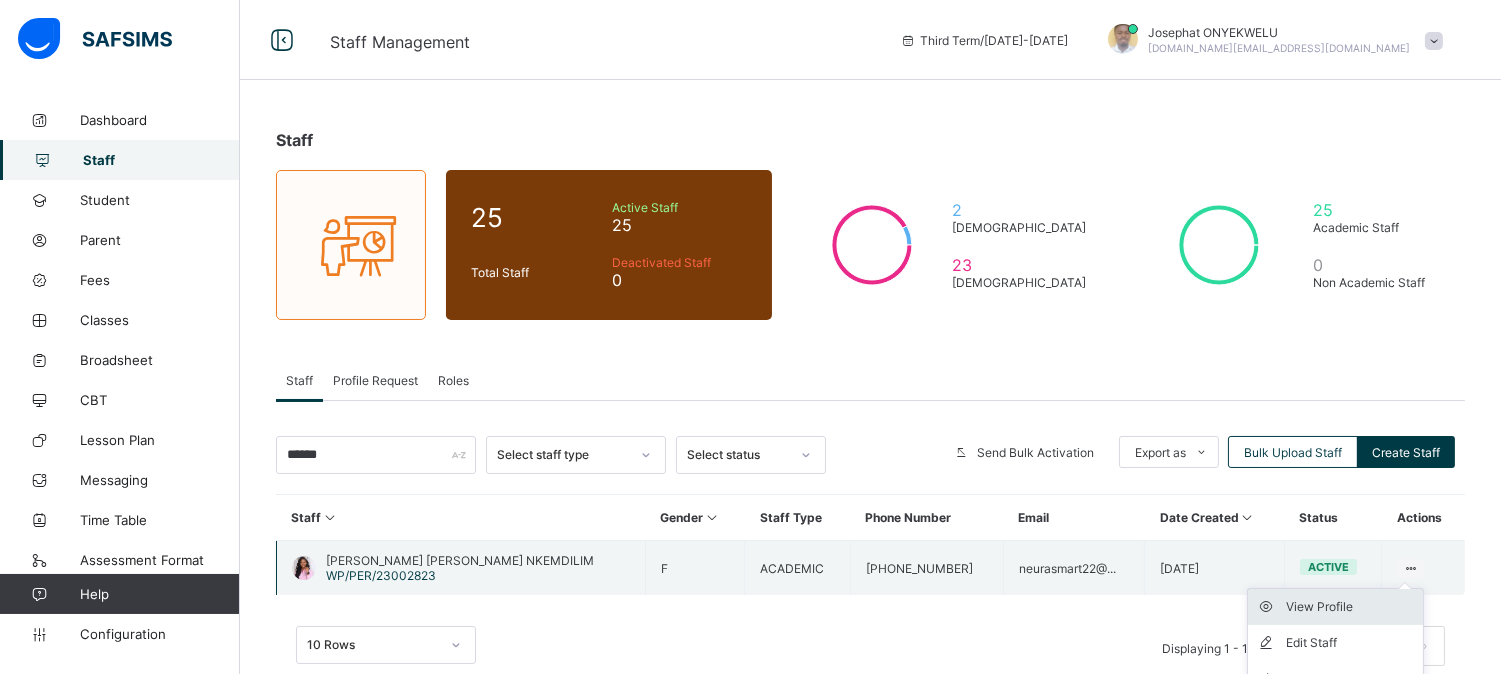 click on "View Profile" at bounding box center [1350, 607] 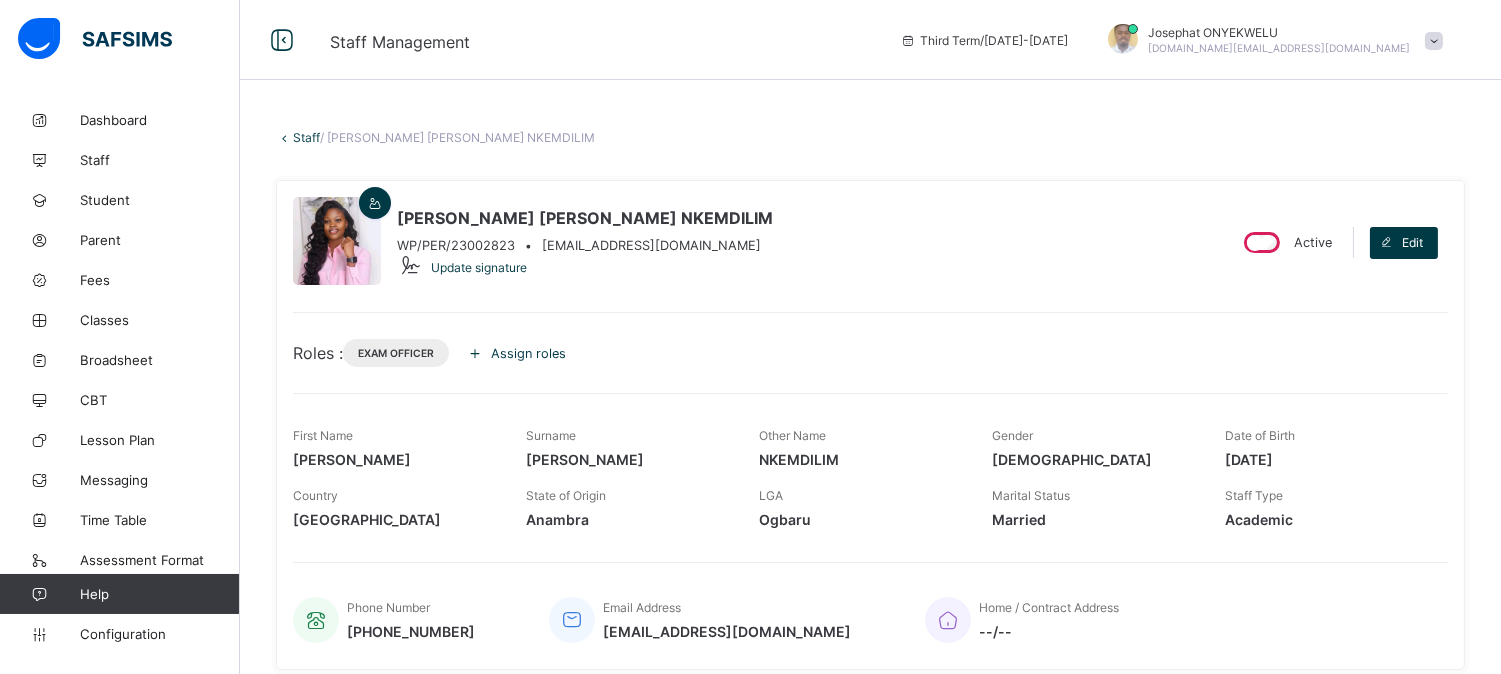 click on "Assign roles" at bounding box center [528, 353] 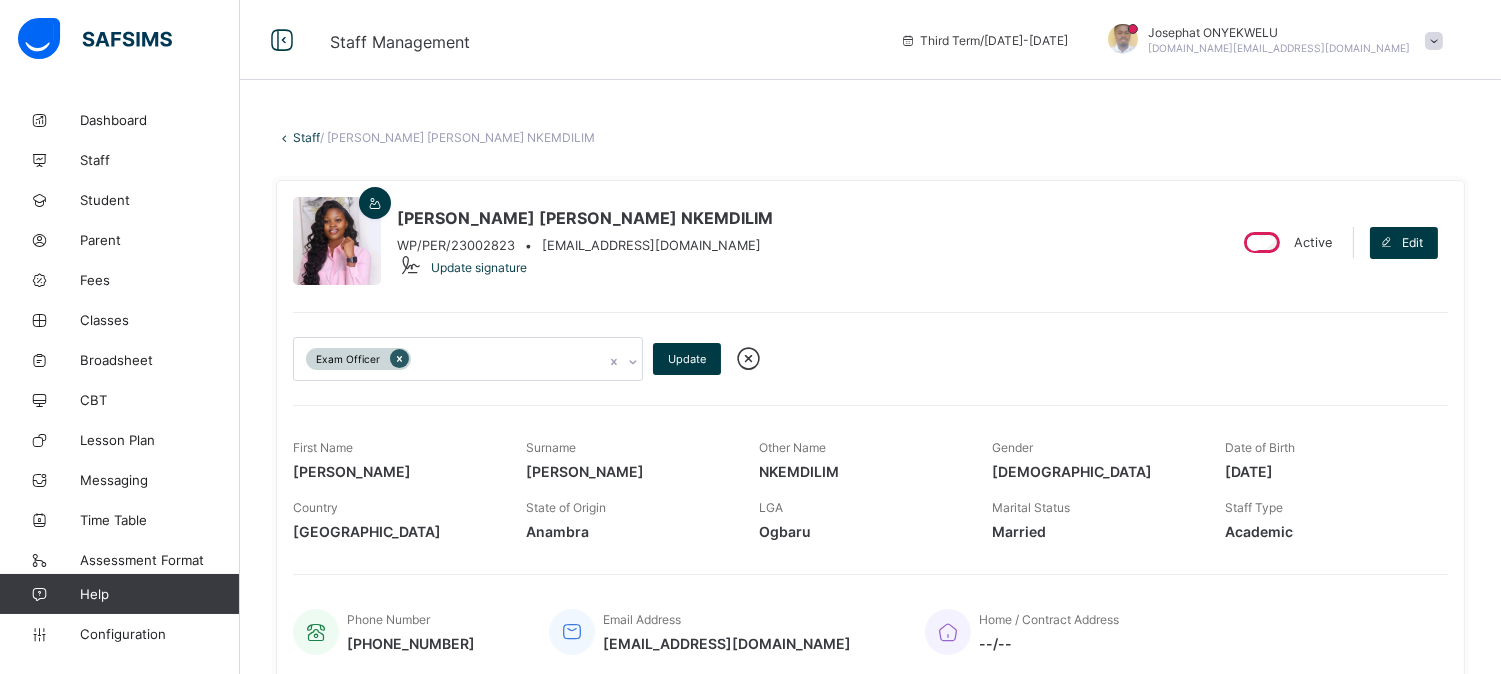 click 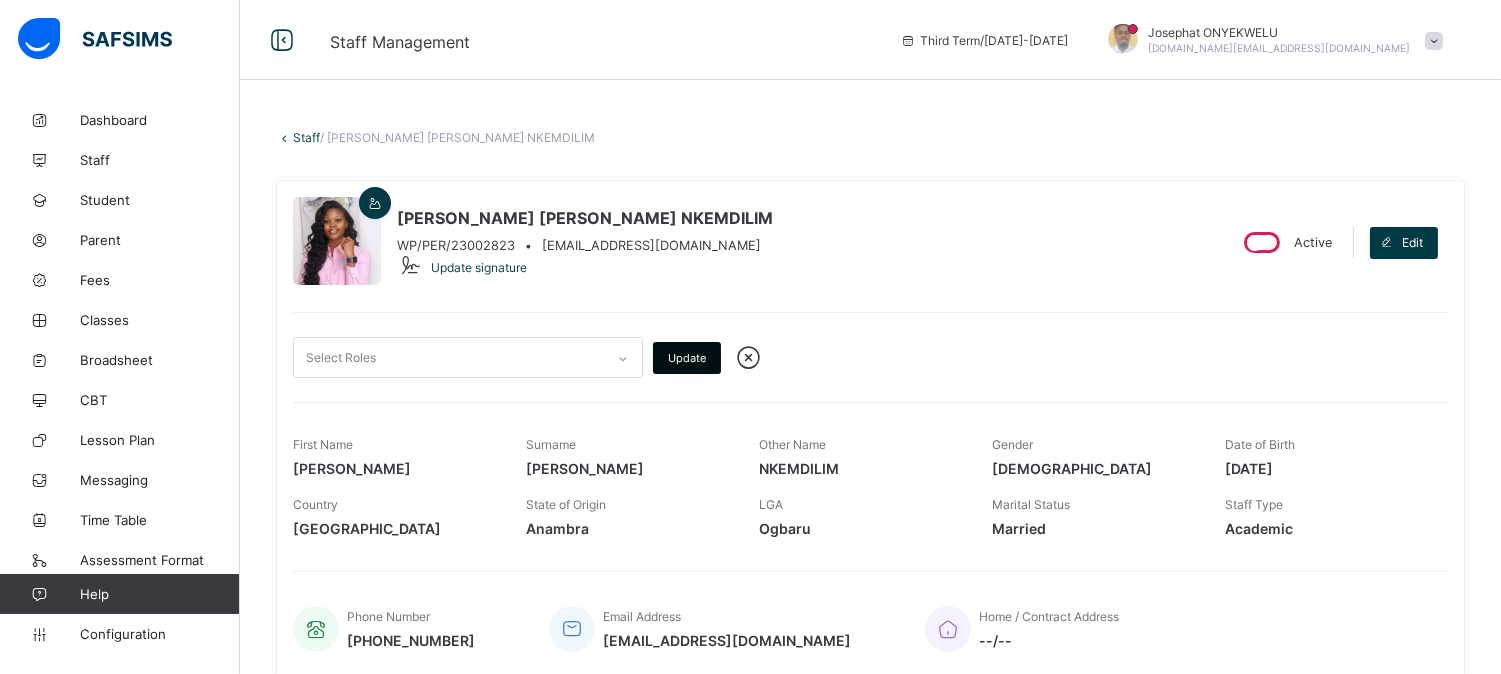 click on "Update" at bounding box center [687, 358] 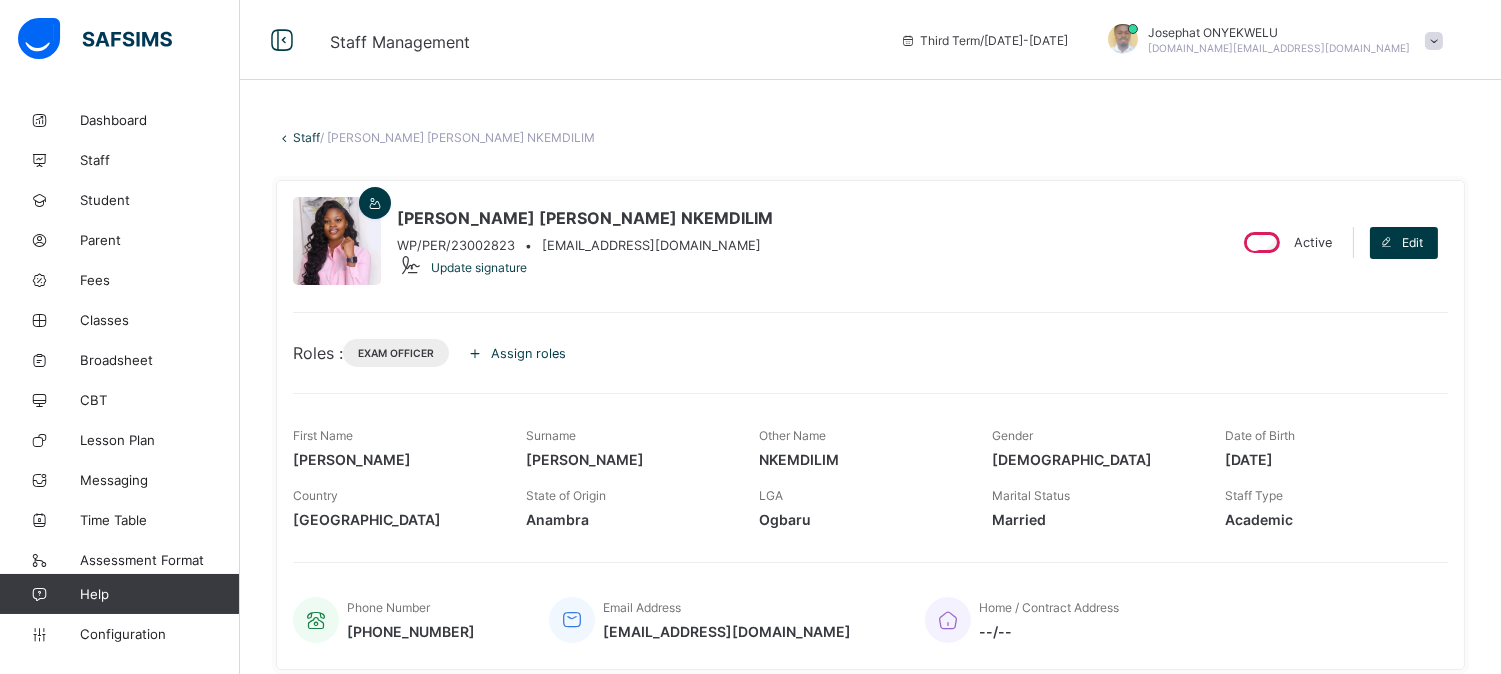 click on "Staff" at bounding box center (306, 137) 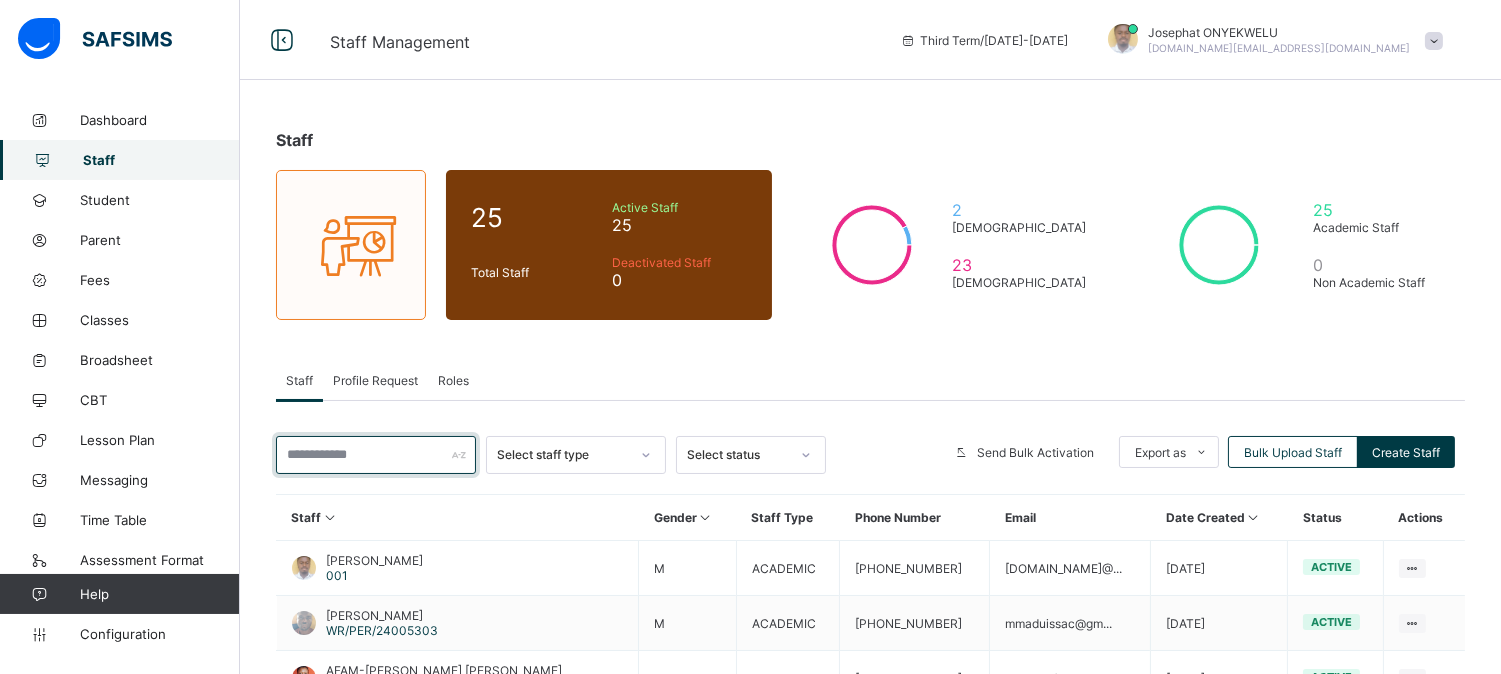 click at bounding box center [376, 455] 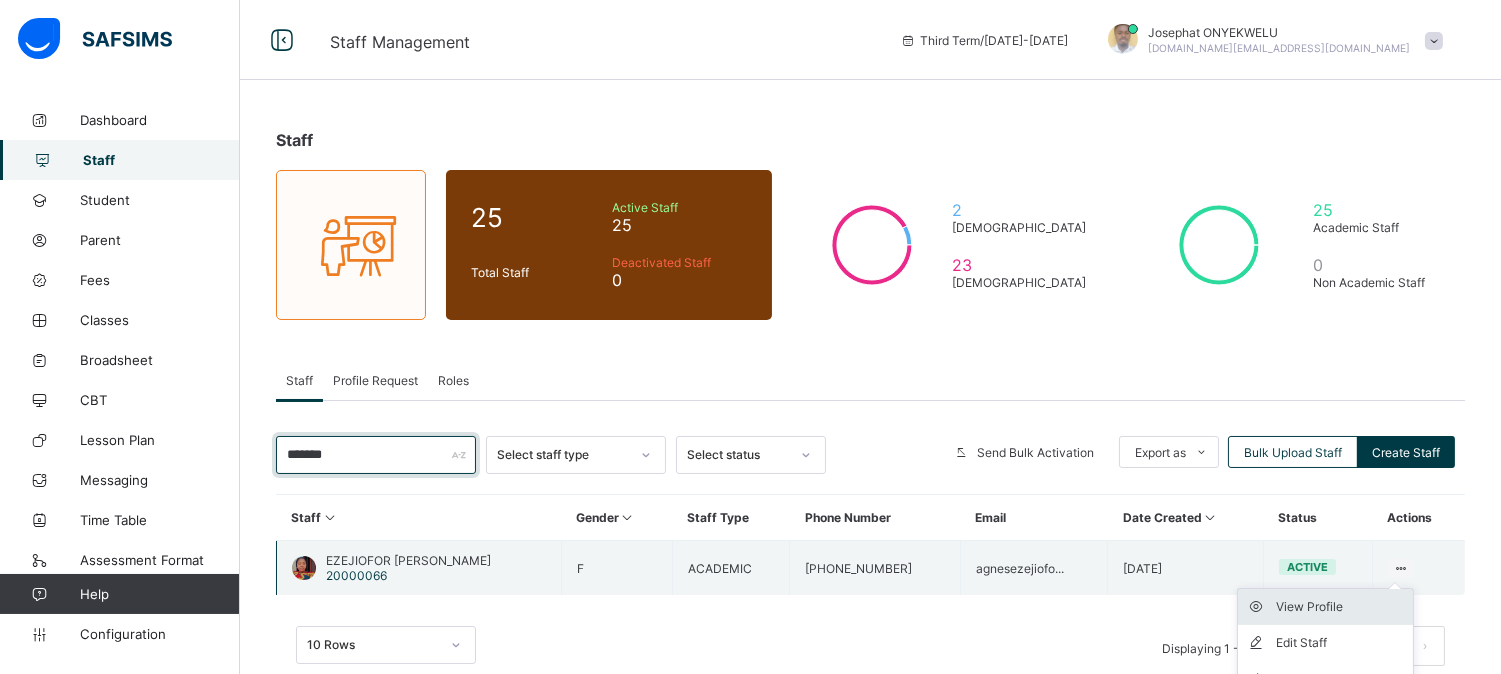 type on "*******" 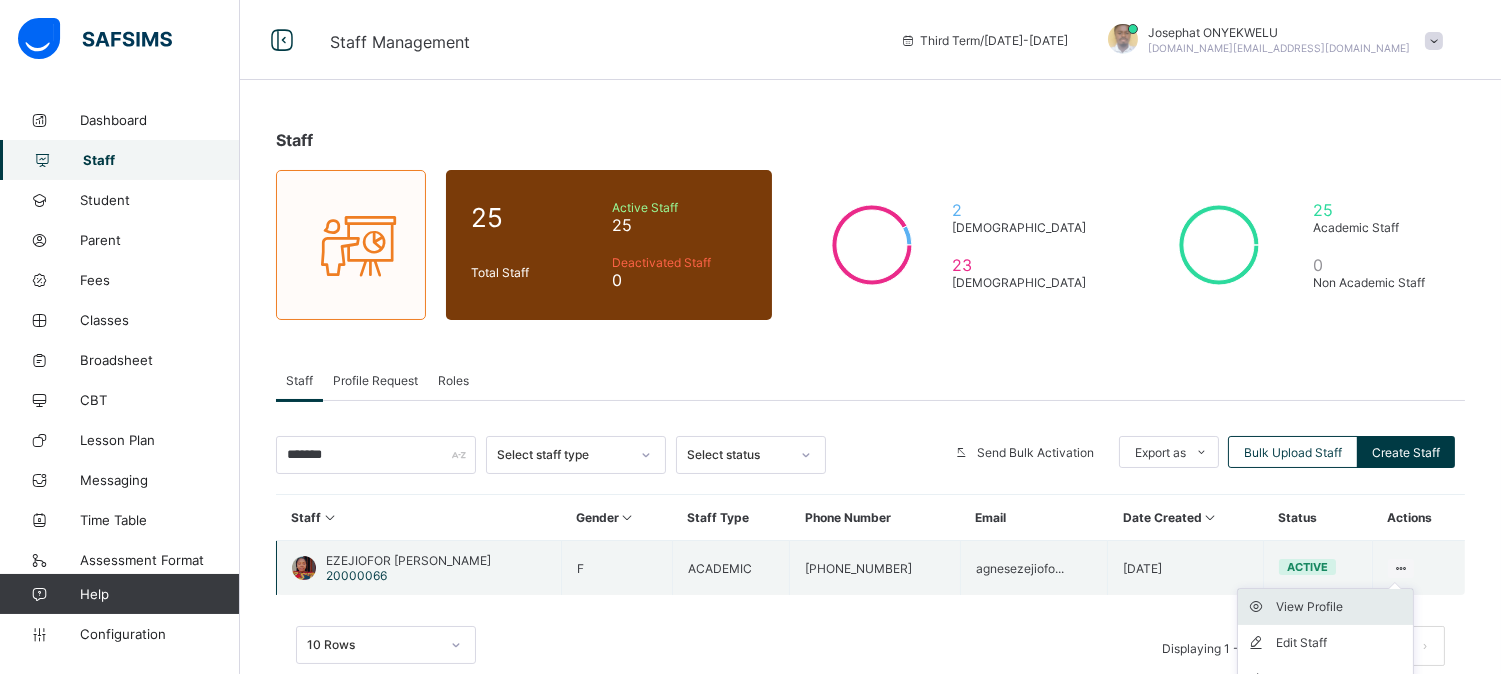 click on "View Profile" at bounding box center (1340, 607) 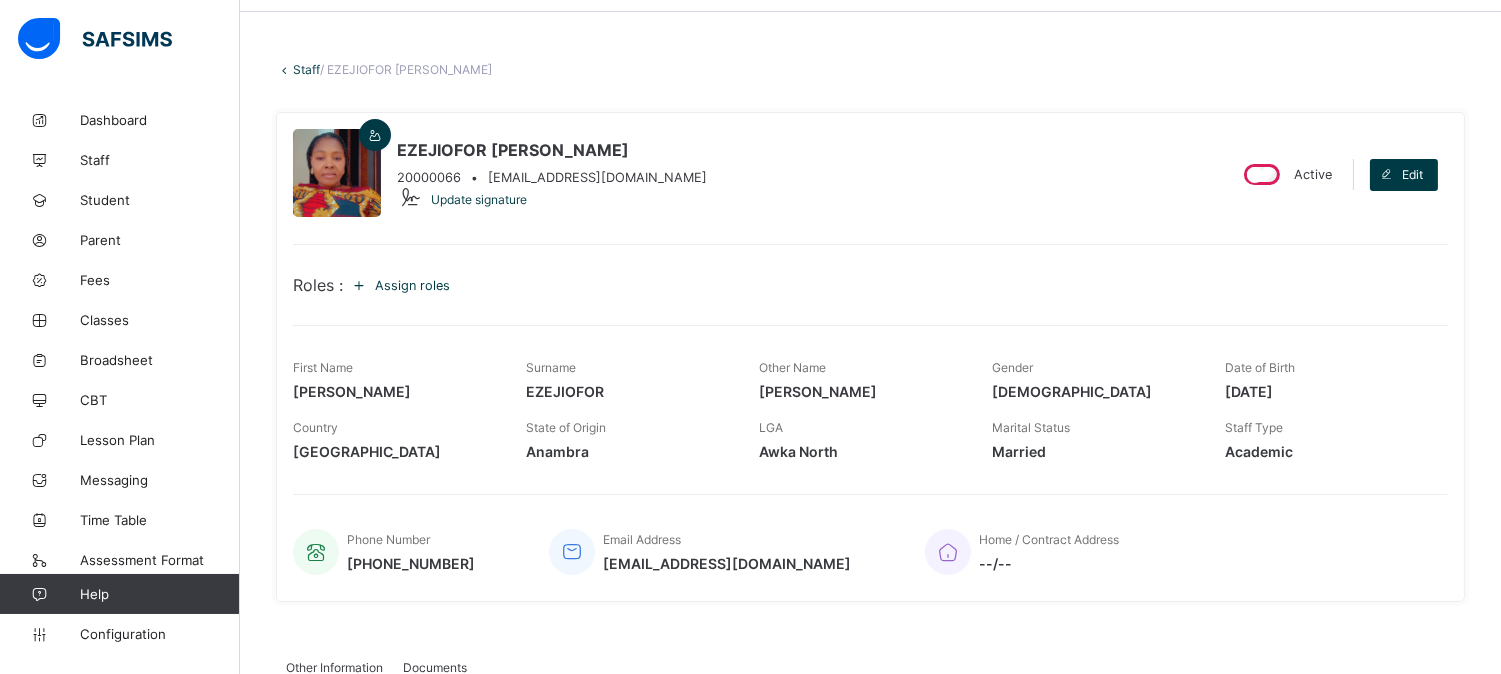 scroll, scrollTop: 26, scrollLeft: 0, axis: vertical 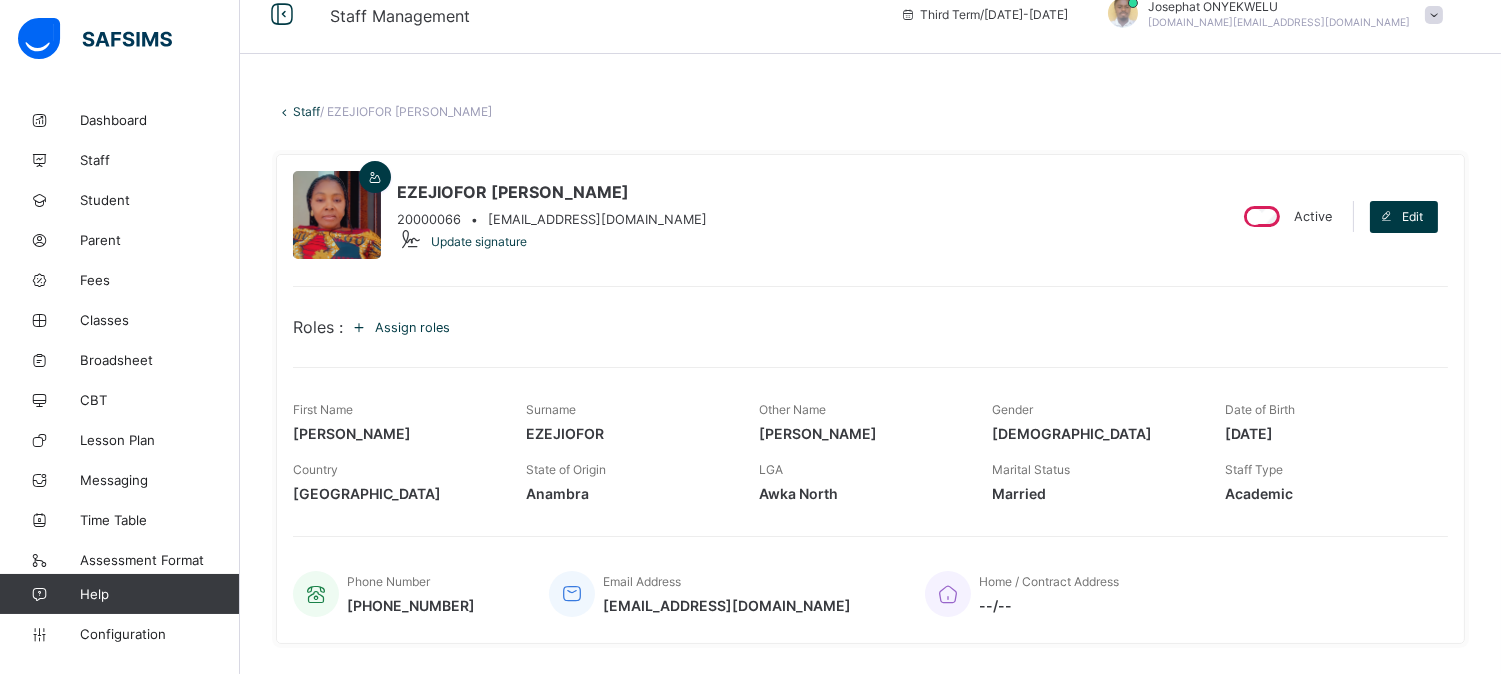 click on "Staff" at bounding box center [306, 111] 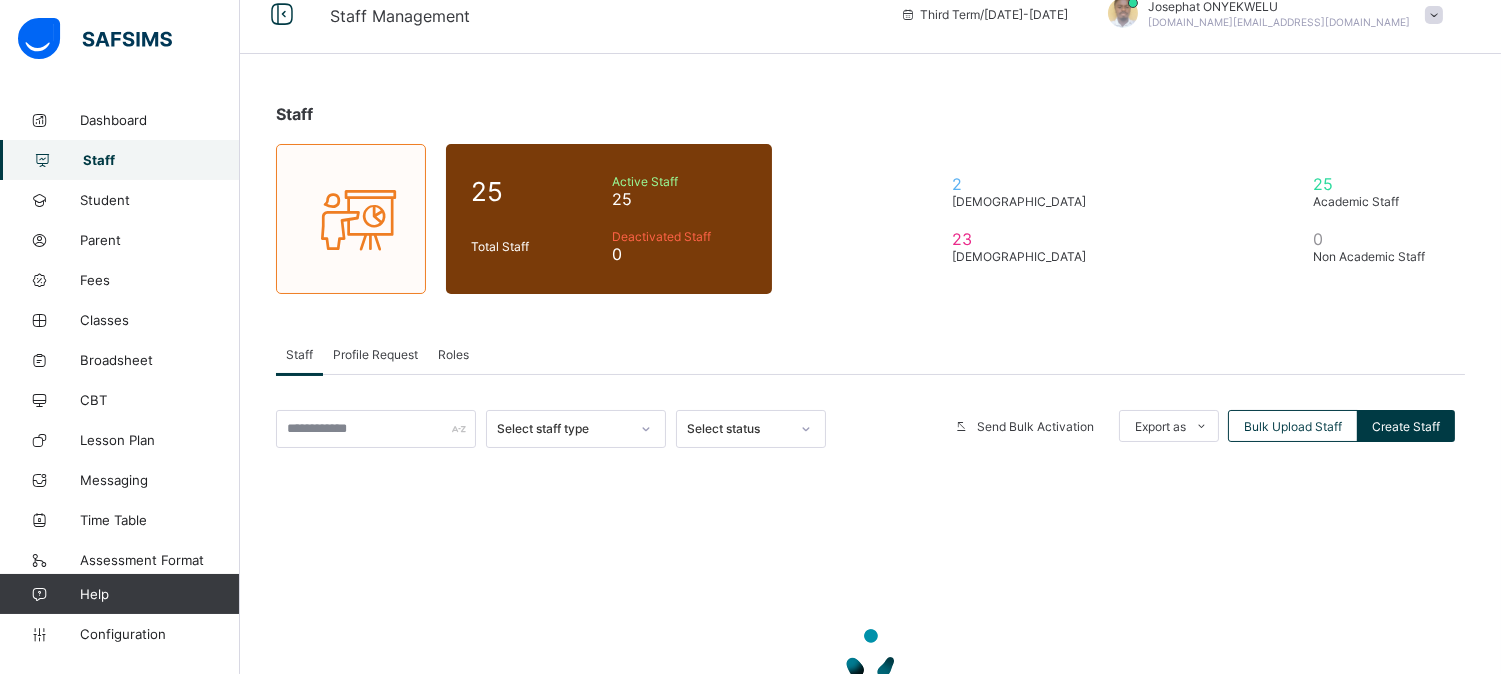 scroll, scrollTop: 0, scrollLeft: 0, axis: both 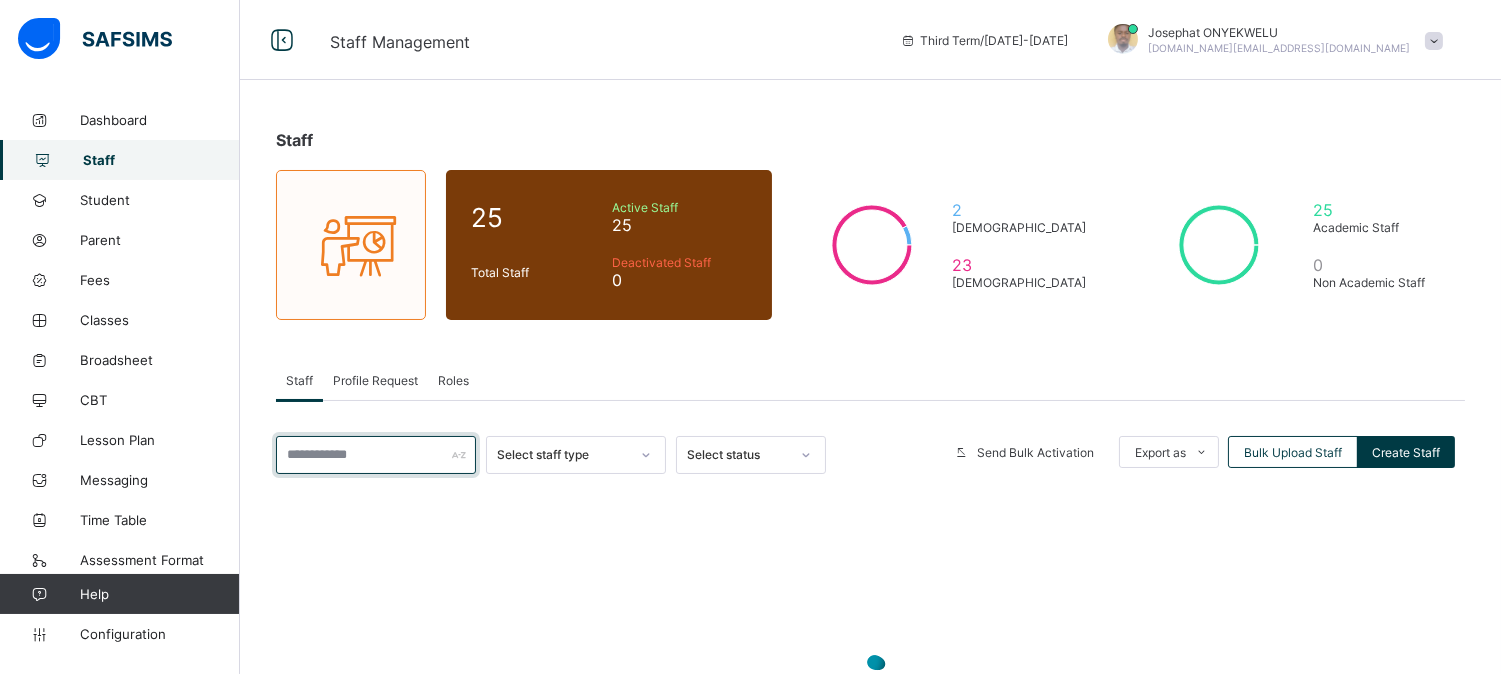 click at bounding box center (376, 455) 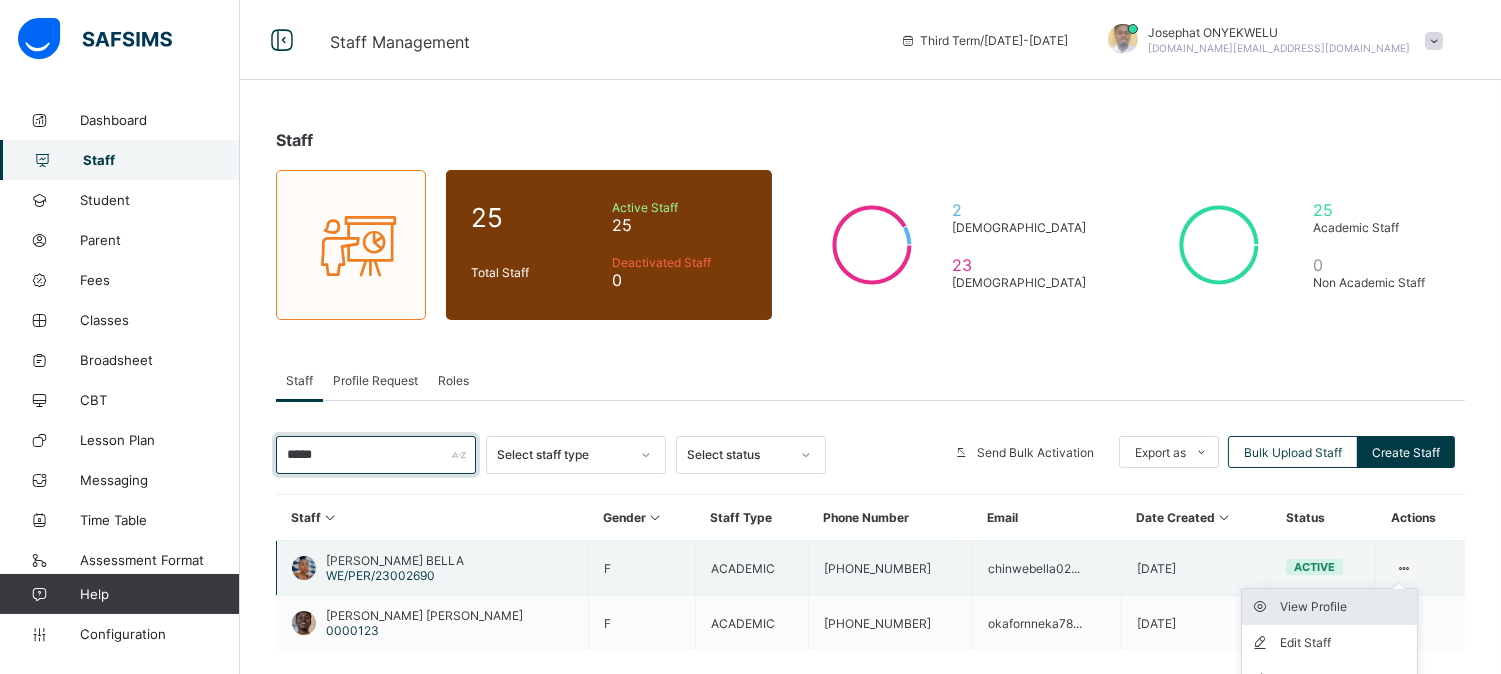type on "*****" 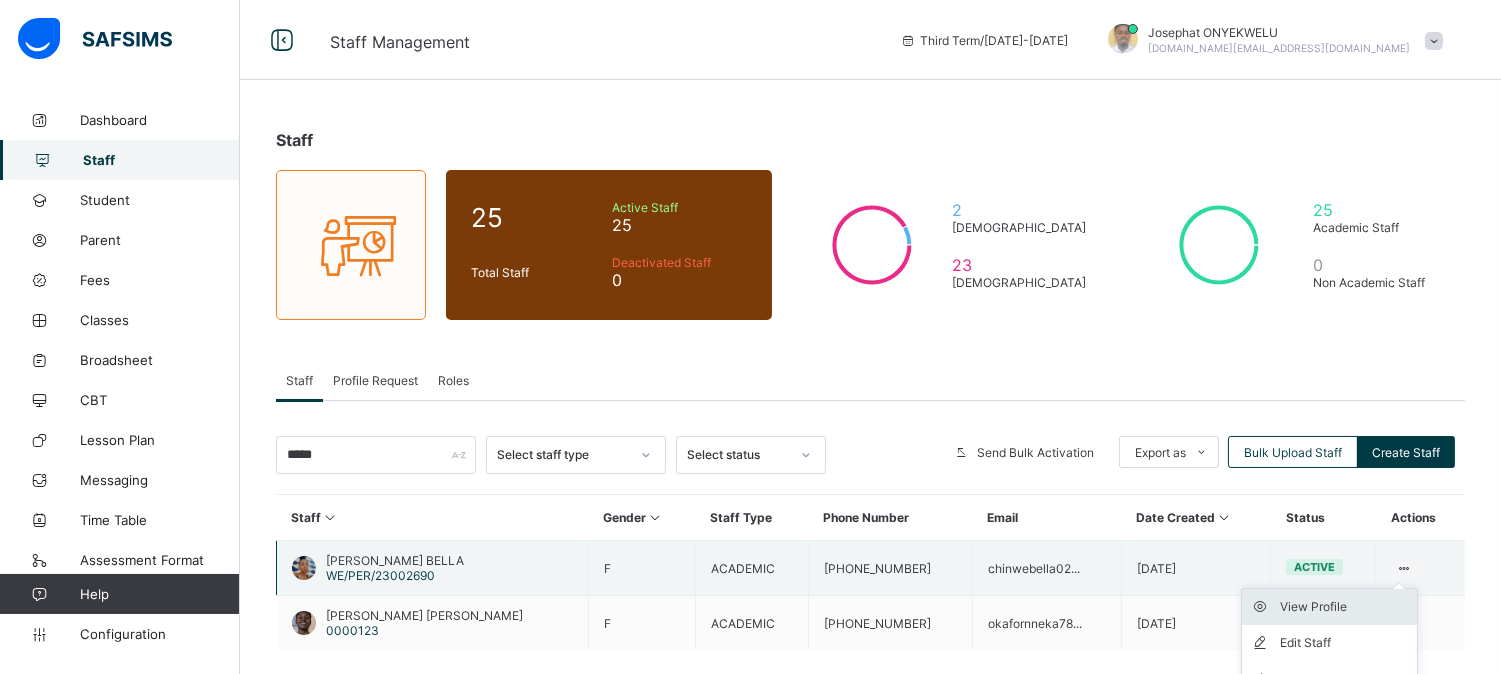 click on "View Profile" at bounding box center (1344, 607) 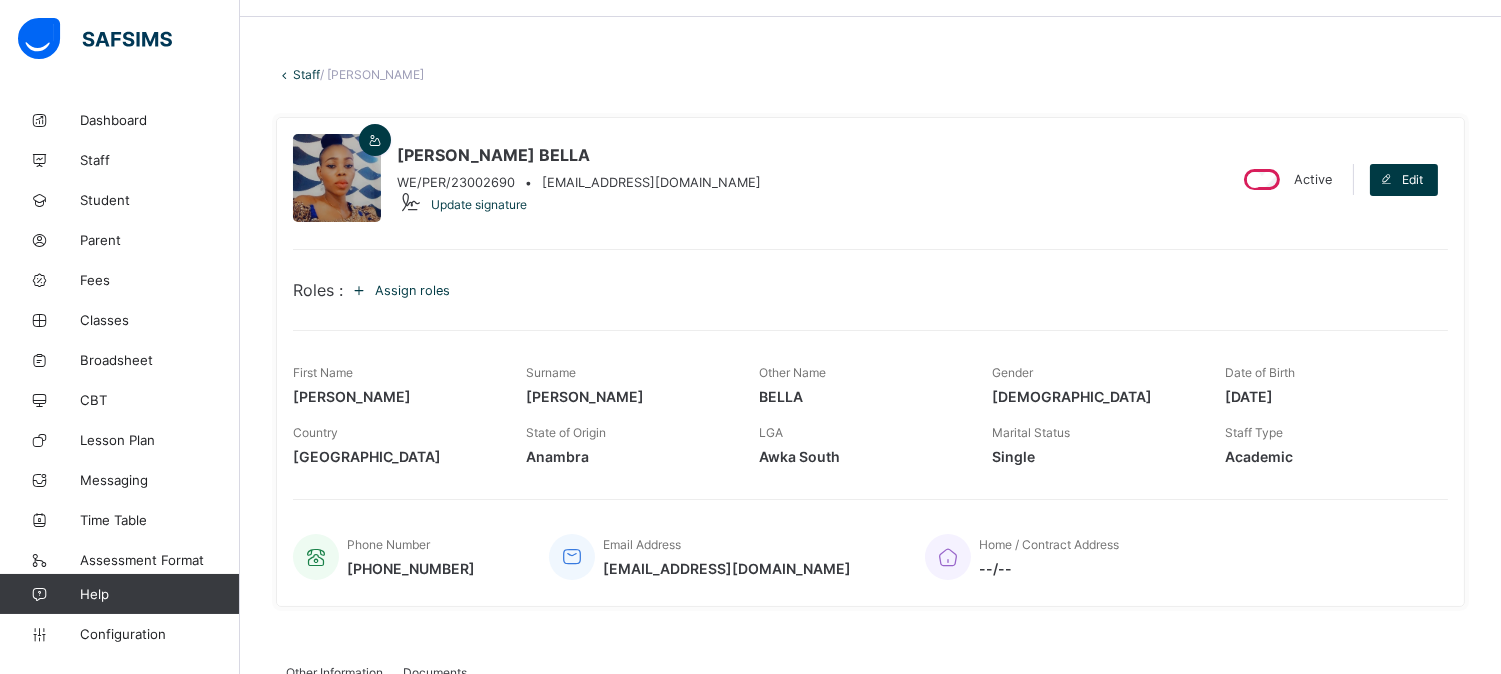 scroll, scrollTop: 0, scrollLeft: 0, axis: both 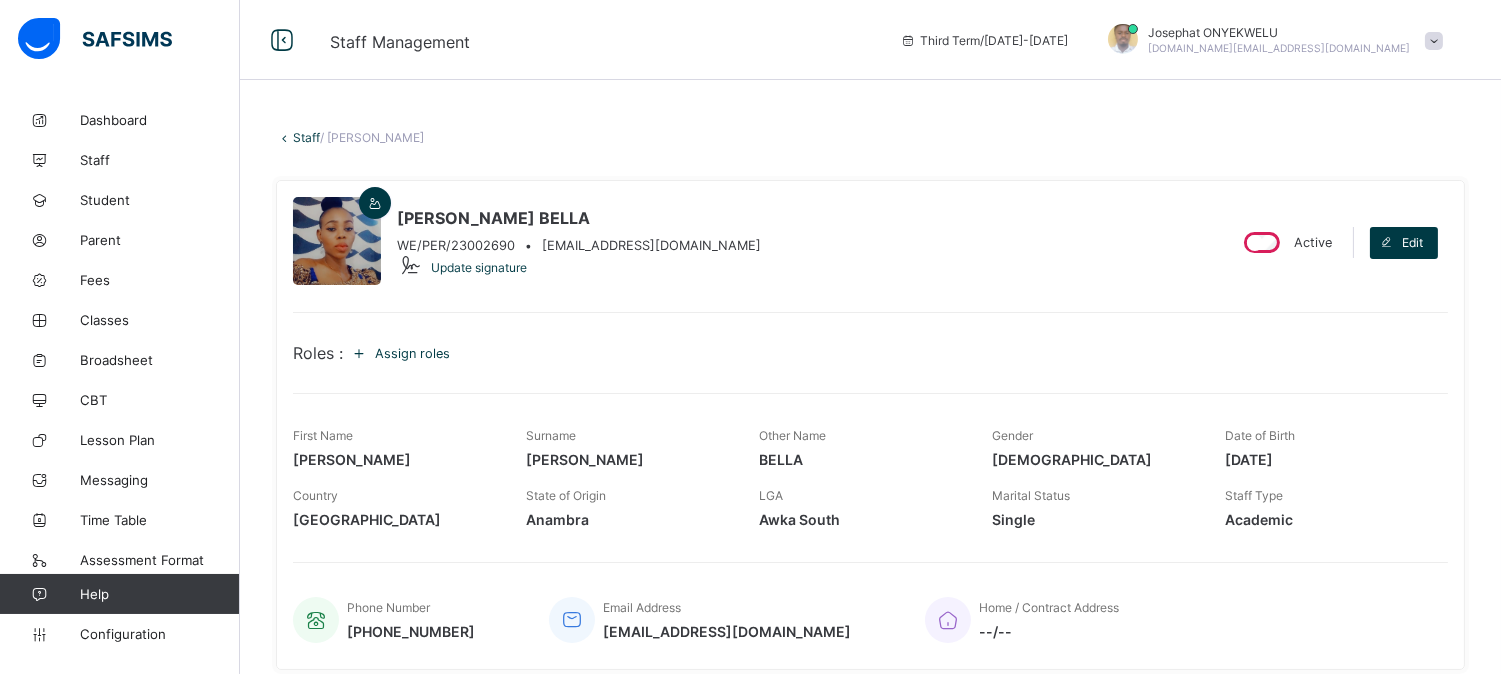 click on "Staff" at bounding box center (306, 137) 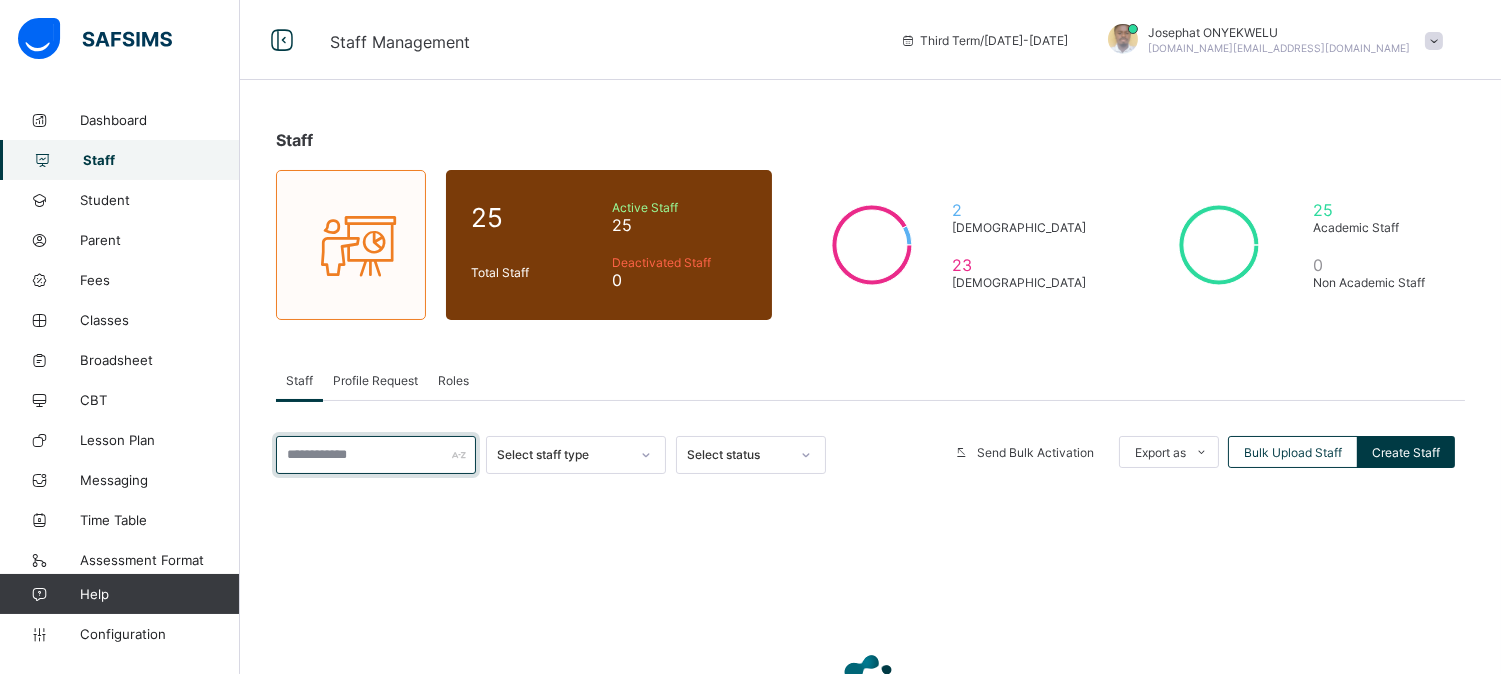 click at bounding box center [376, 455] 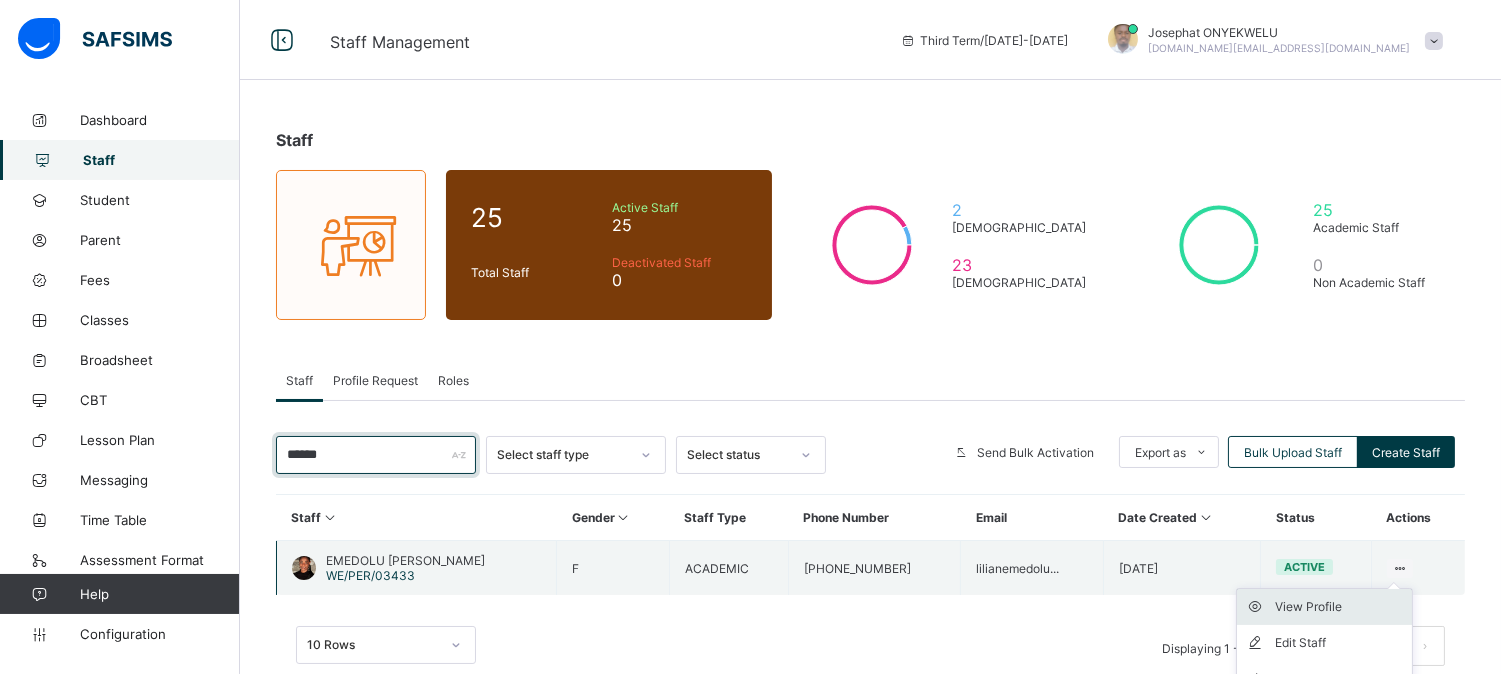 type on "******" 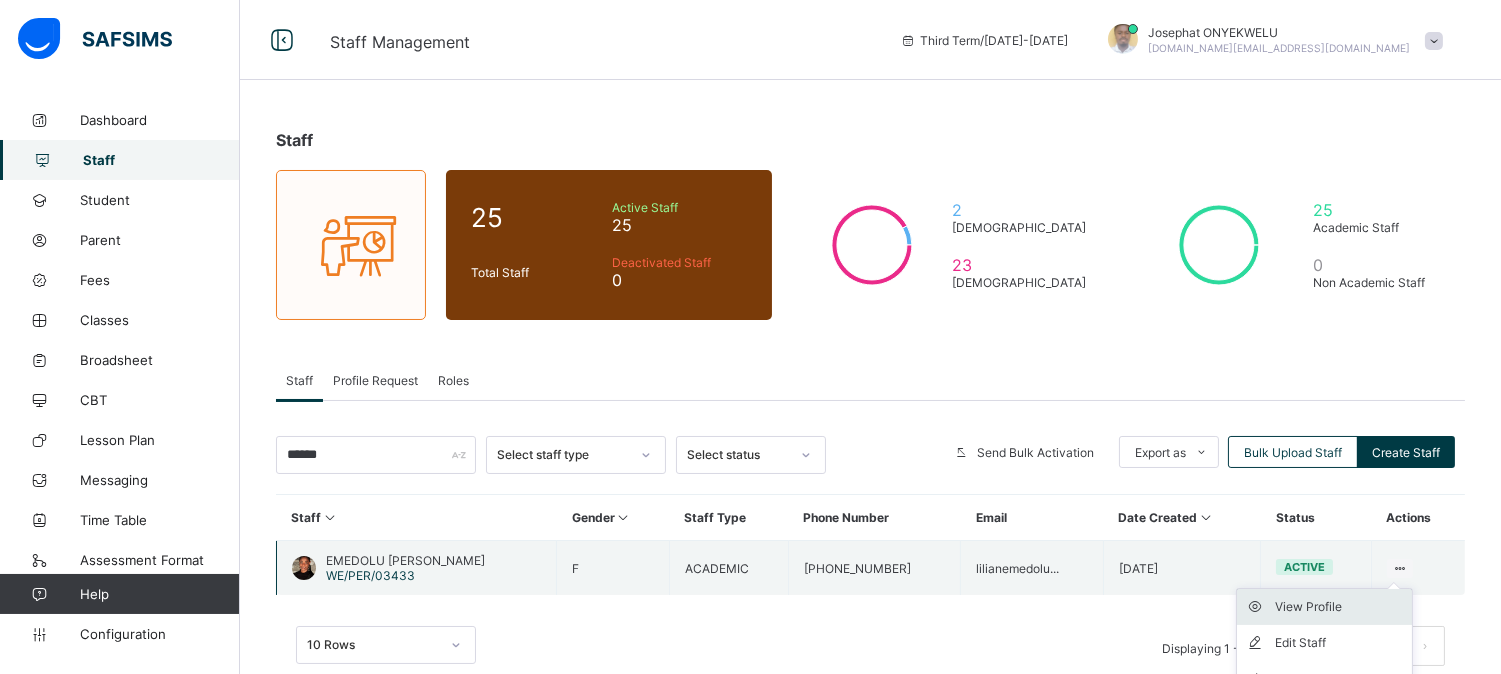 click on "View Profile" at bounding box center [1339, 607] 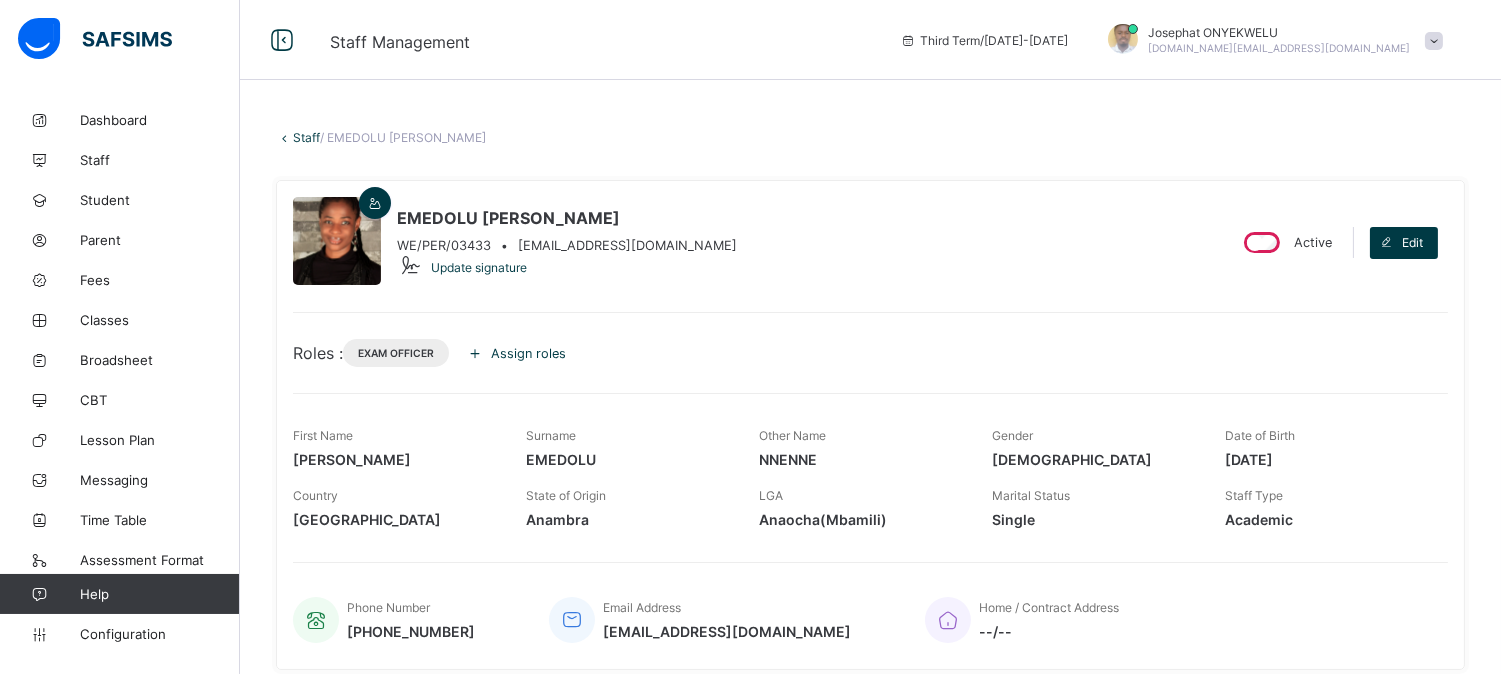 click on "Assign roles" at bounding box center (528, 353) 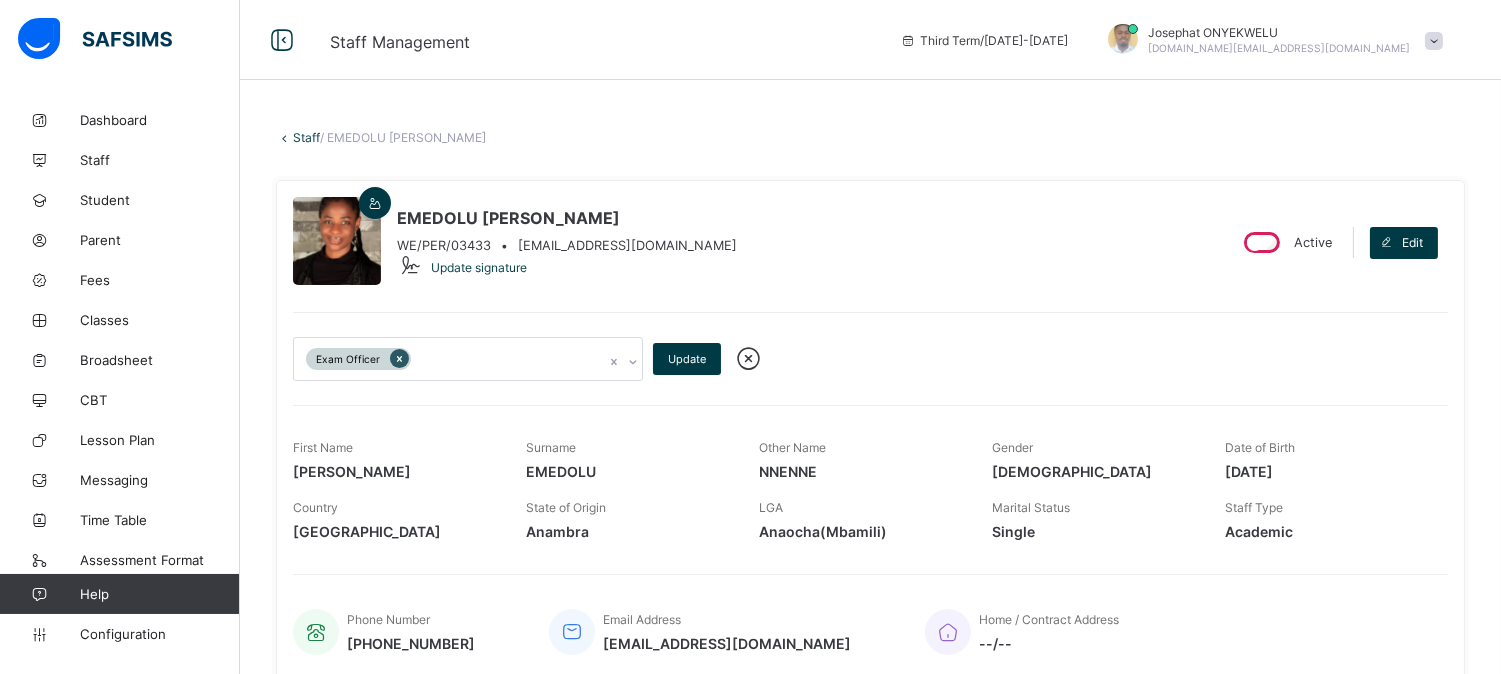 click 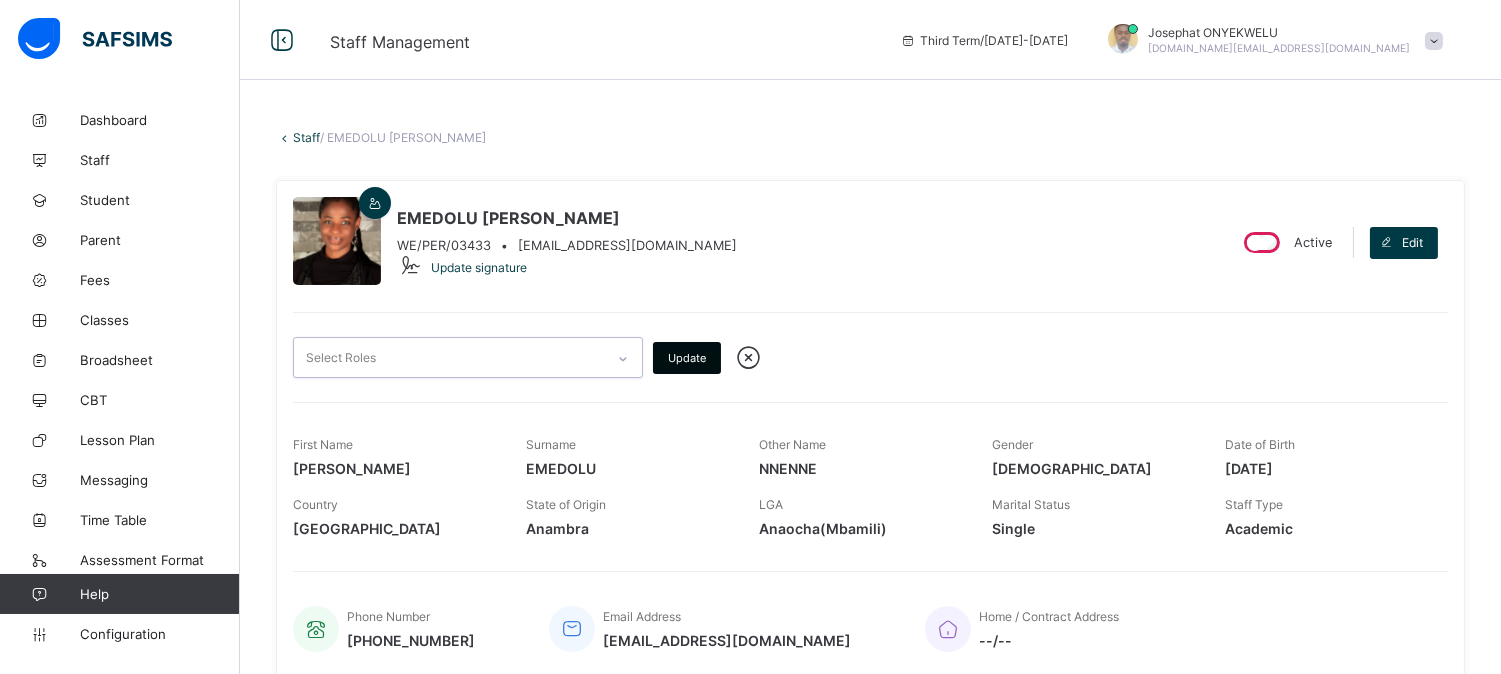 click on "Update" at bounding box center [687, 358] 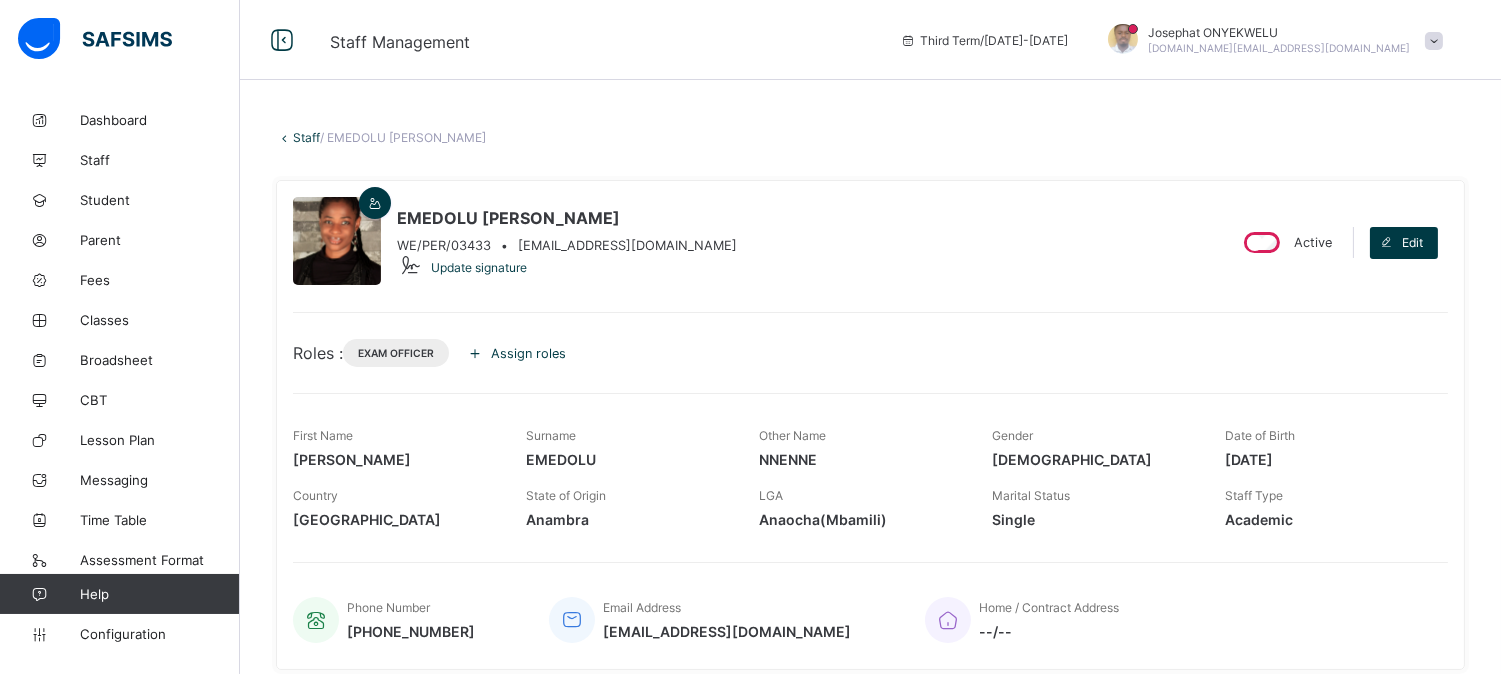 click on "Staff" at bounding box center (306, 137) 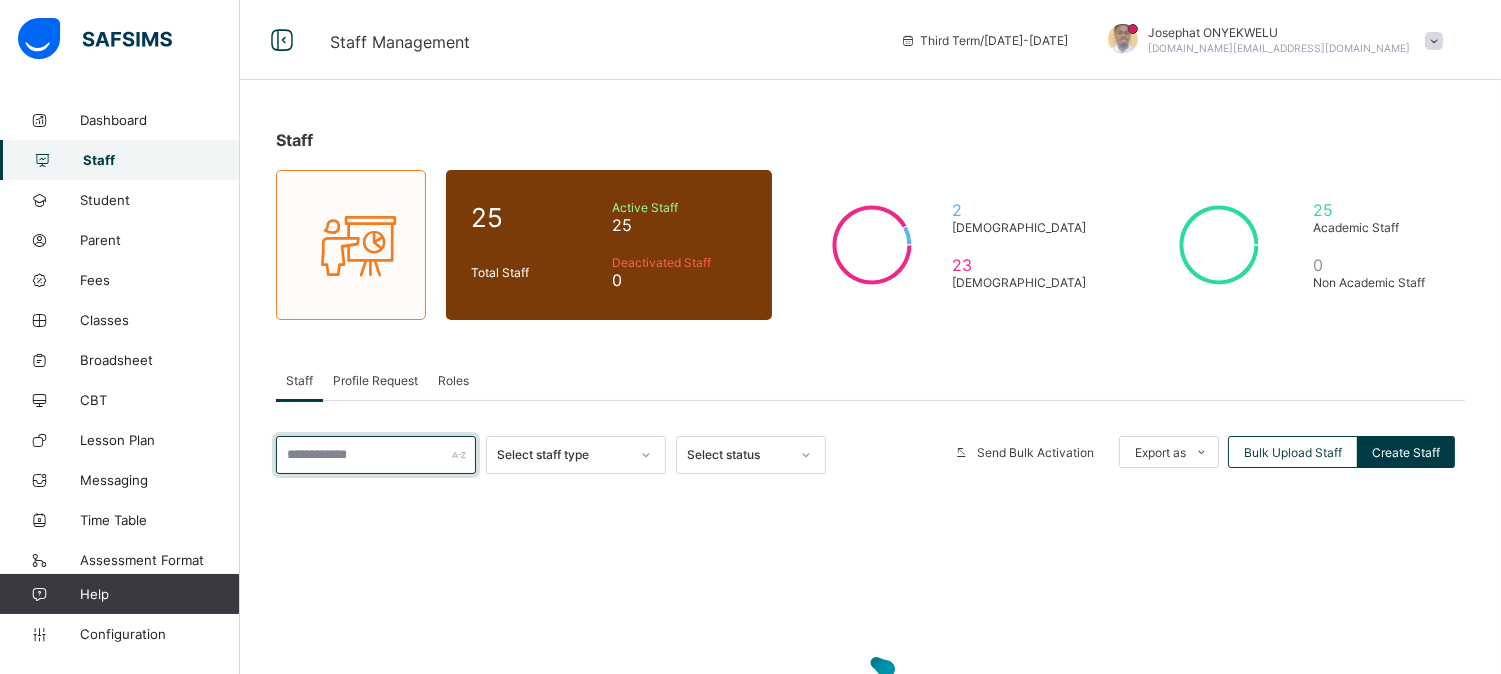 click at bounding box center [376, 455] 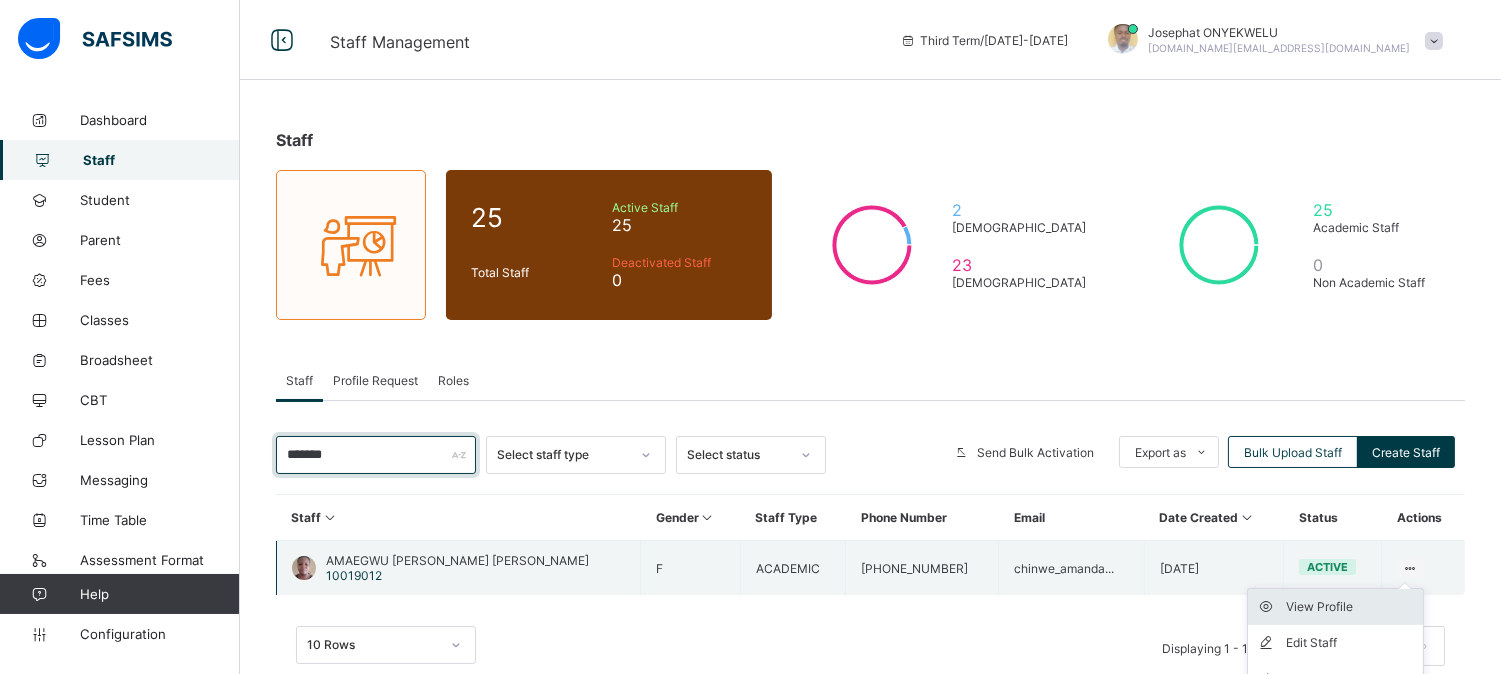 type on "*******" 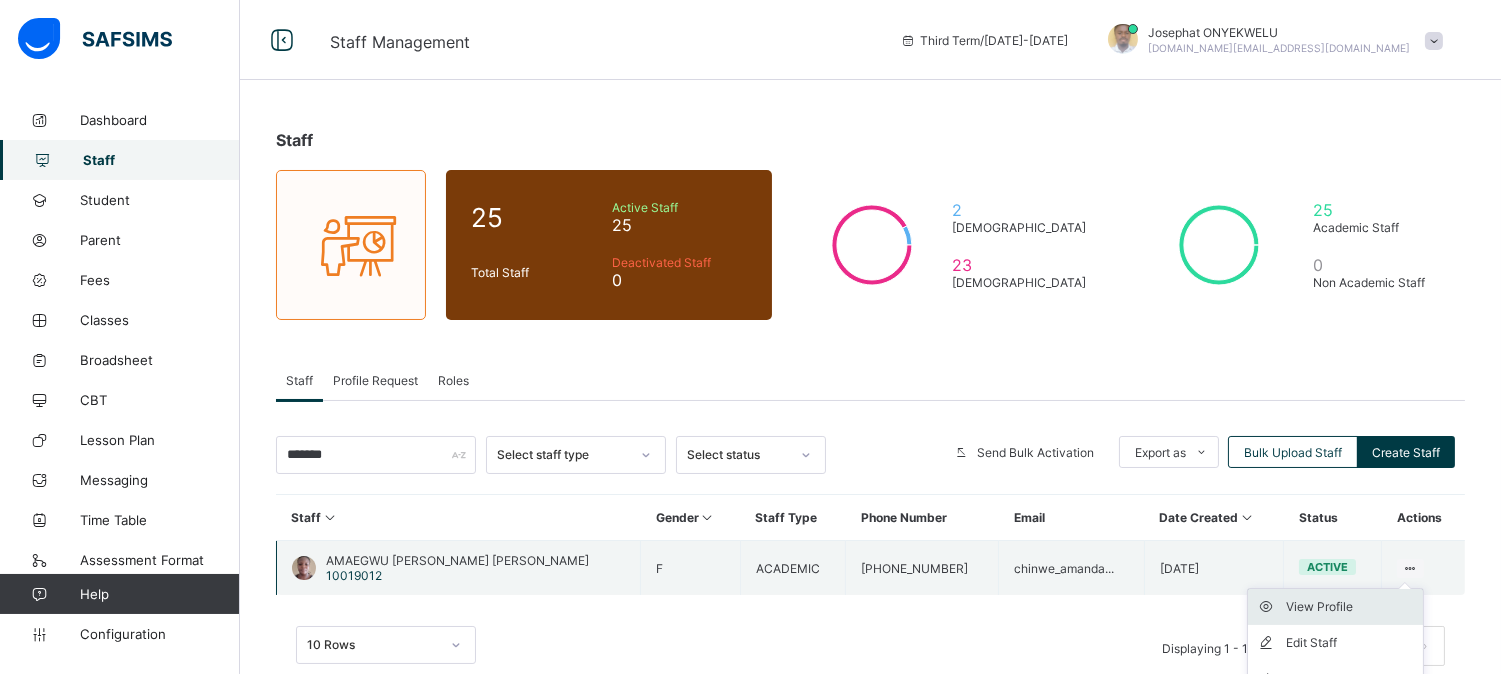 click on "View Profile" at bounding box center [1350, 607] 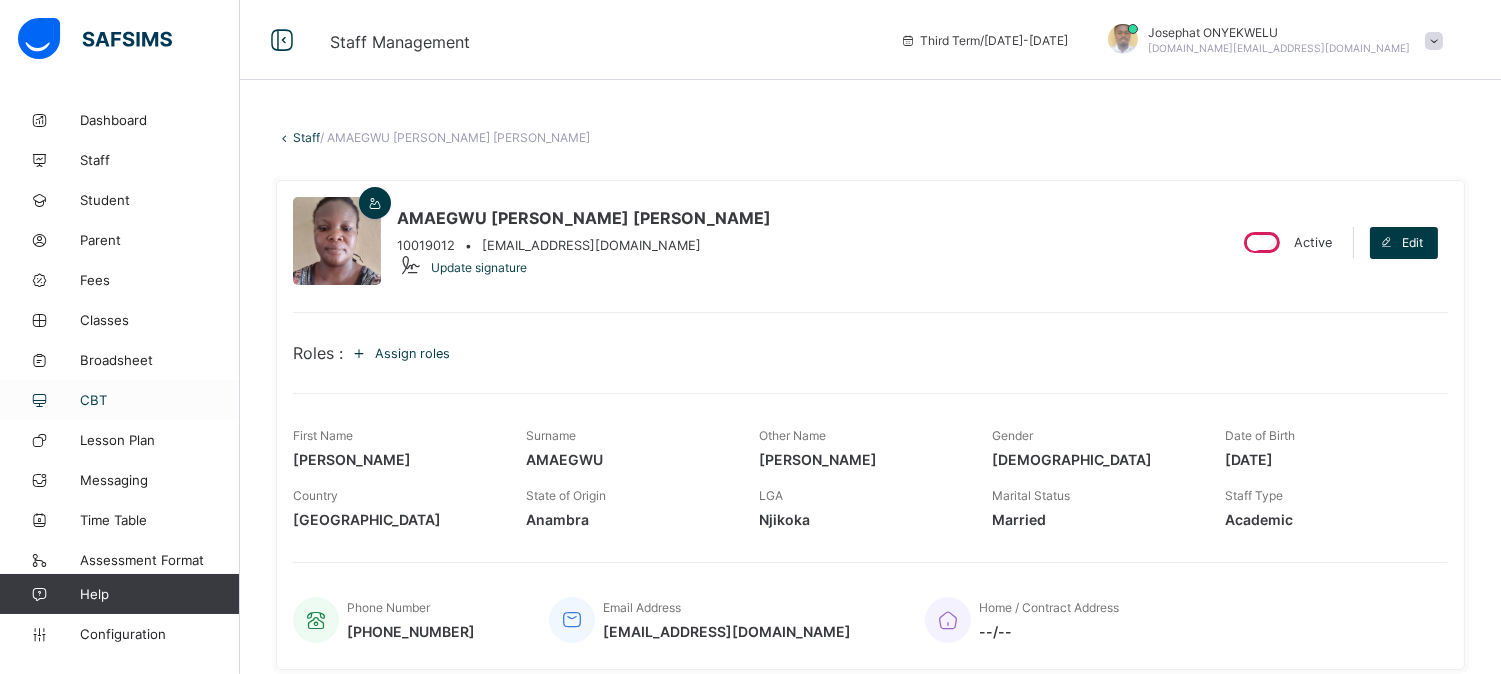 click on "CBT" at bounding box center [160, 400] 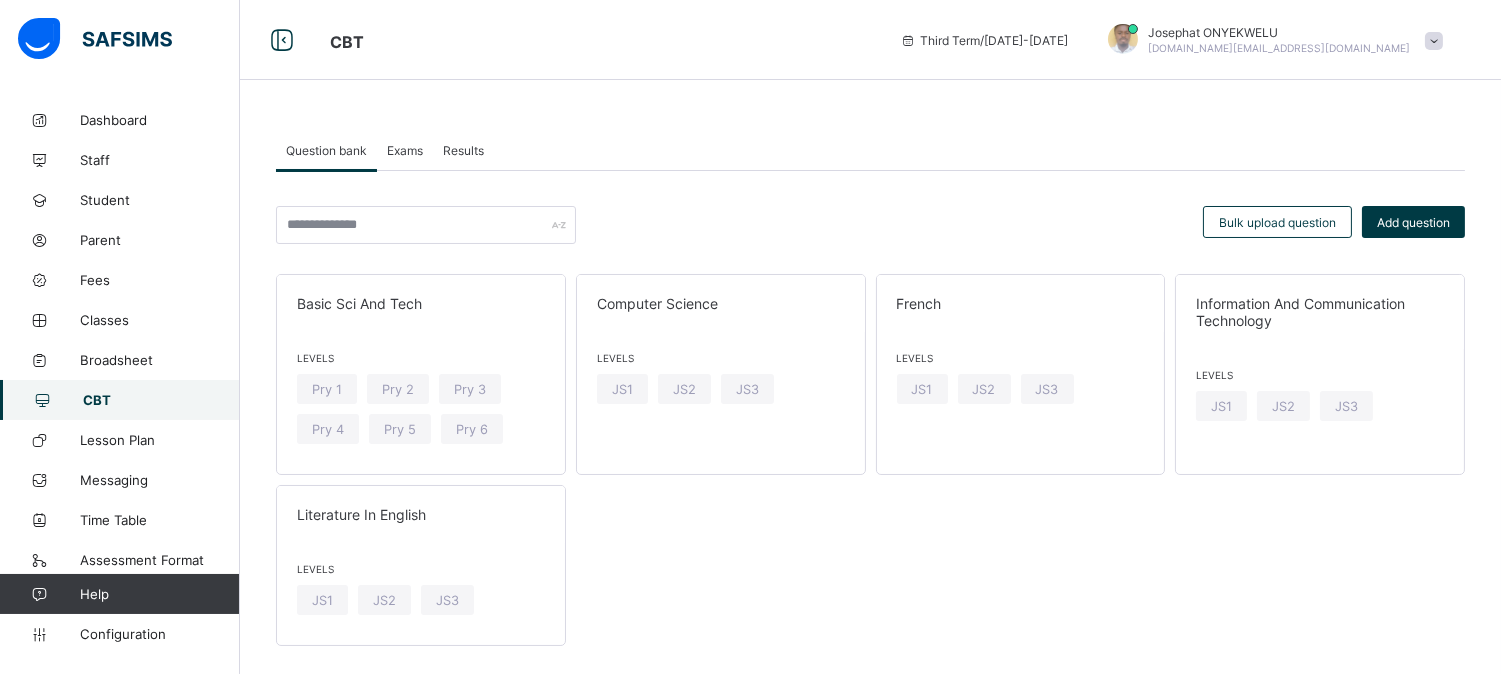 click on "Exams" at bounding box center [405, 150] 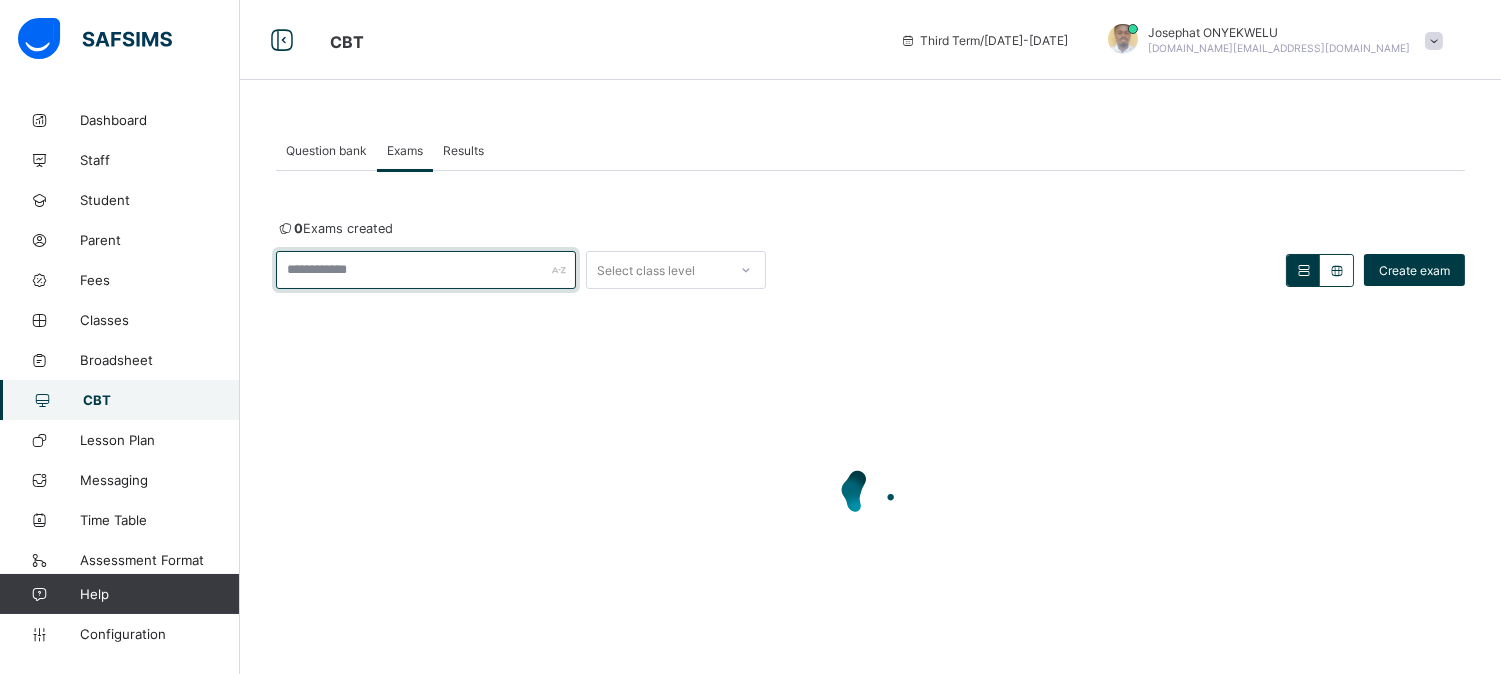 click at bounding box center (426, 270) 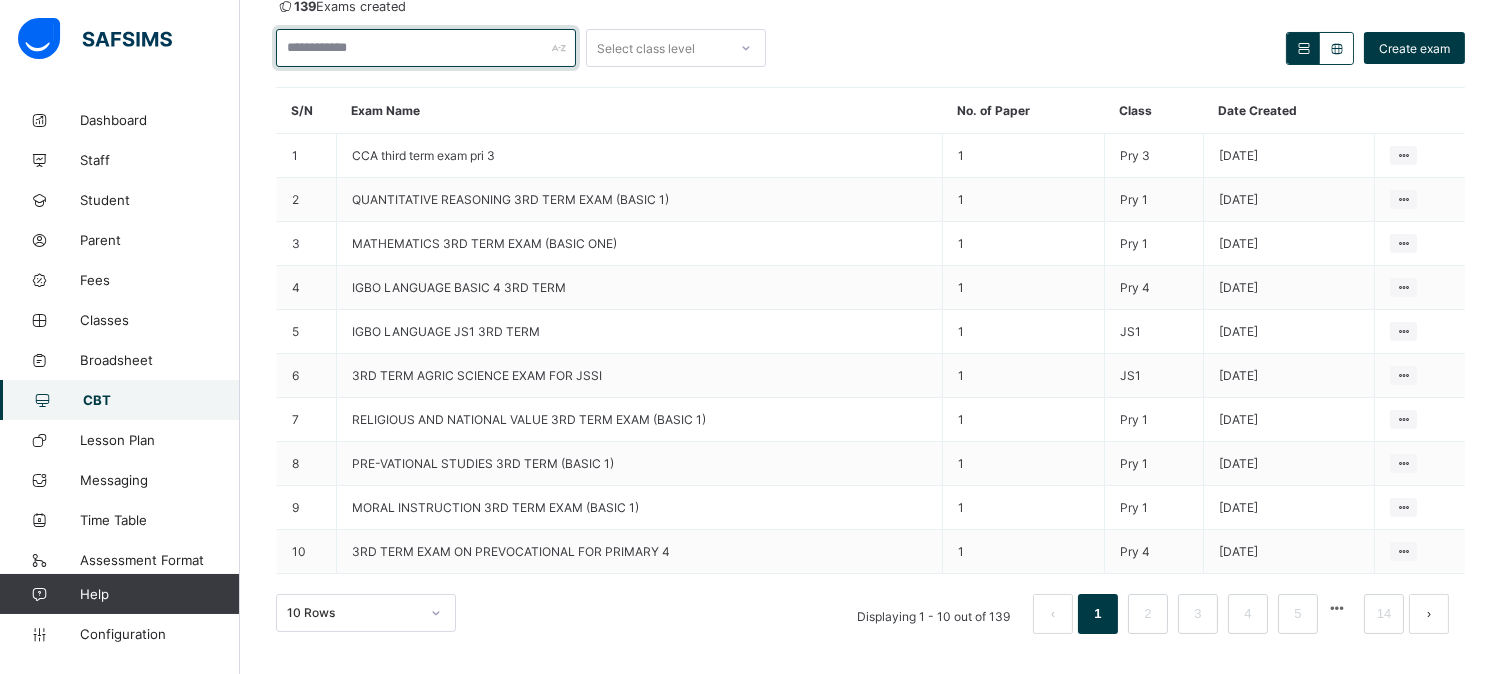 scroll, scrollTop: 0, scrollLeft: 0, axis: both 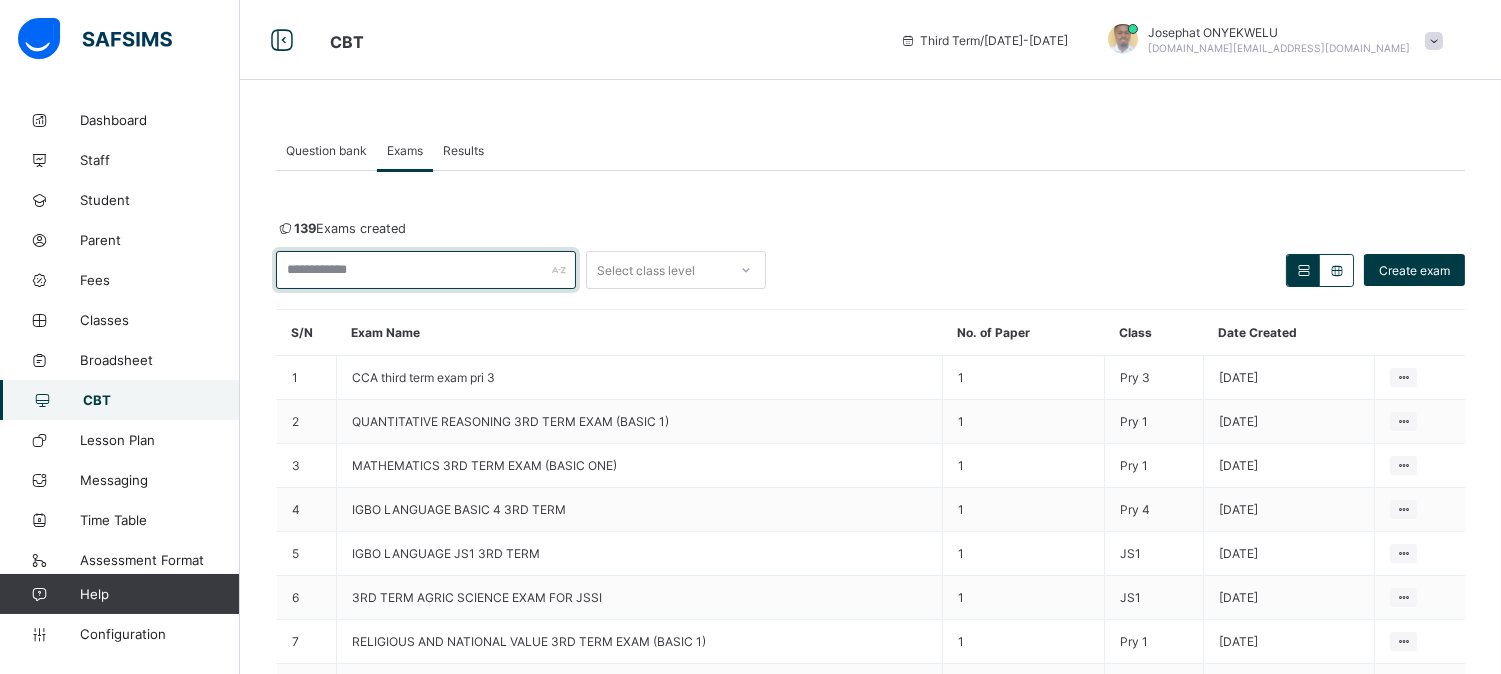 click at bounding box center (426, 270) 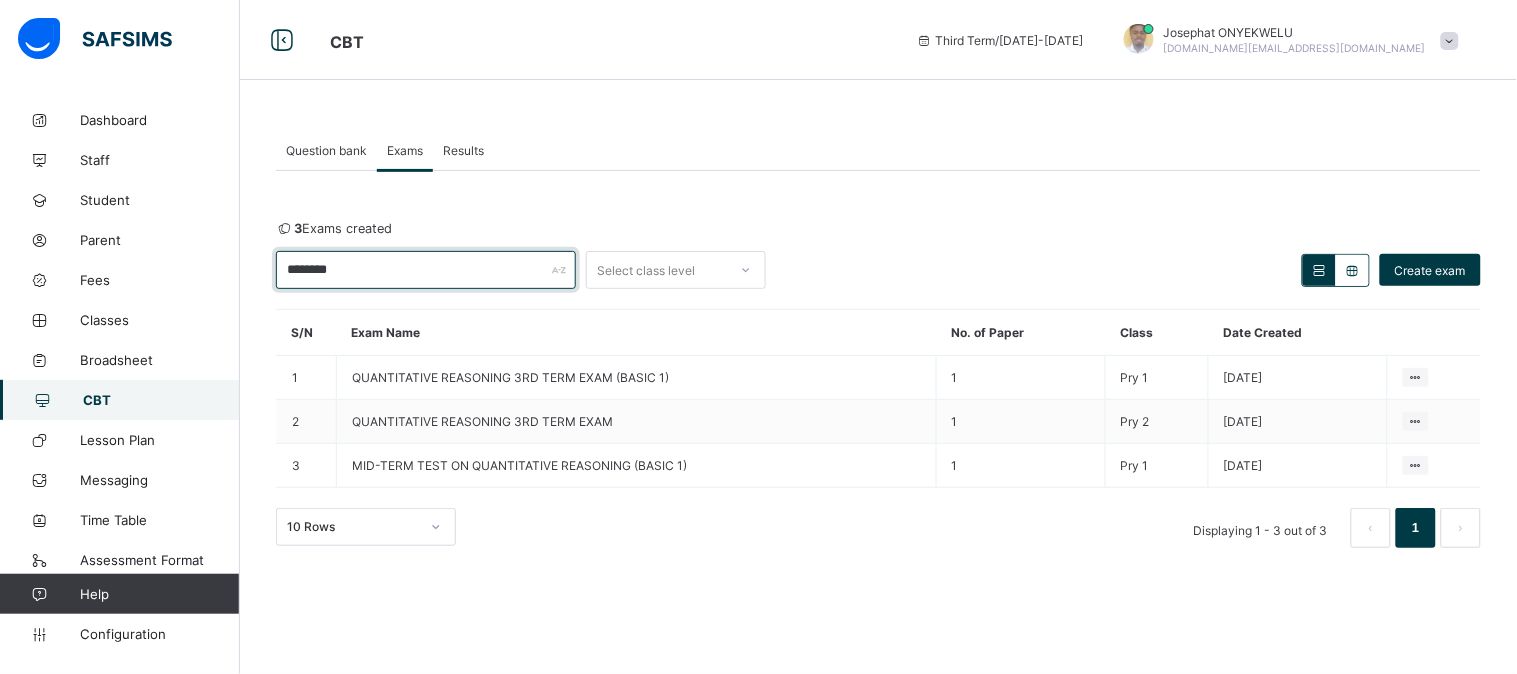 click on "********" at bounding box center [426, 270] 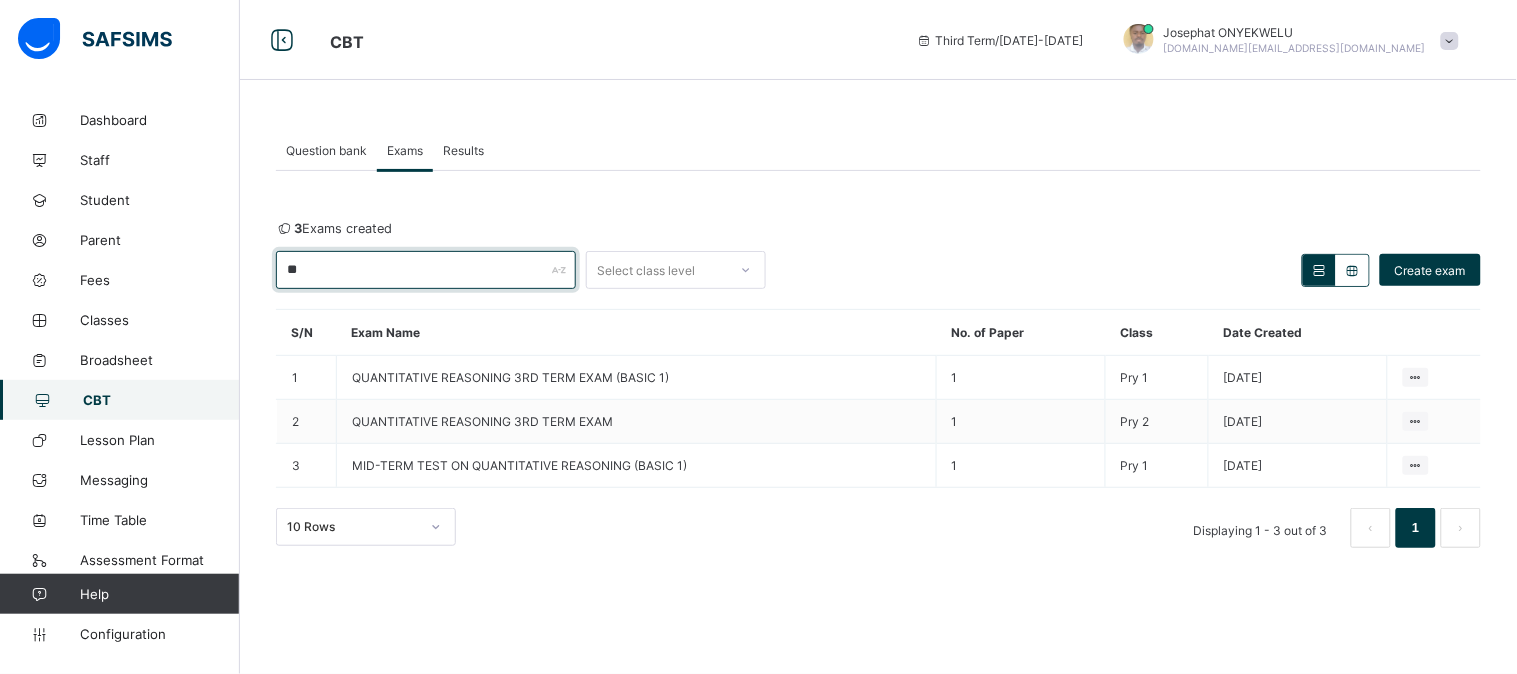 type on "*" 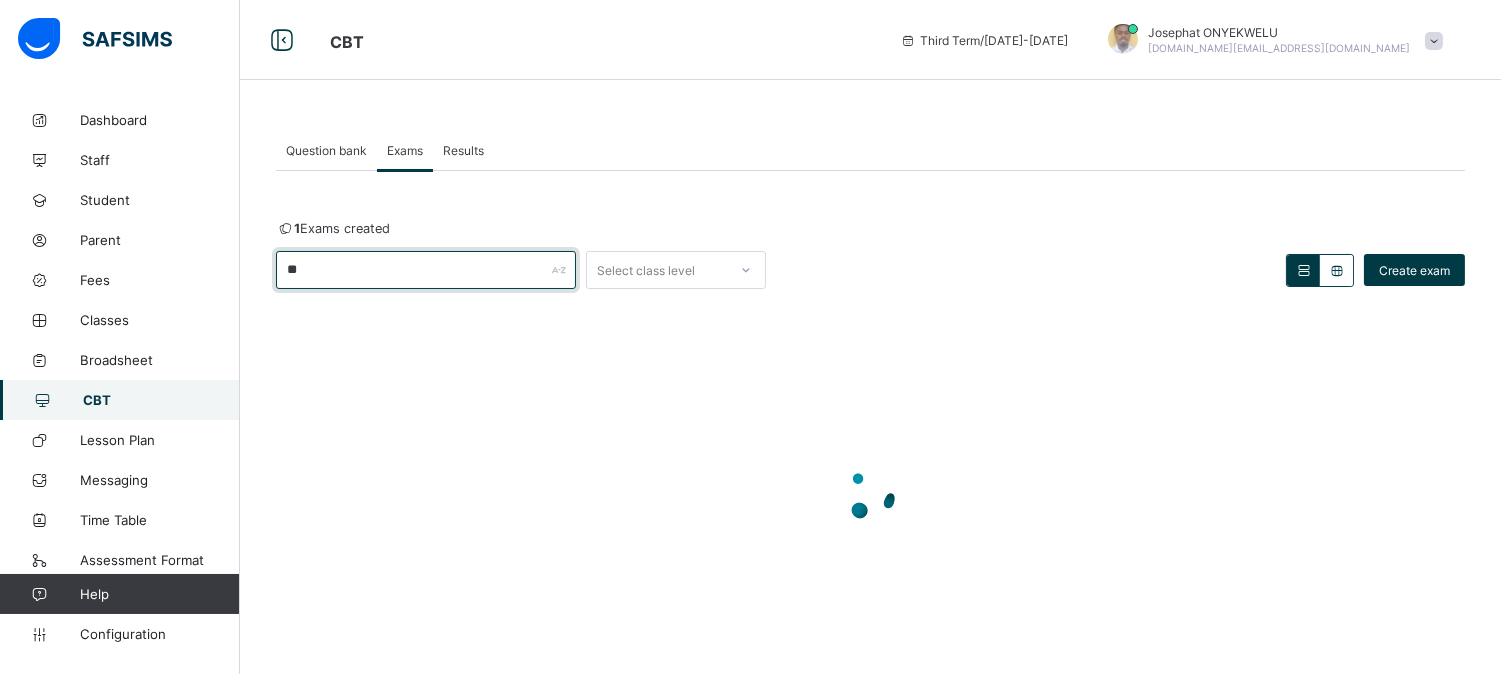 type on "*" 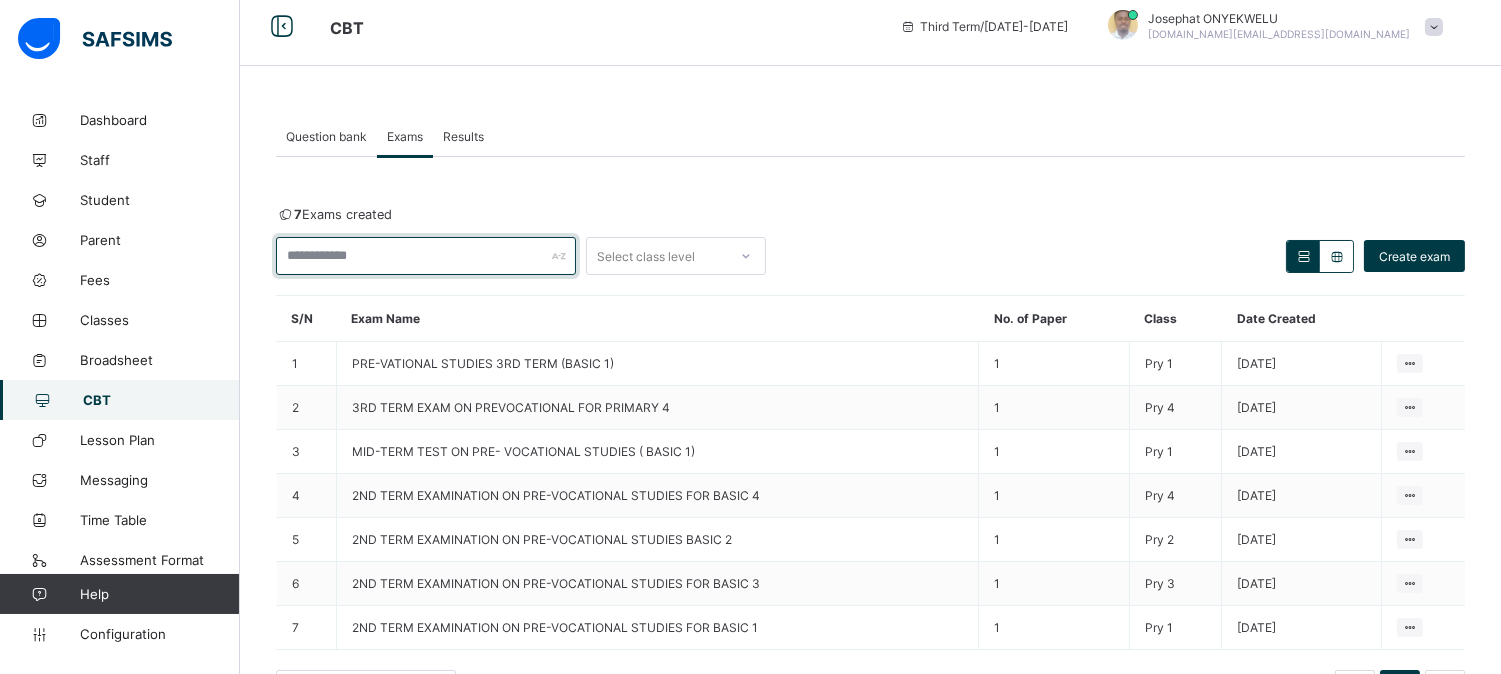 scroll, scrollTop: 11, scrollLeft: 0, axis: vertical 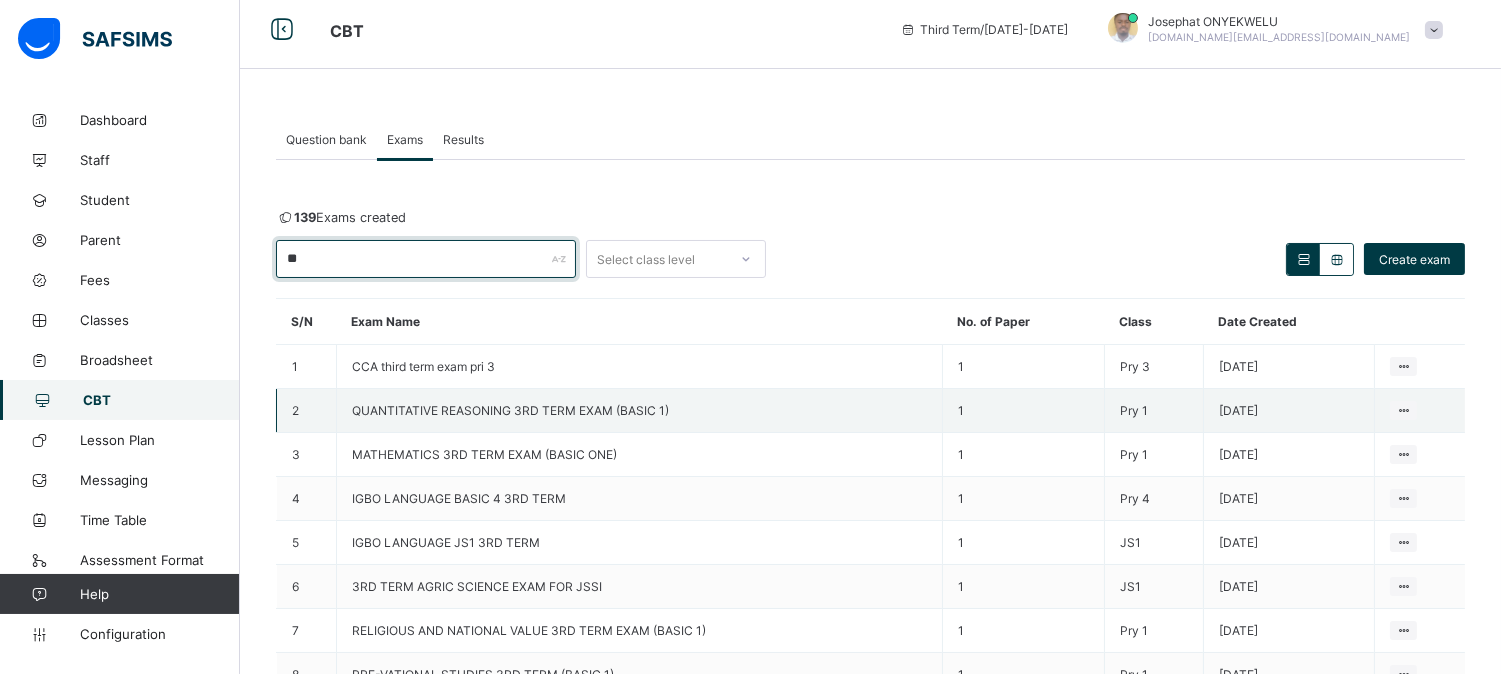 type on "*" 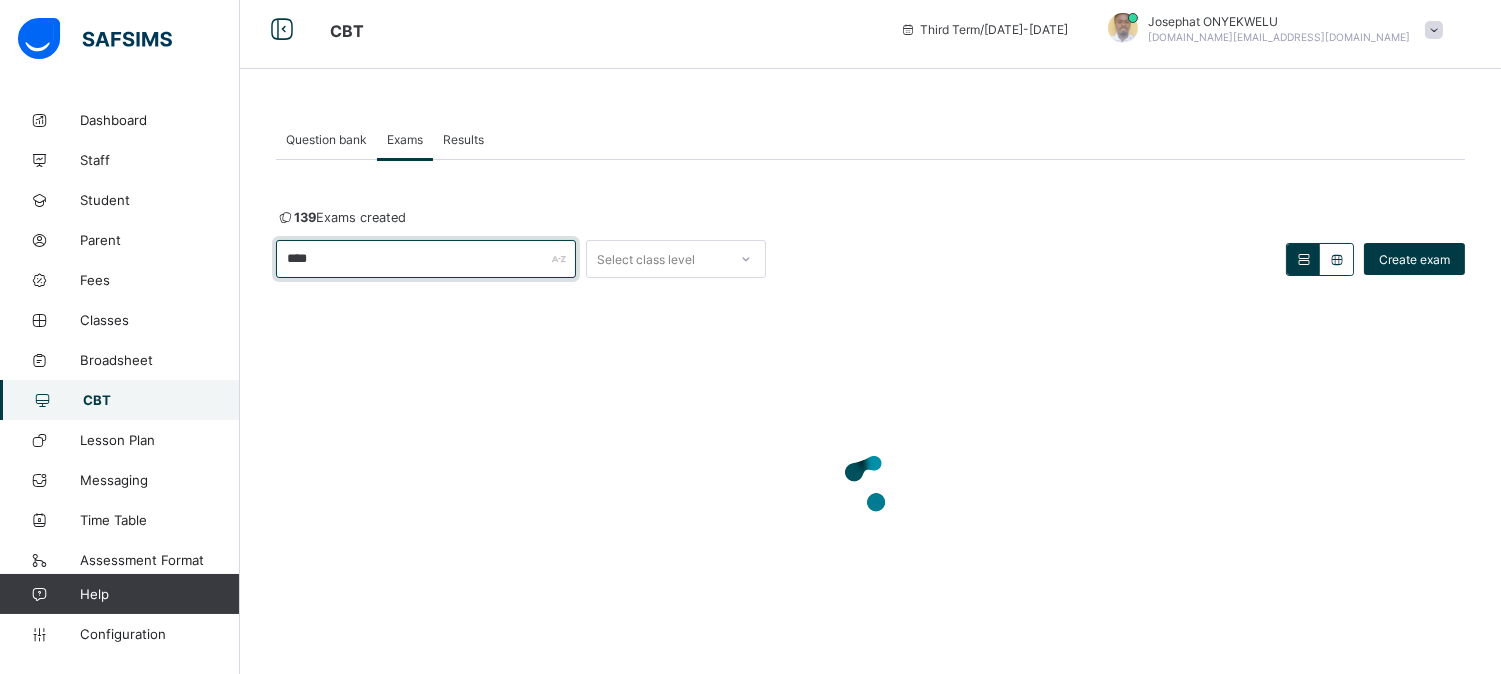 type on "****" 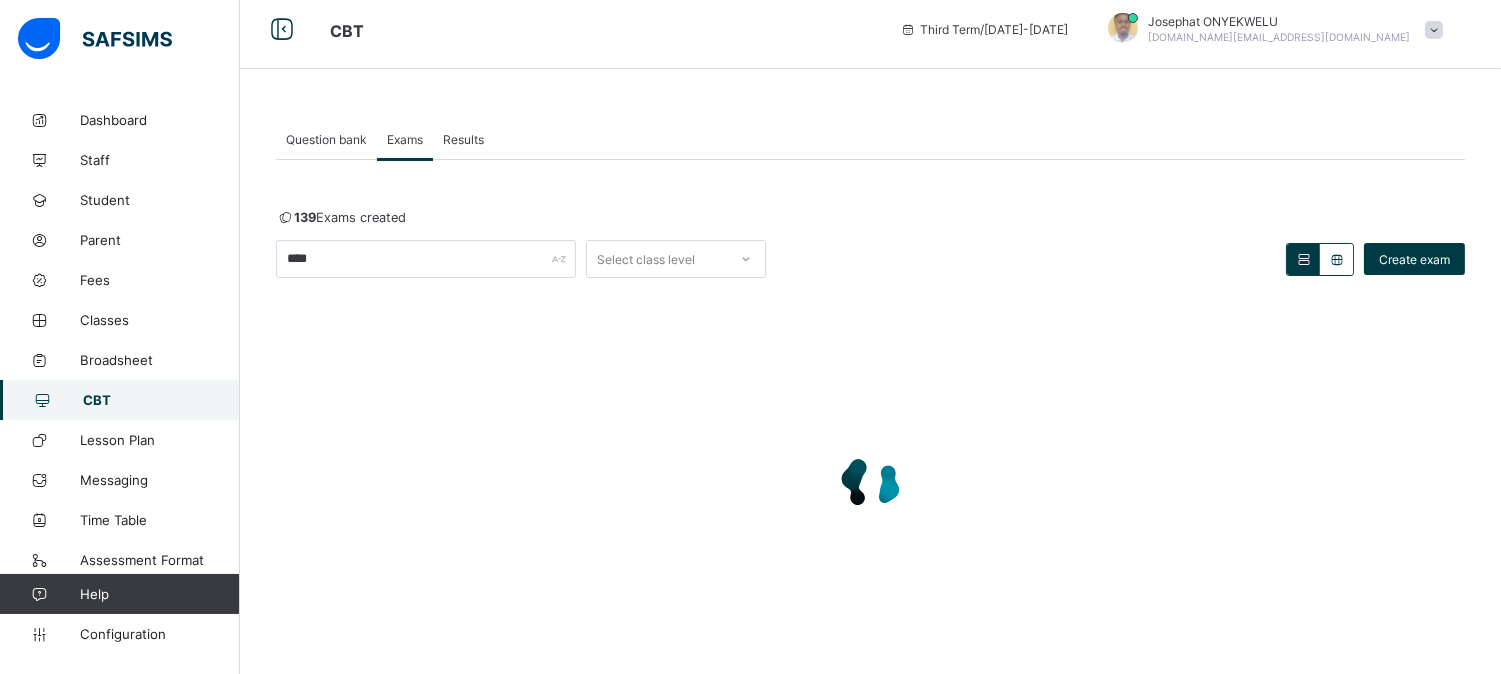 click on "Question bank" at bounding box center [326, 139] 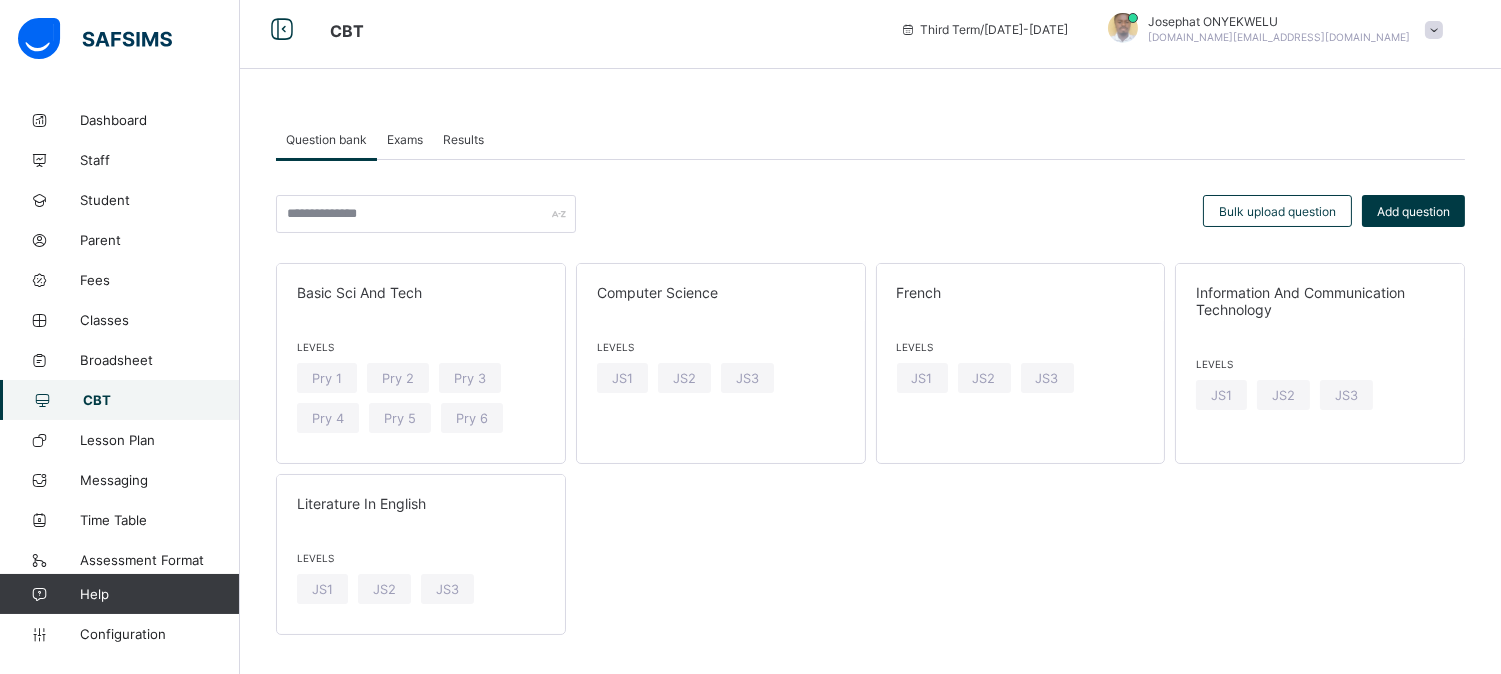 click on "Exams" at bounding box center [405, 139] 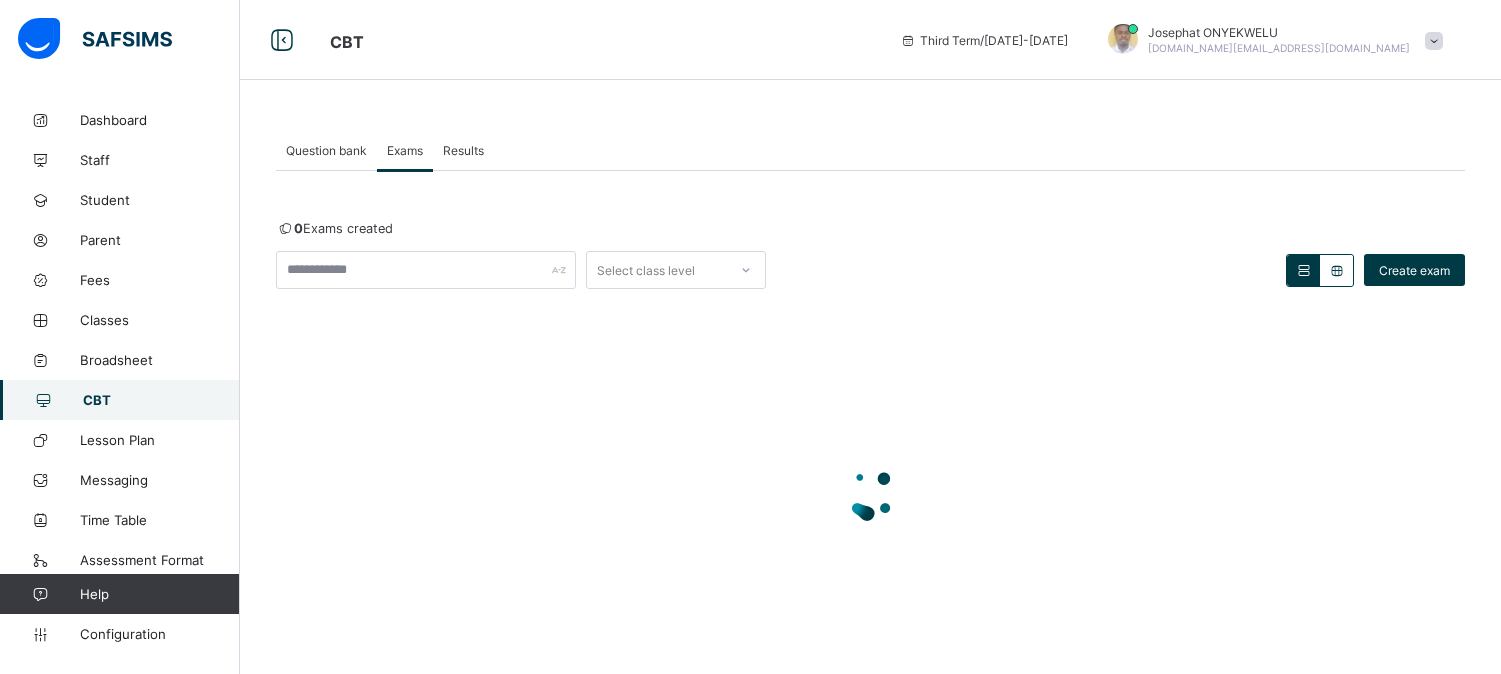 scroll, scrollTop: 11, scrollLeft: 0, axis: vertical 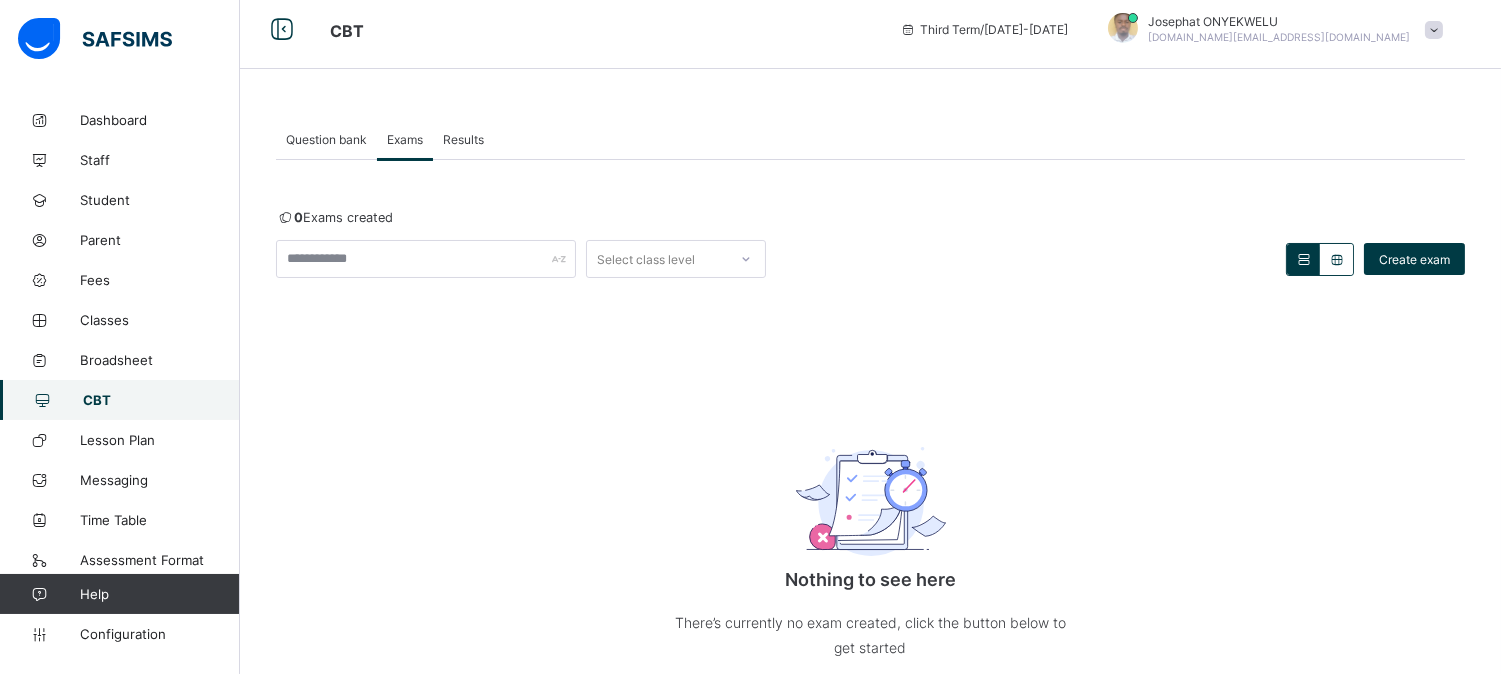 click on "0  Exams created Select class level Create exam Nothing to see here There’s currently no exam created, click the button below to get started Create exam × Deactivate undefined This action will deactivate undefined for the class level undefined. Cancel Yes,  Deactivate × Activate undefined This action will activate undefined for the class level undefined. Cancel Yes,  Activate" at bounding box center (870, 471) 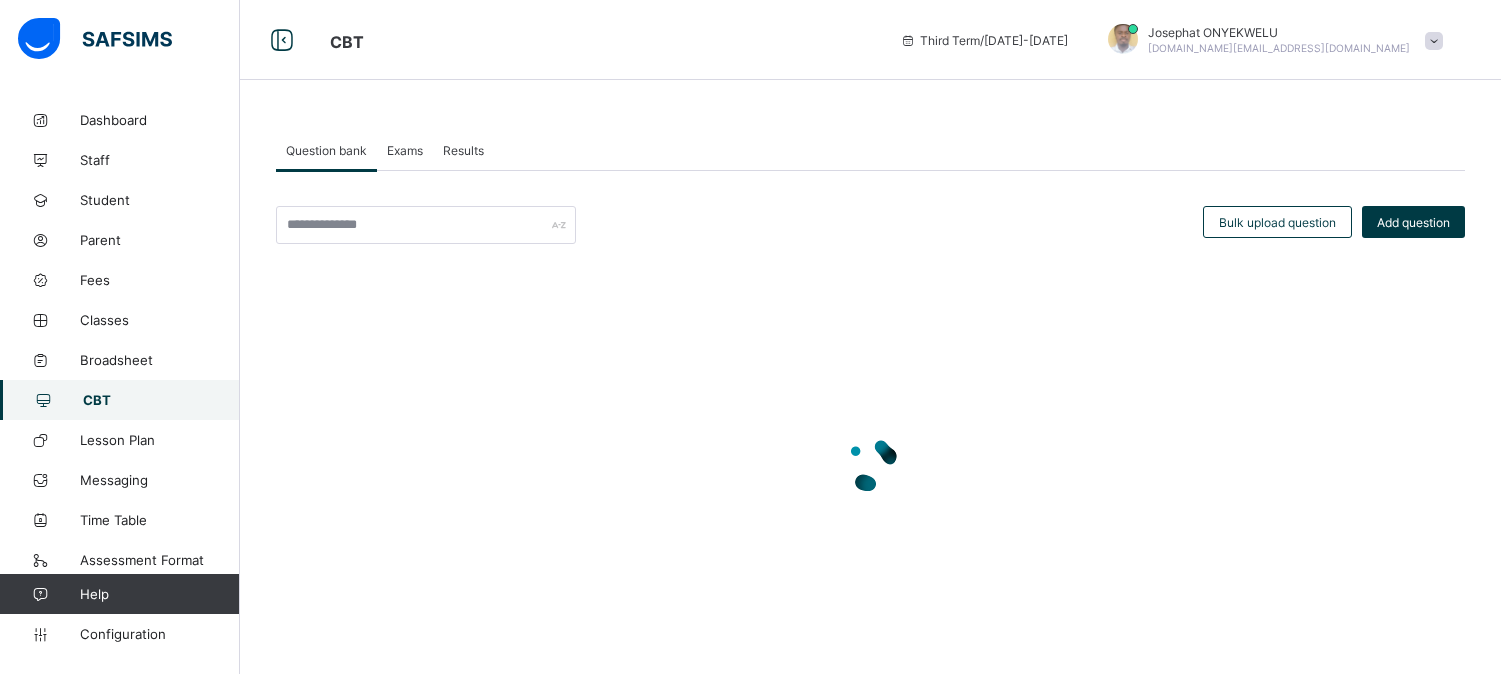 scroll, scrollTop: 11, scrollLeft: 0, axis: vertical 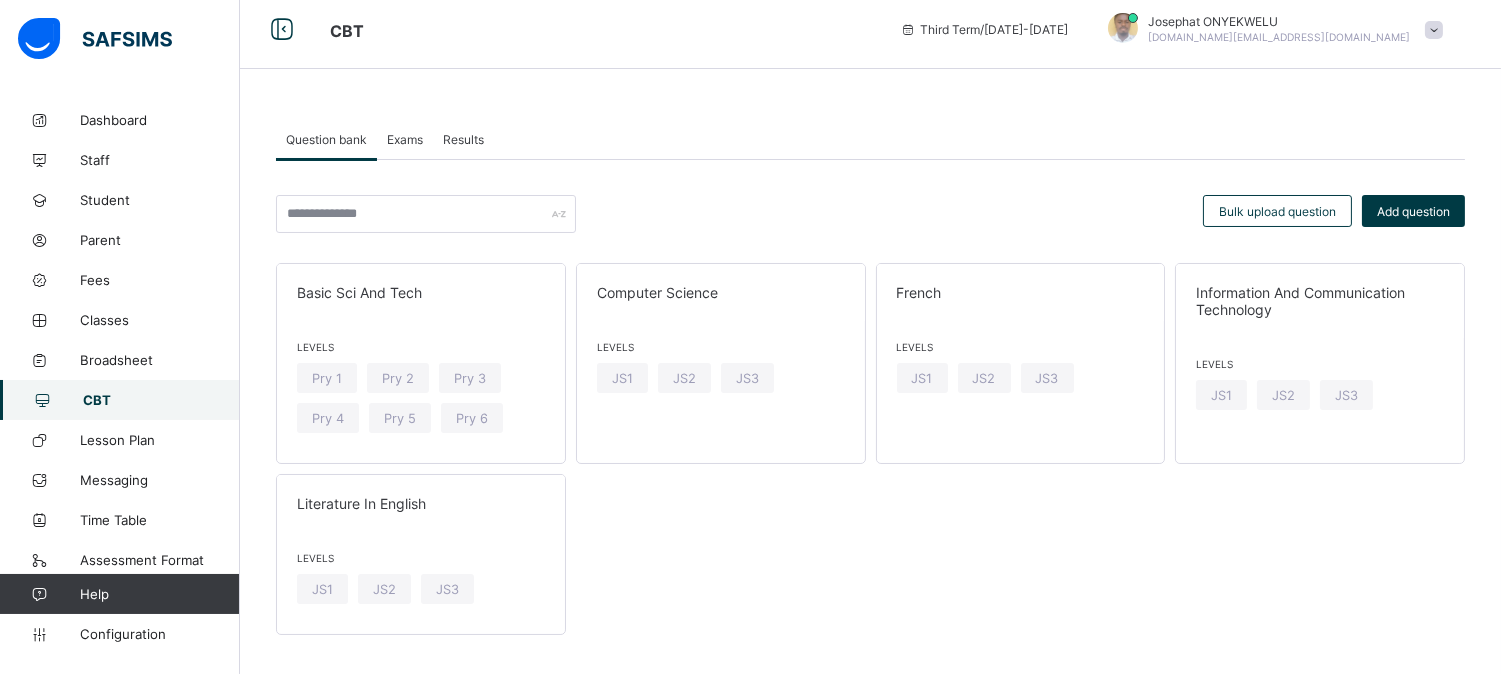 click on "Basic Sci And Tech Levels Pry 1 Pry 2 Pry 3 Pry 4 Pry 5 Pry 6 Computer Science Levels JS1 JS2 JS3 French Levels JS1 JS2 JS3 Information And Communication Technology Levels JS1 JS2 JS3 Literature In English Levels JS1 JS2 JS3" at bounding box center [870, 449] 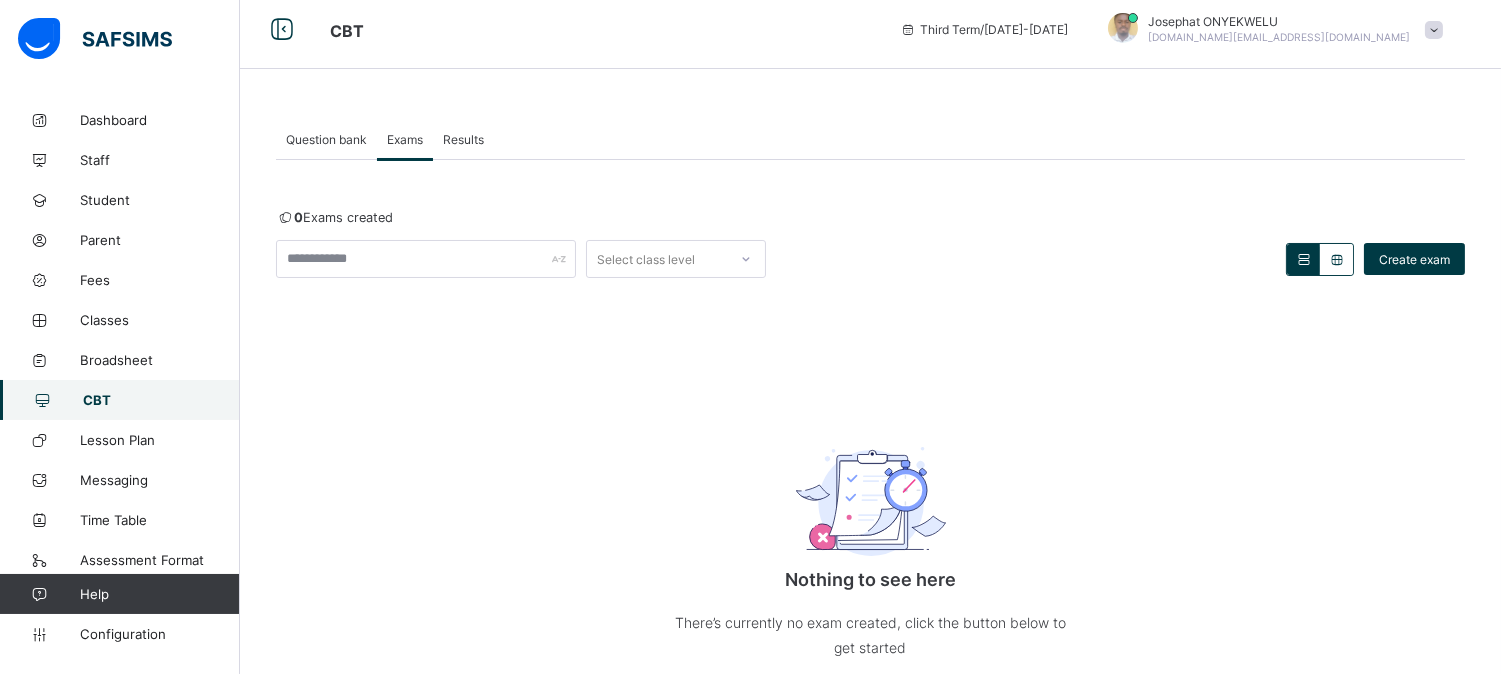 click on "Exams" at bounding box center (405, 139) 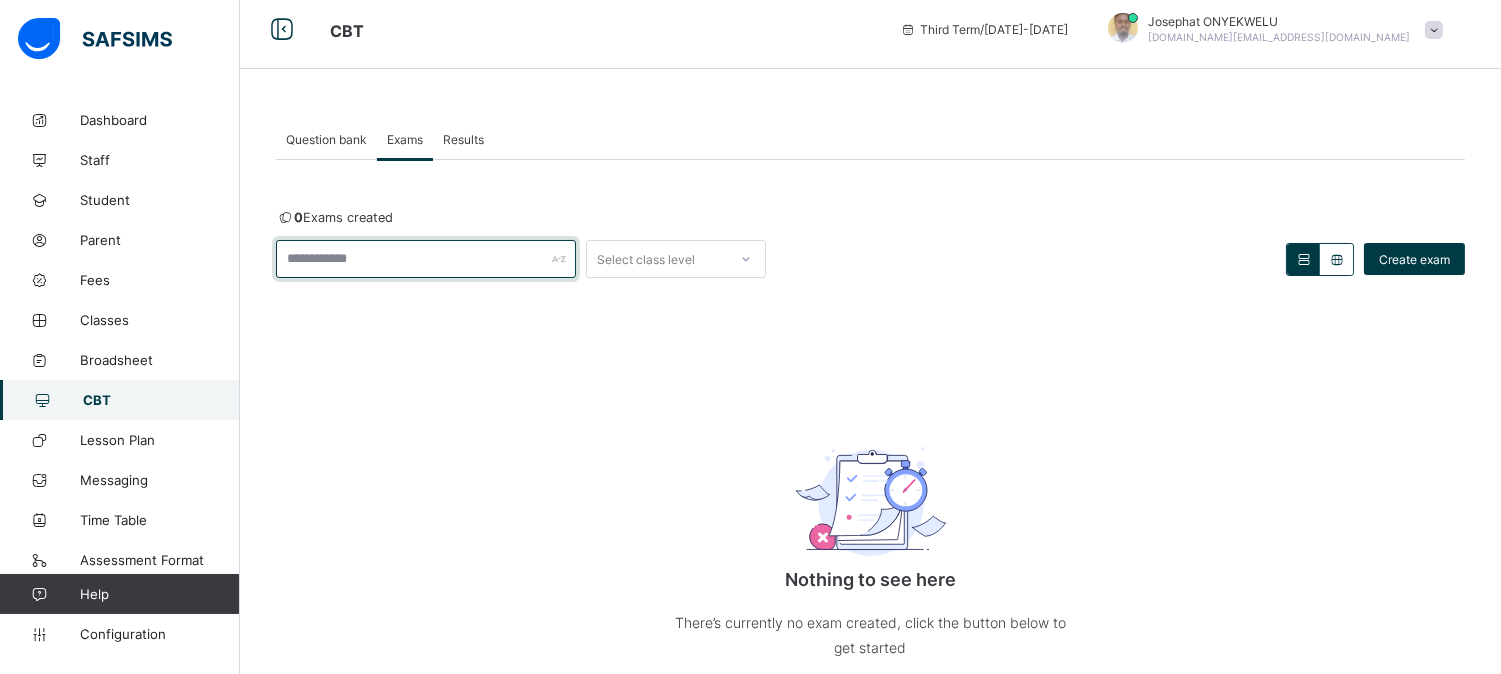 click at bounding box center [426, 259] 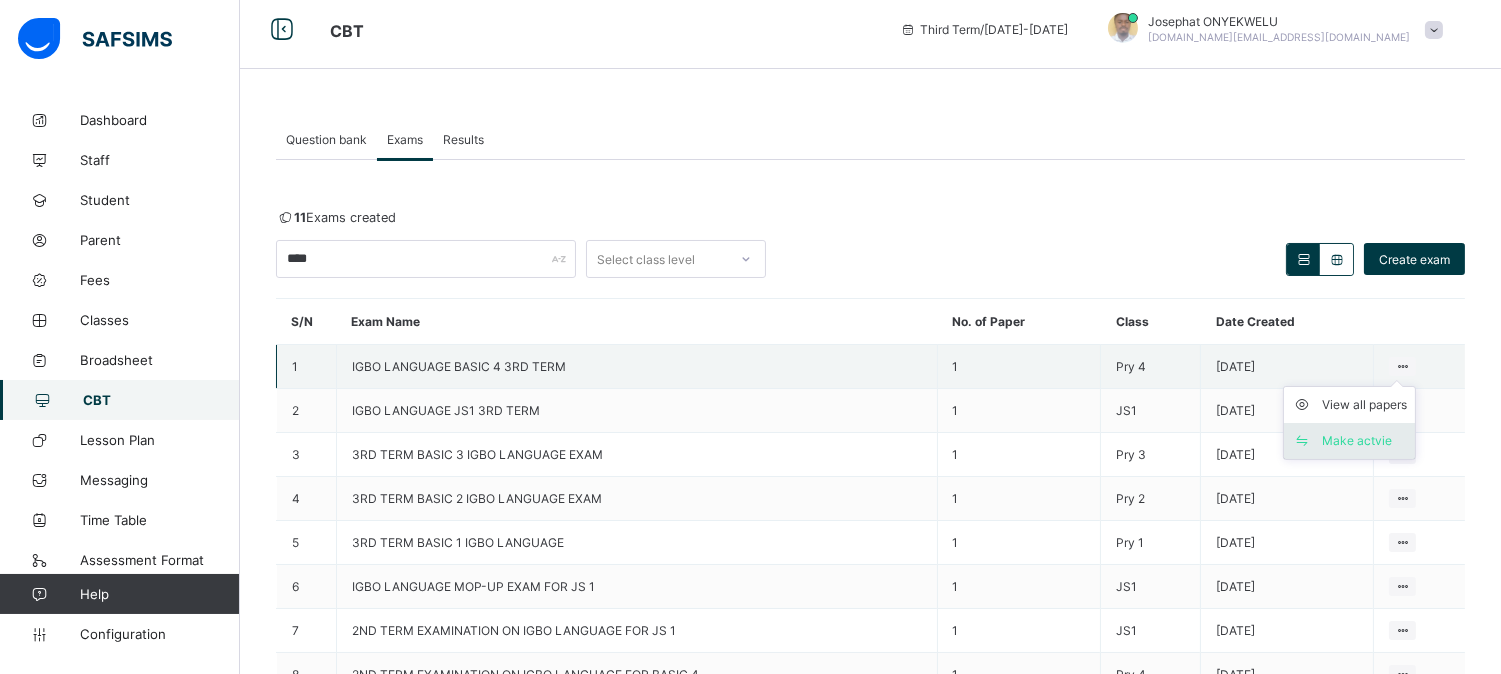 click on "Make actvie" at bounding box center (1364, 441) 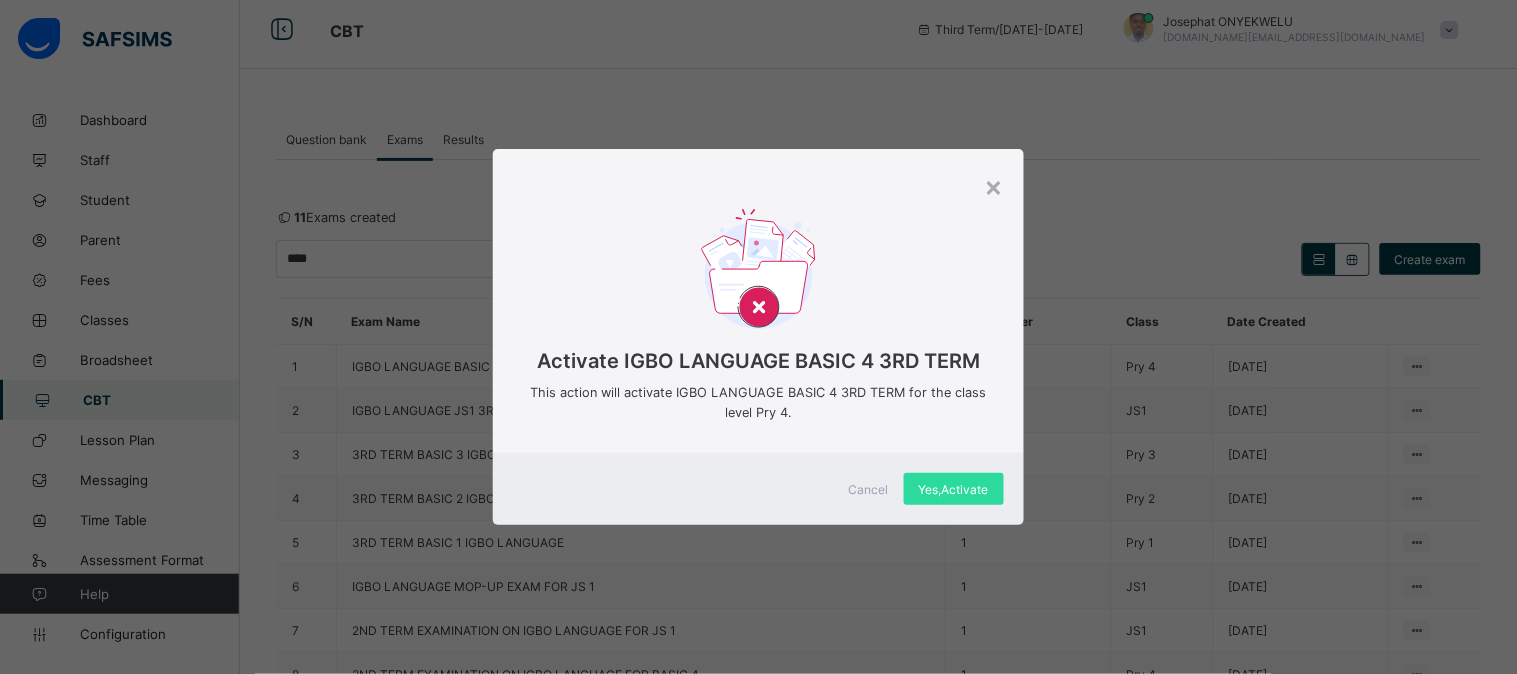 click on "Cancel Yes,  Activate" at bounding box center (758, 489) 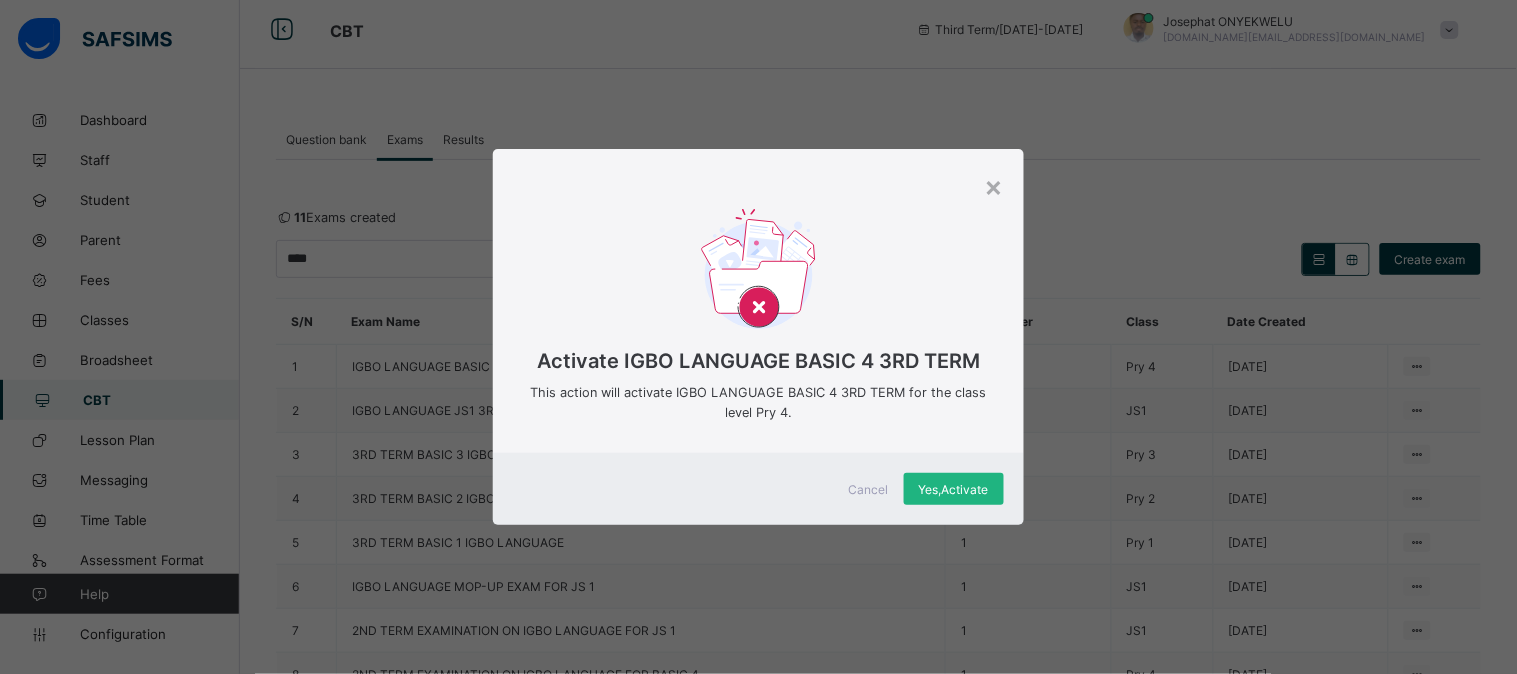 click on "Yes,  Activate" at bounding box center [954, 489] 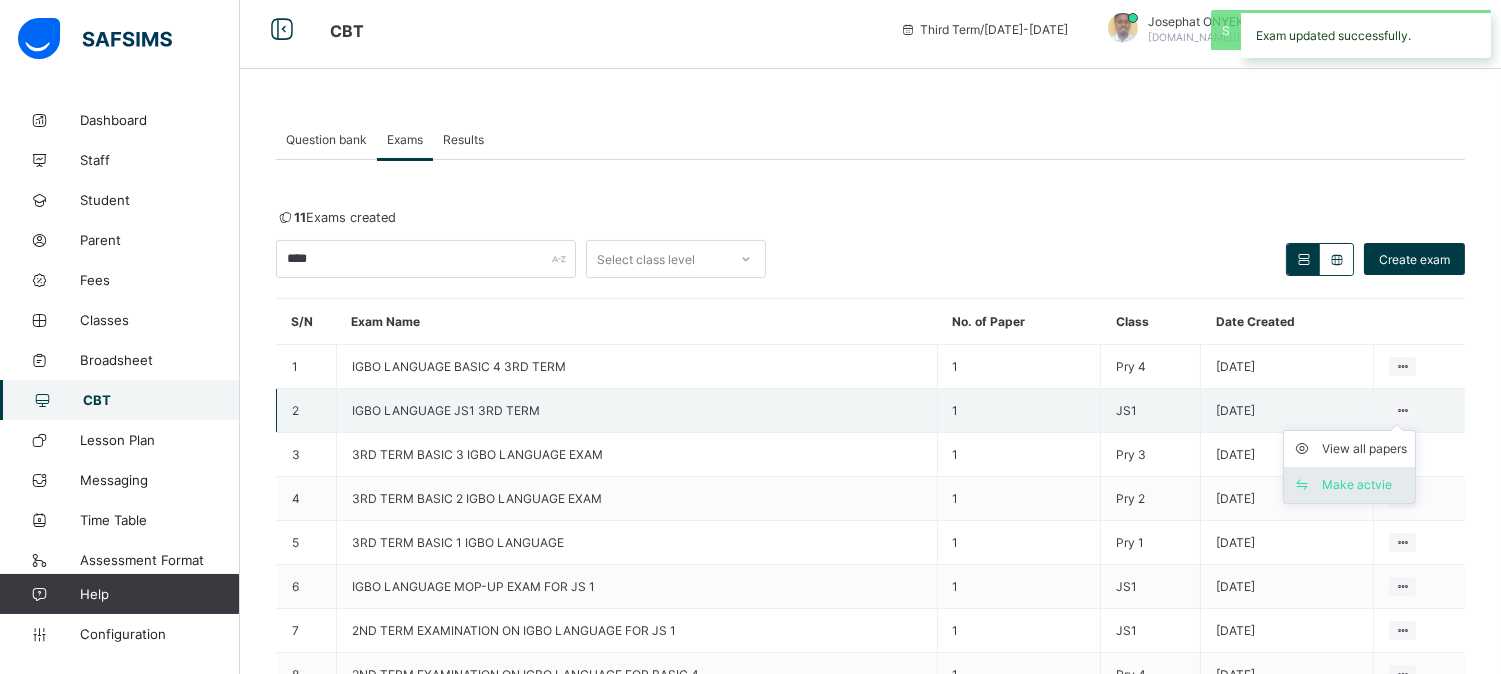 click on "Make actvie" at bounding box center (1364, 485) 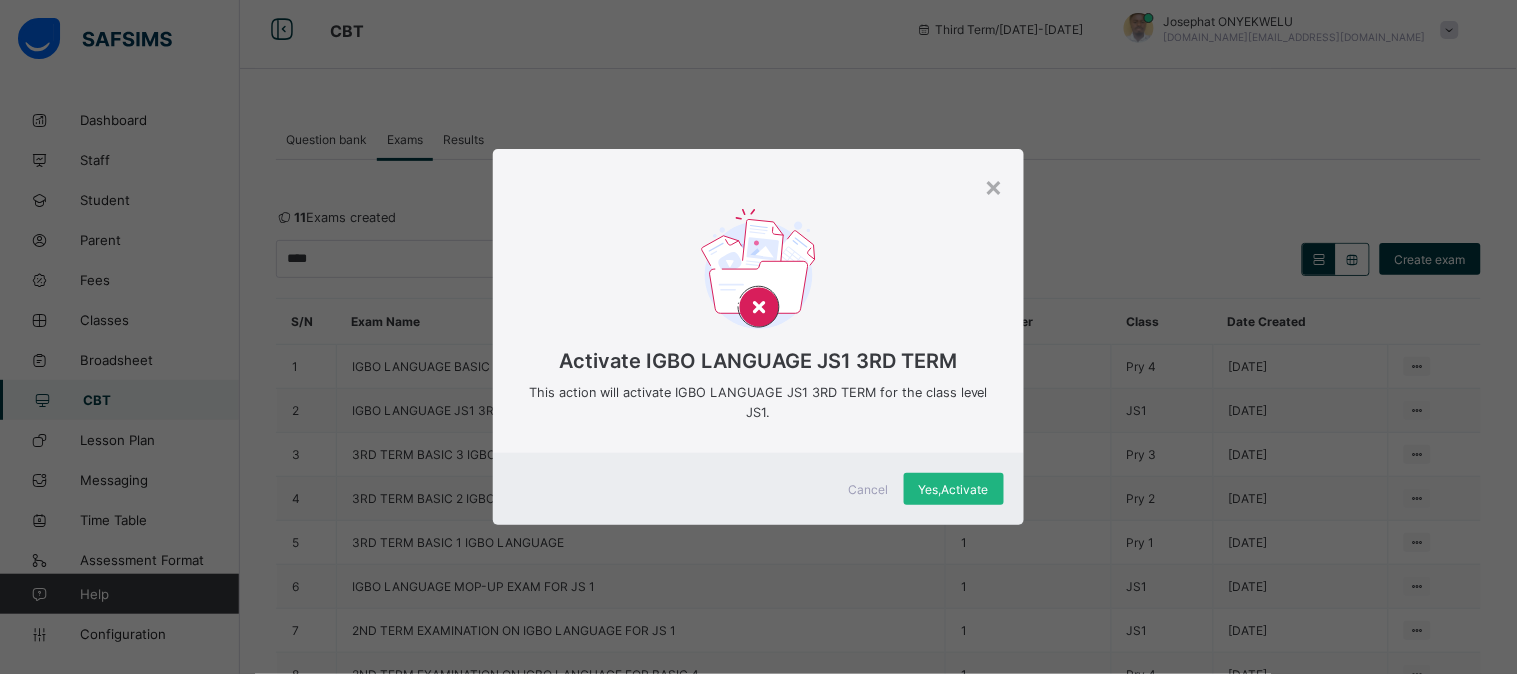 click on "Yes,  Activate" at bounding box center [954, 489] 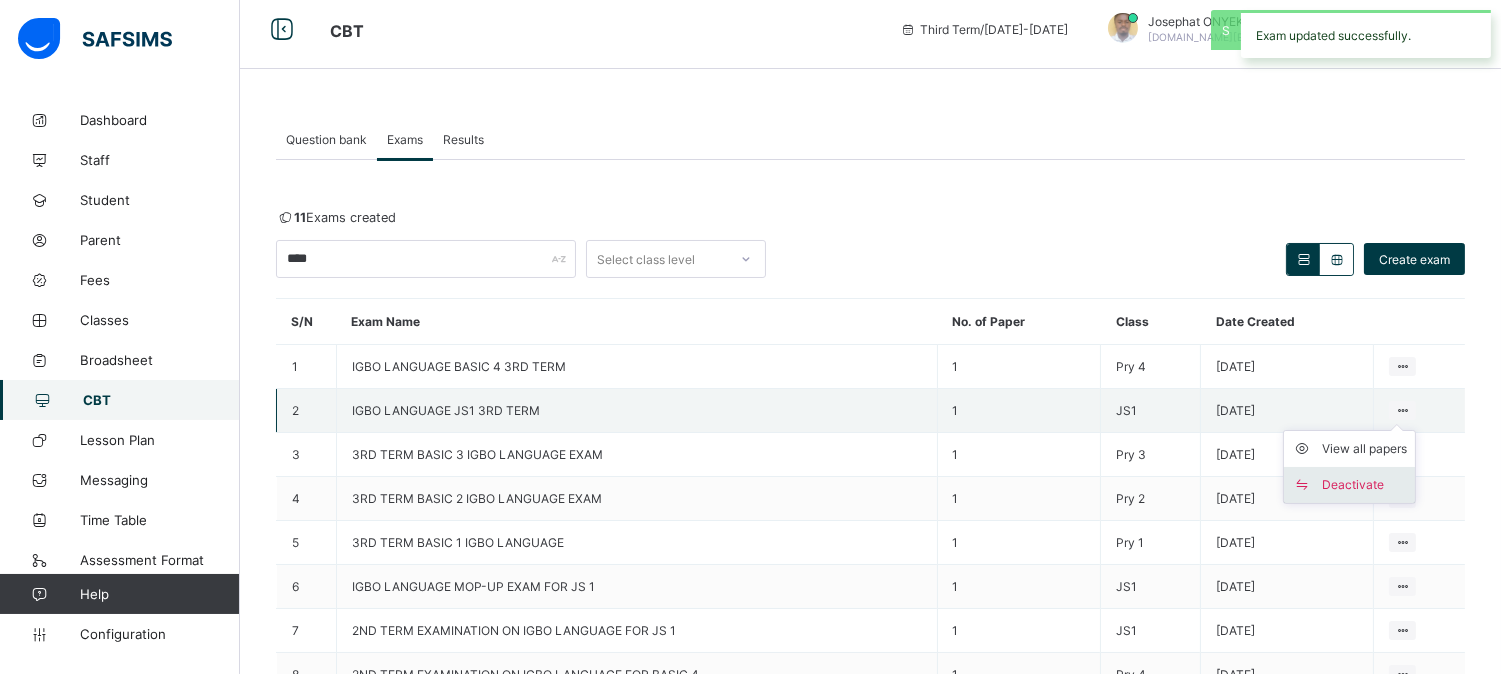 click on "Deactivate" at bounding box center [1364, 485] 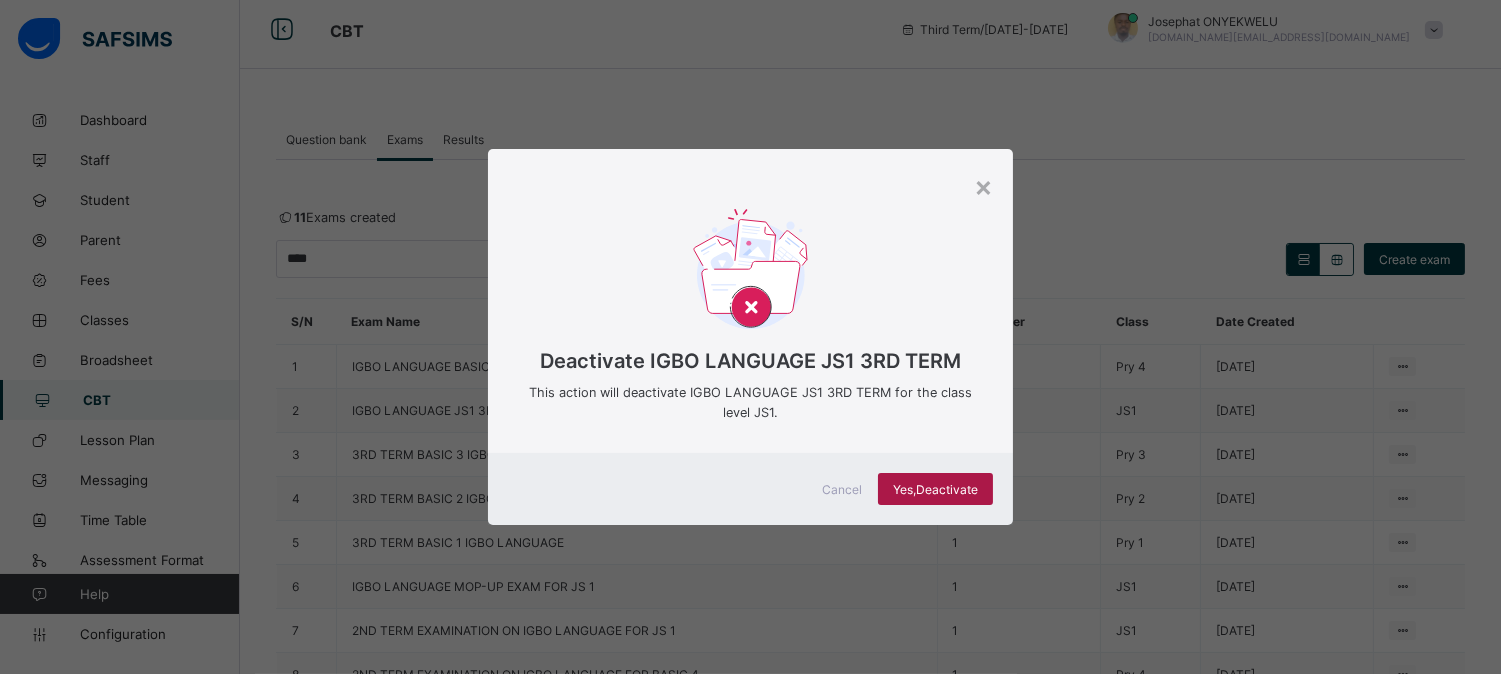 click on "Yes,  Deactivate" at bounding box center (935, 489) 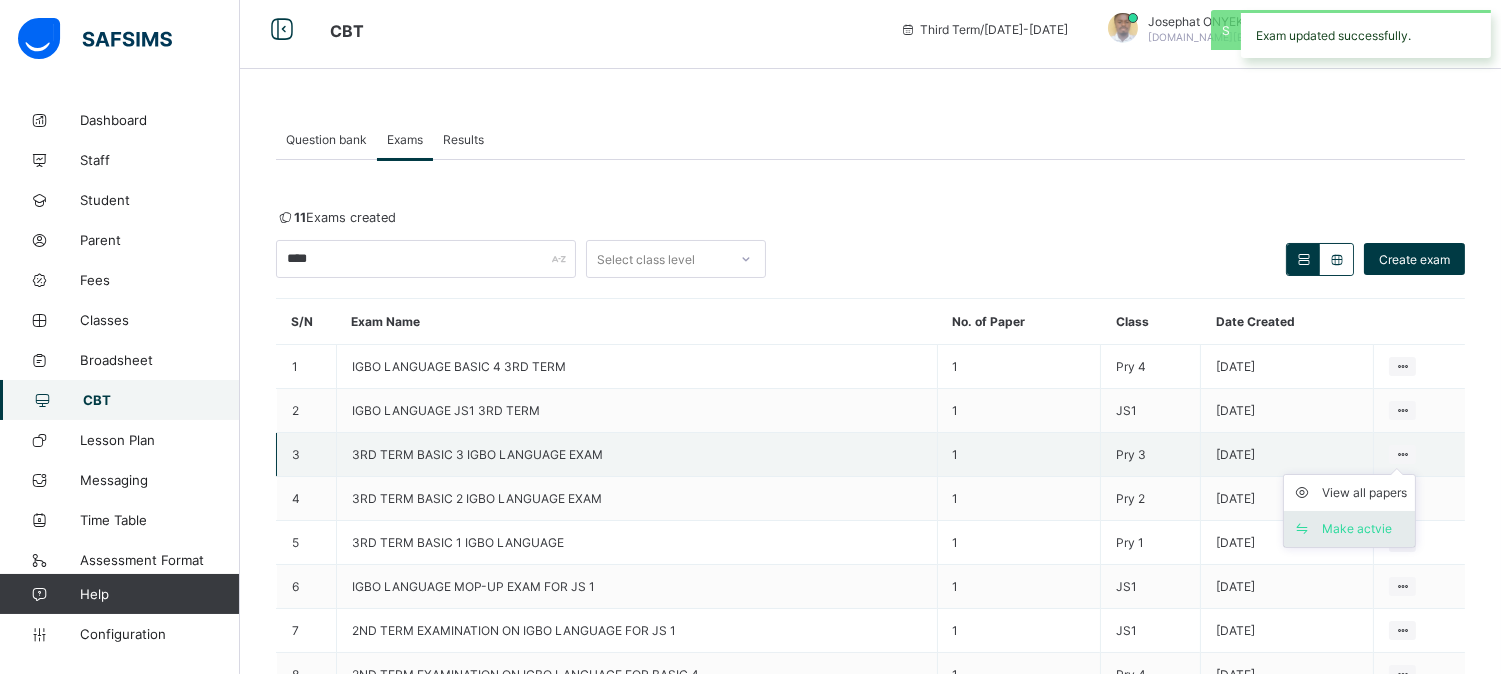 click on "Make actvie" at bounding box center (1364, 529) 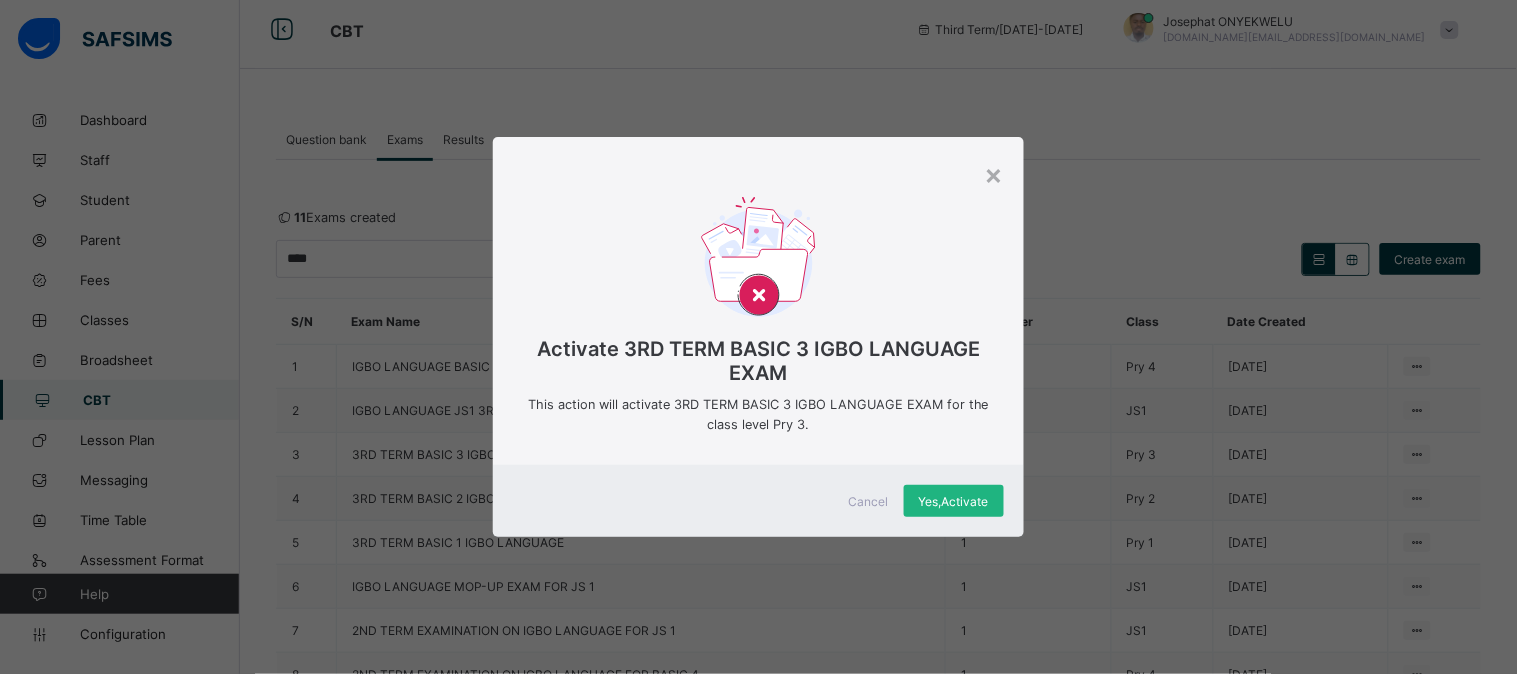 click on "Yes,  Activate" at bounding box center [954, 501] 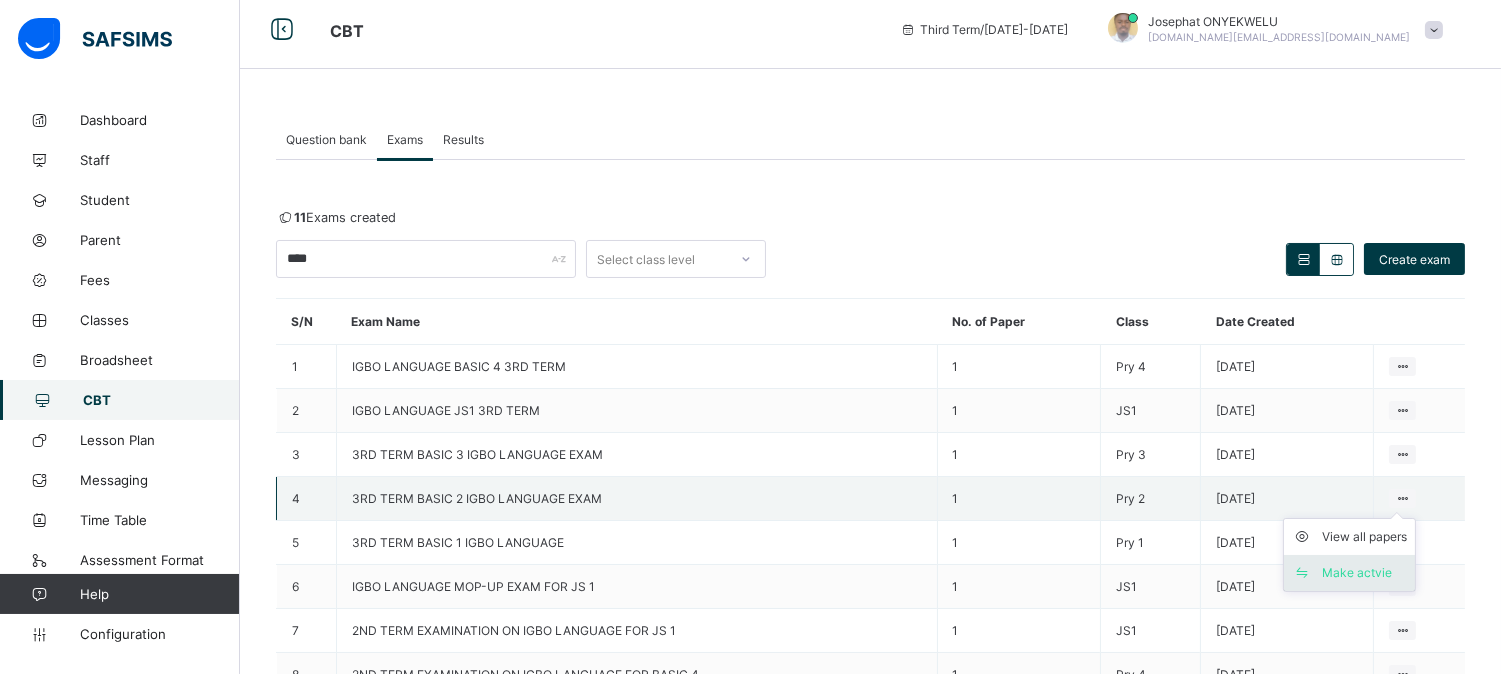 click on "Make actvie" at bounding box center (1364, 573) 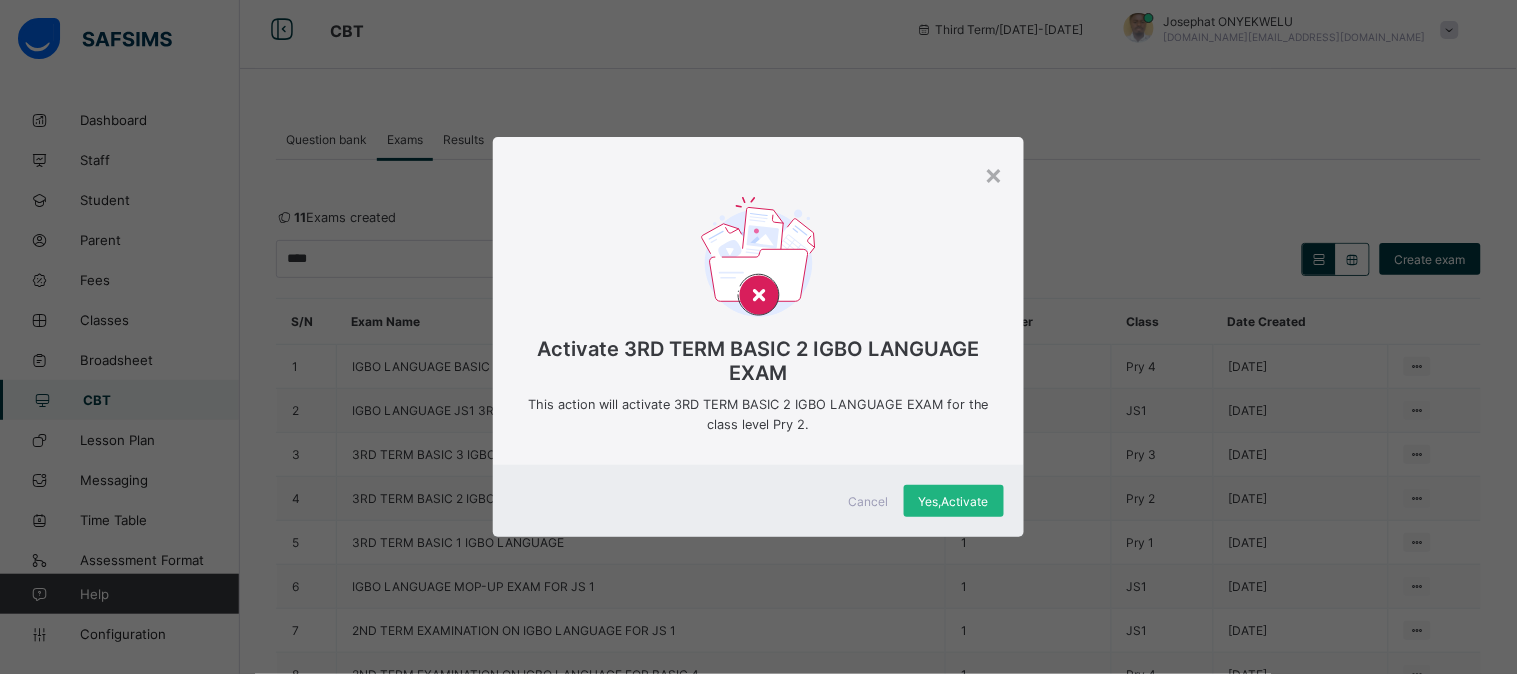click on "Yes,  Activate" at bounding box center (954, 501) 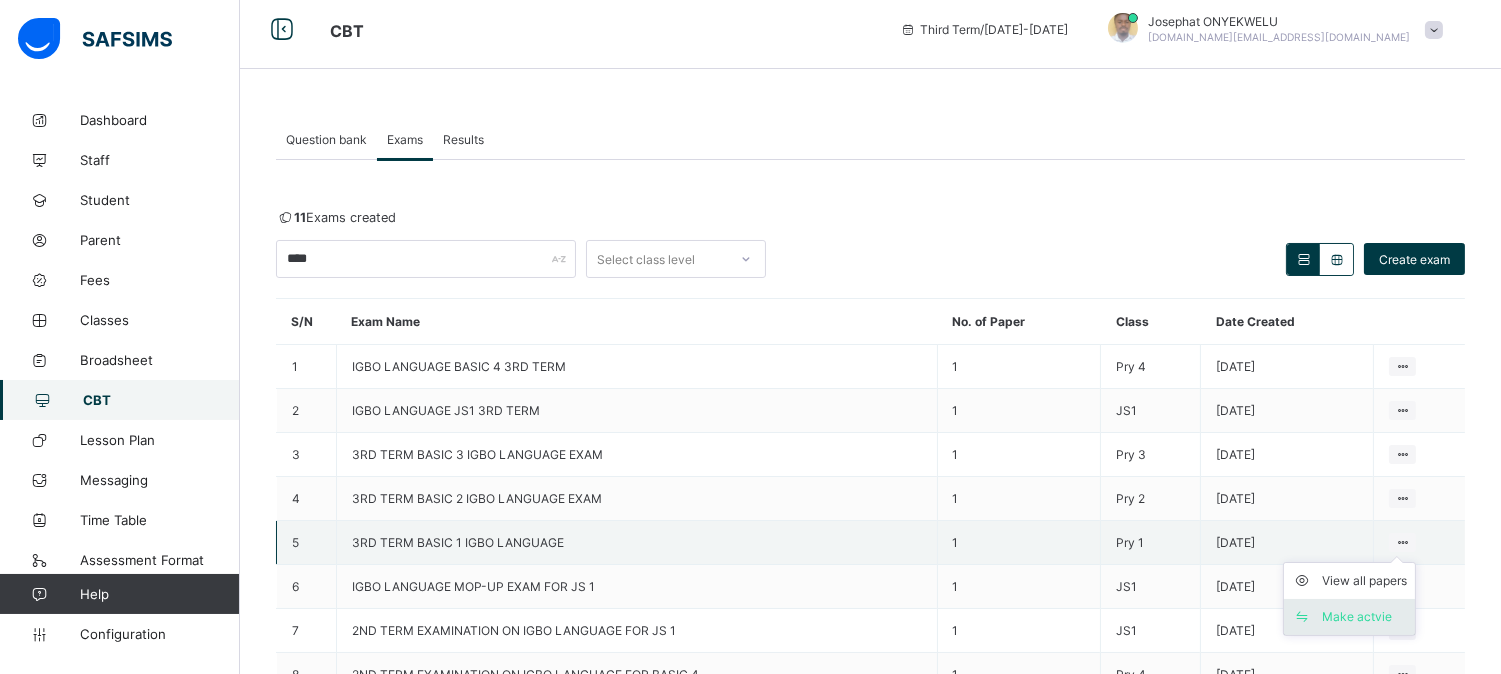click on "Make actvie" at bounding box center (1364, 617) 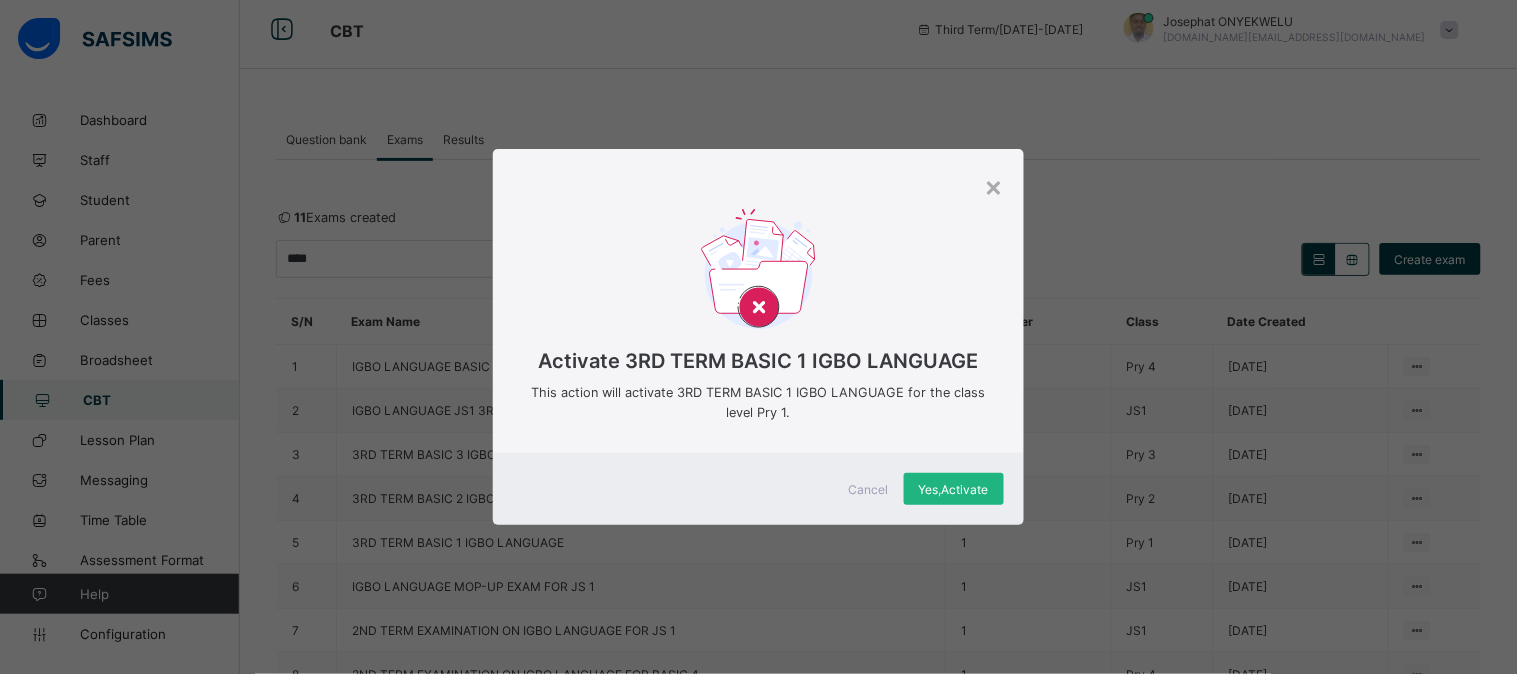 click on "Yes,  Activate" at bounding box center [954, 489] 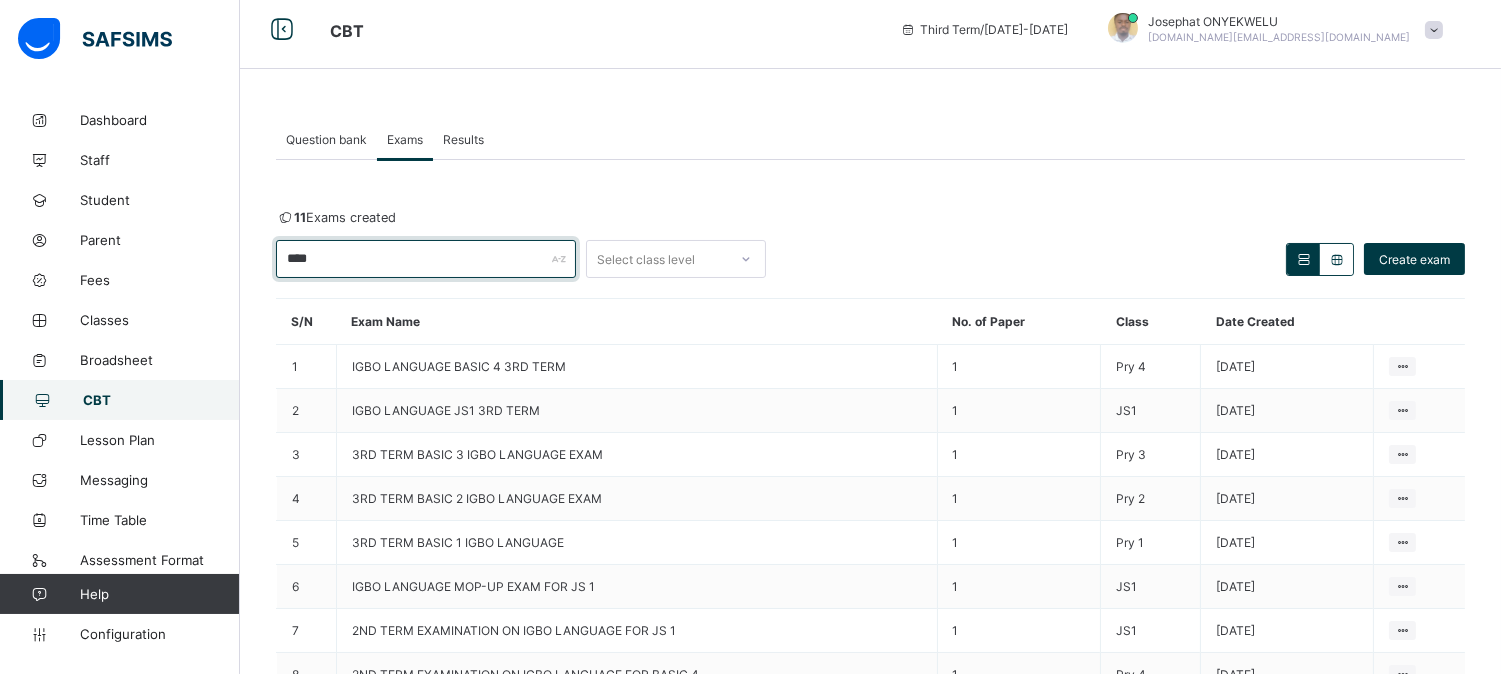 click on "****" at bounding box center [426, 259] 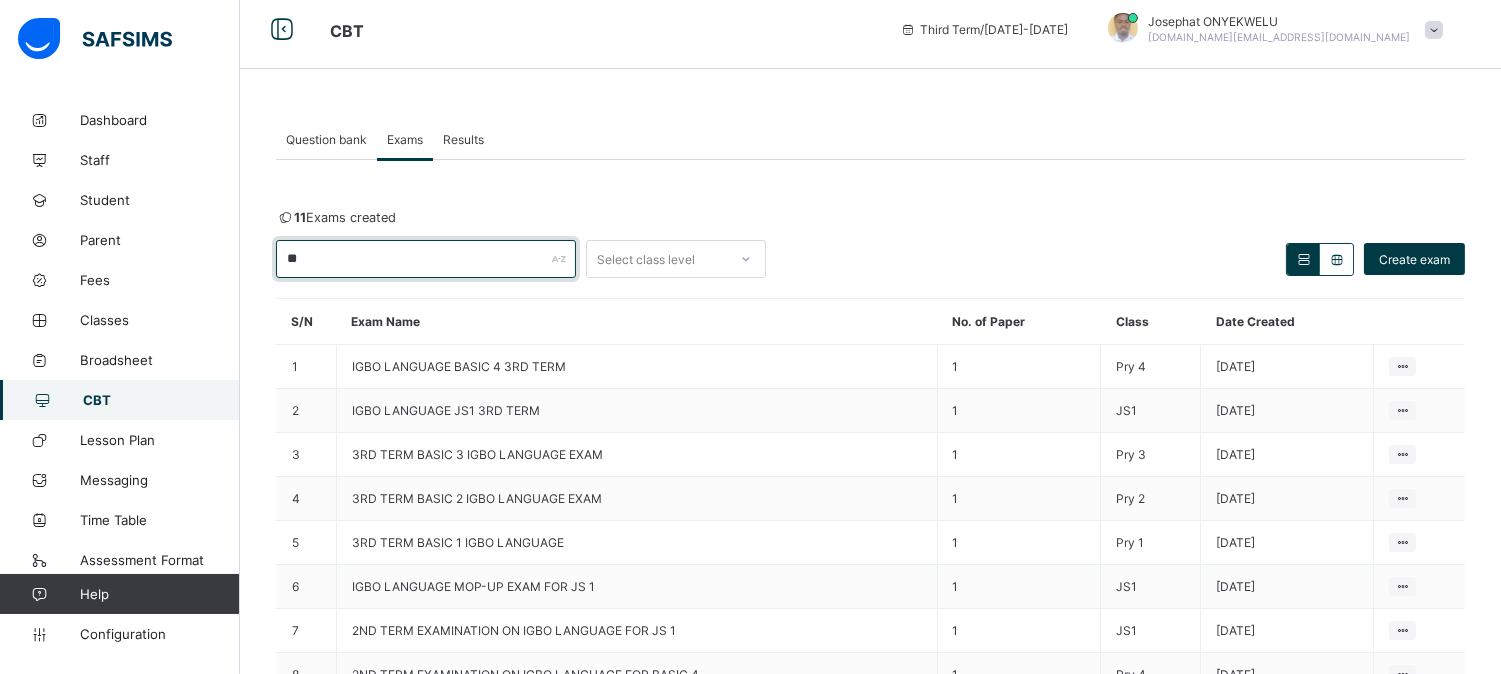 type on "*" 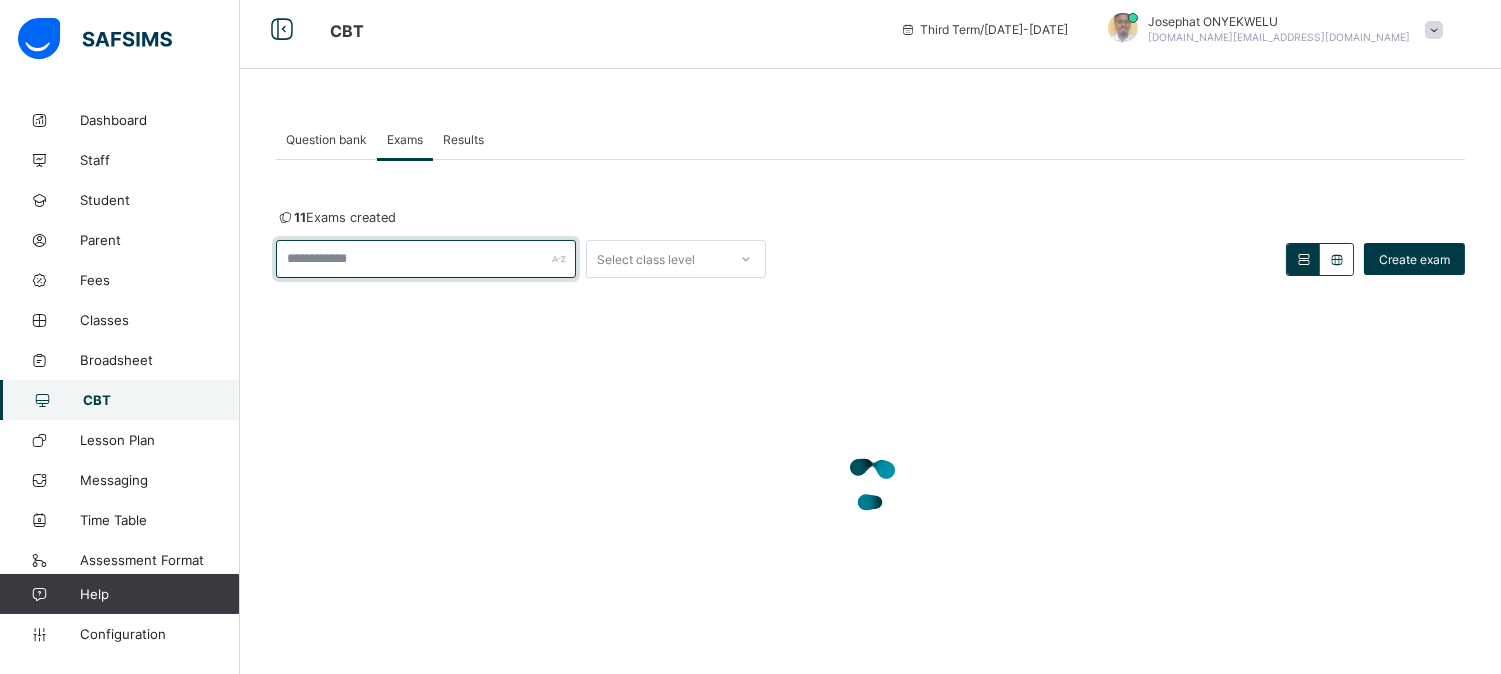 type 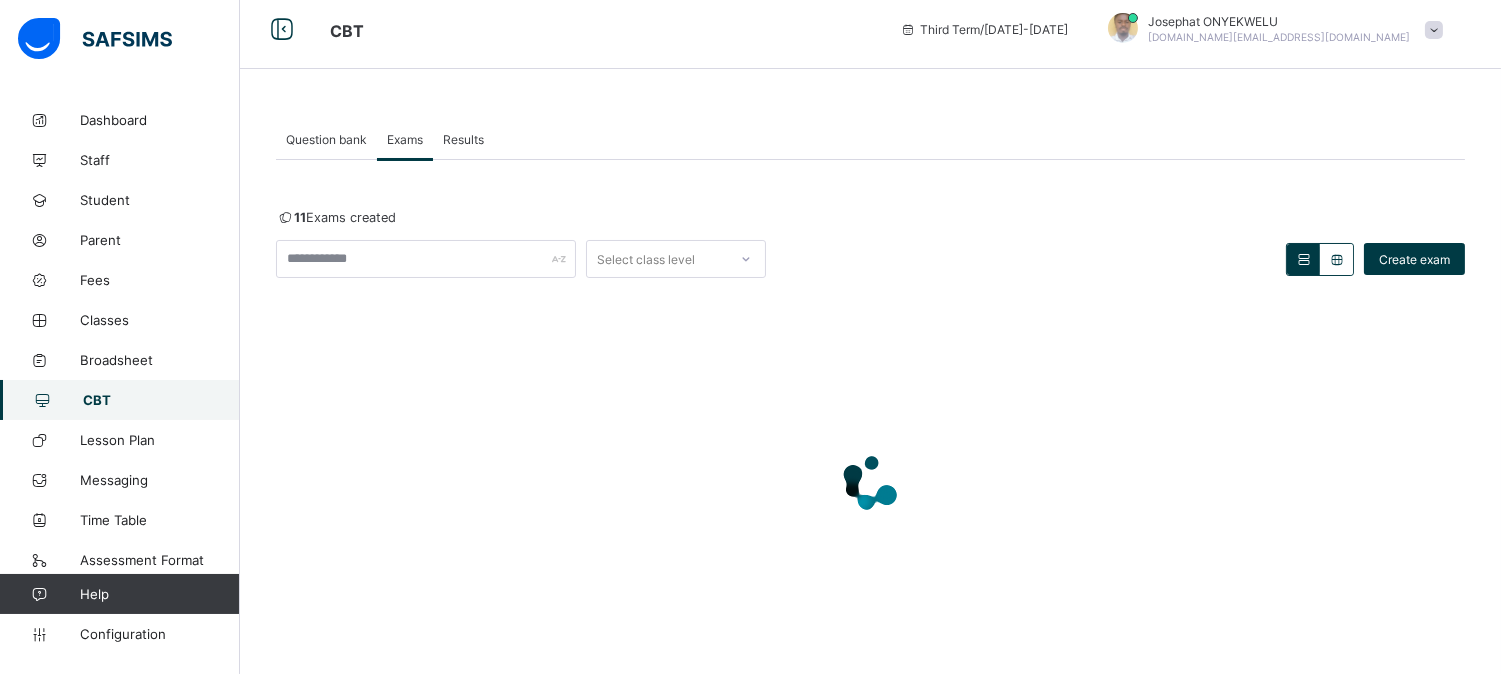click on "11  Exams created" at bounding box center [870, 217] 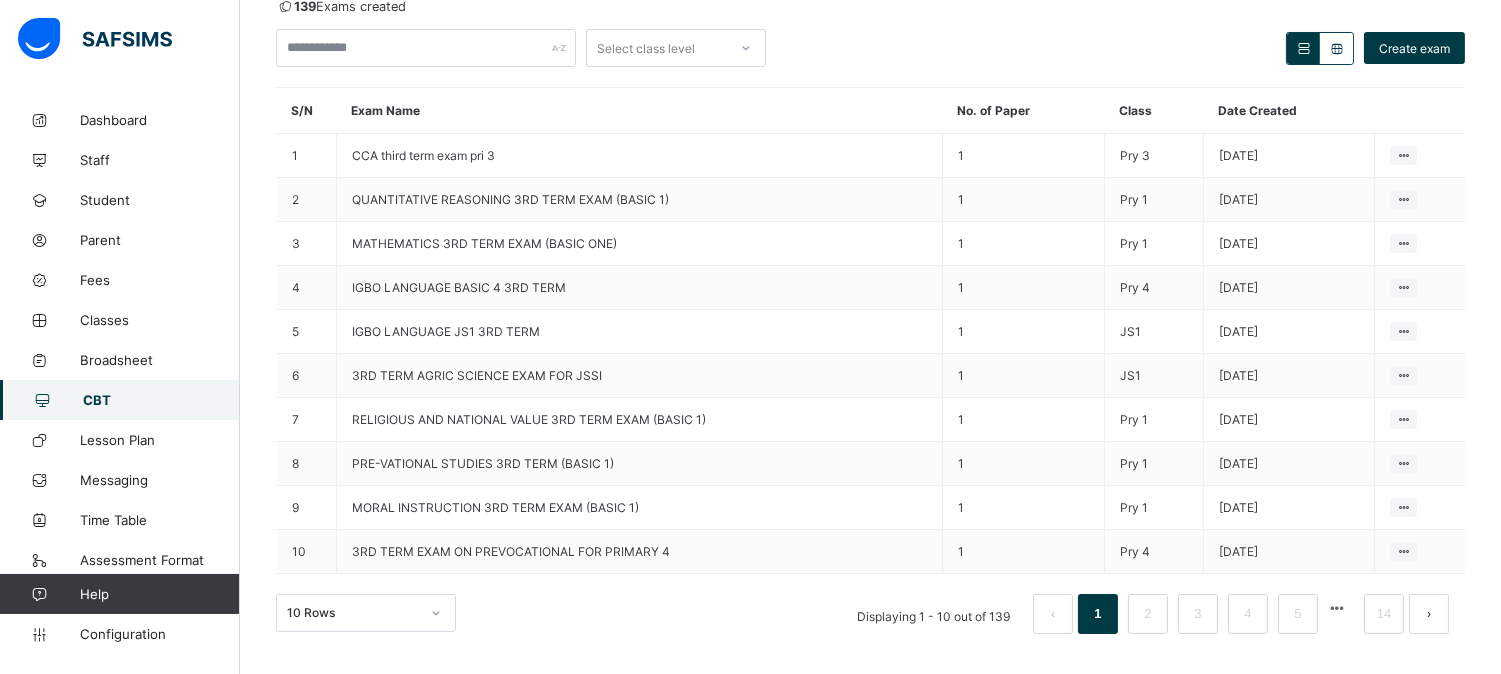 scroll, scrollTop: 0, scrollLeft: 0, axis: both 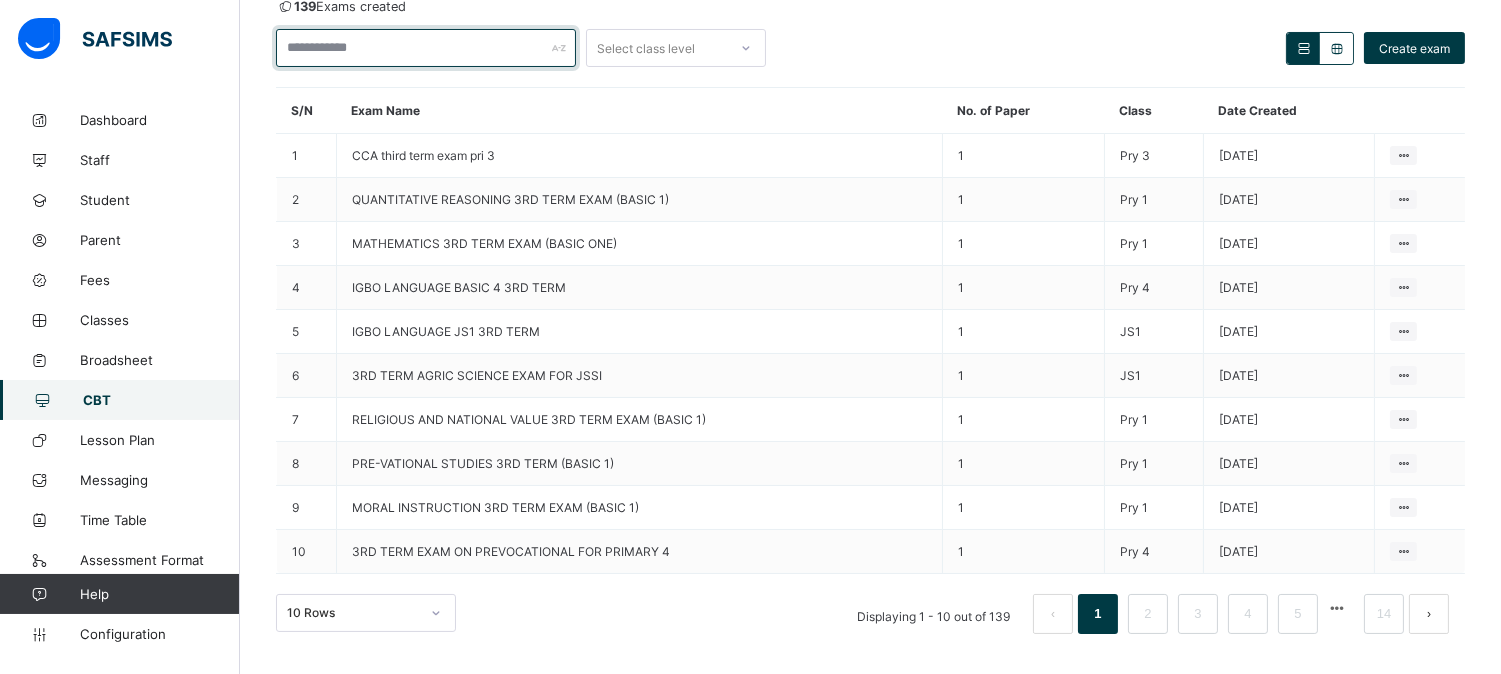 click at bounding box center [426, 48] 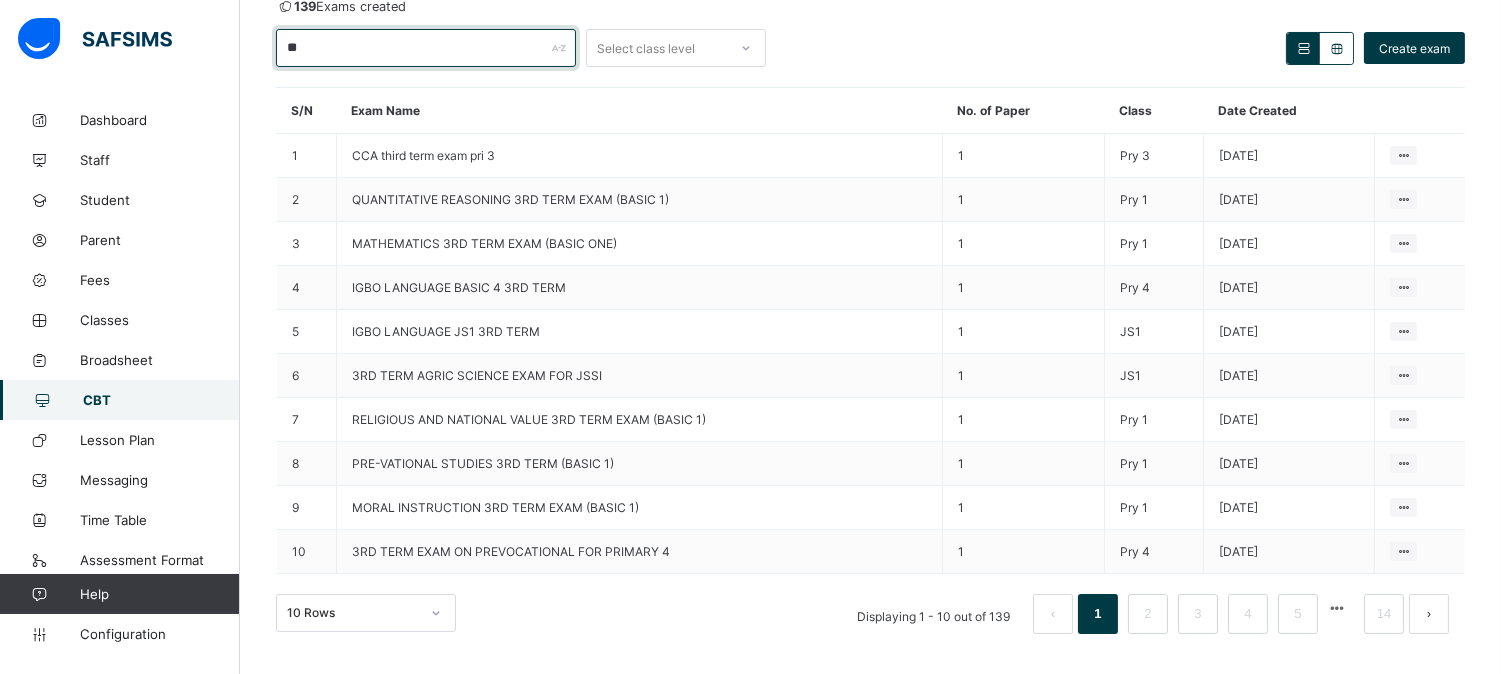 scroll, scrollTop: 55, scrollLeft: 0, axis: vertical 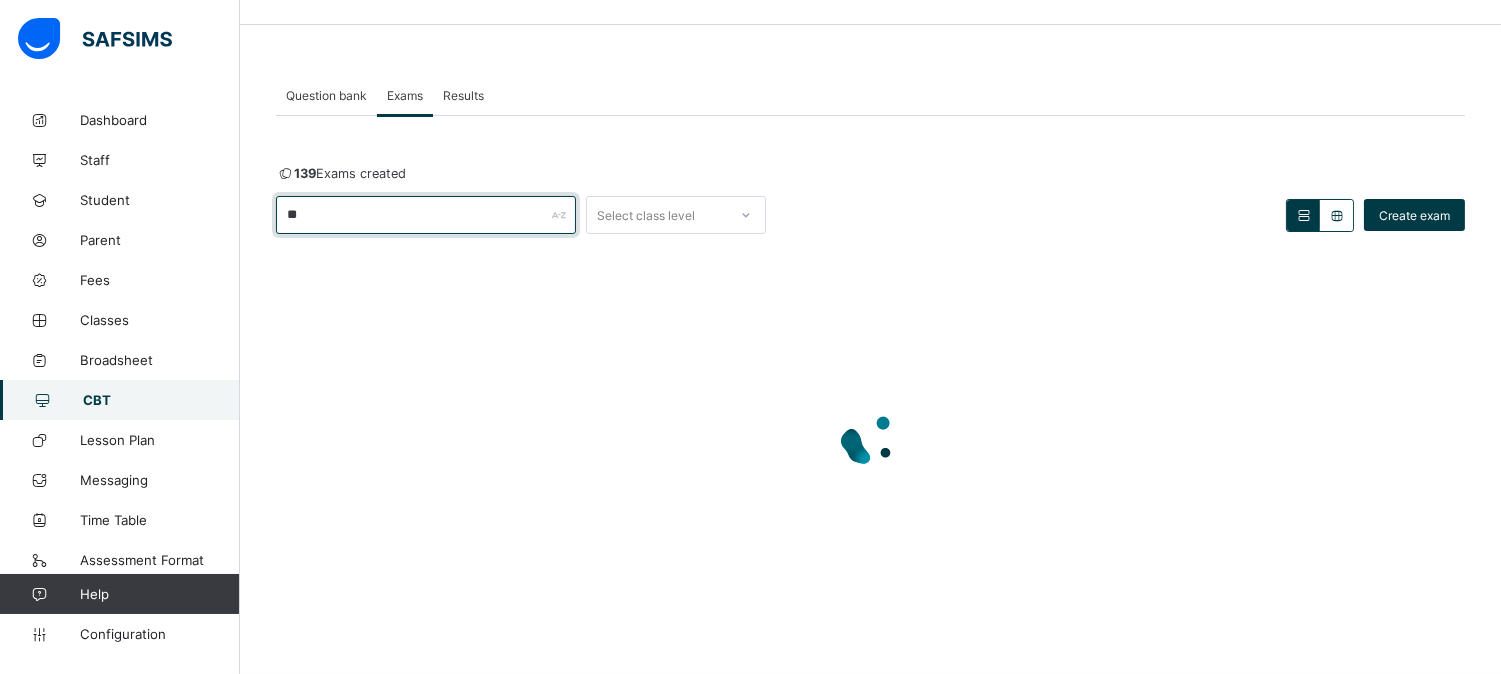 type on "*" 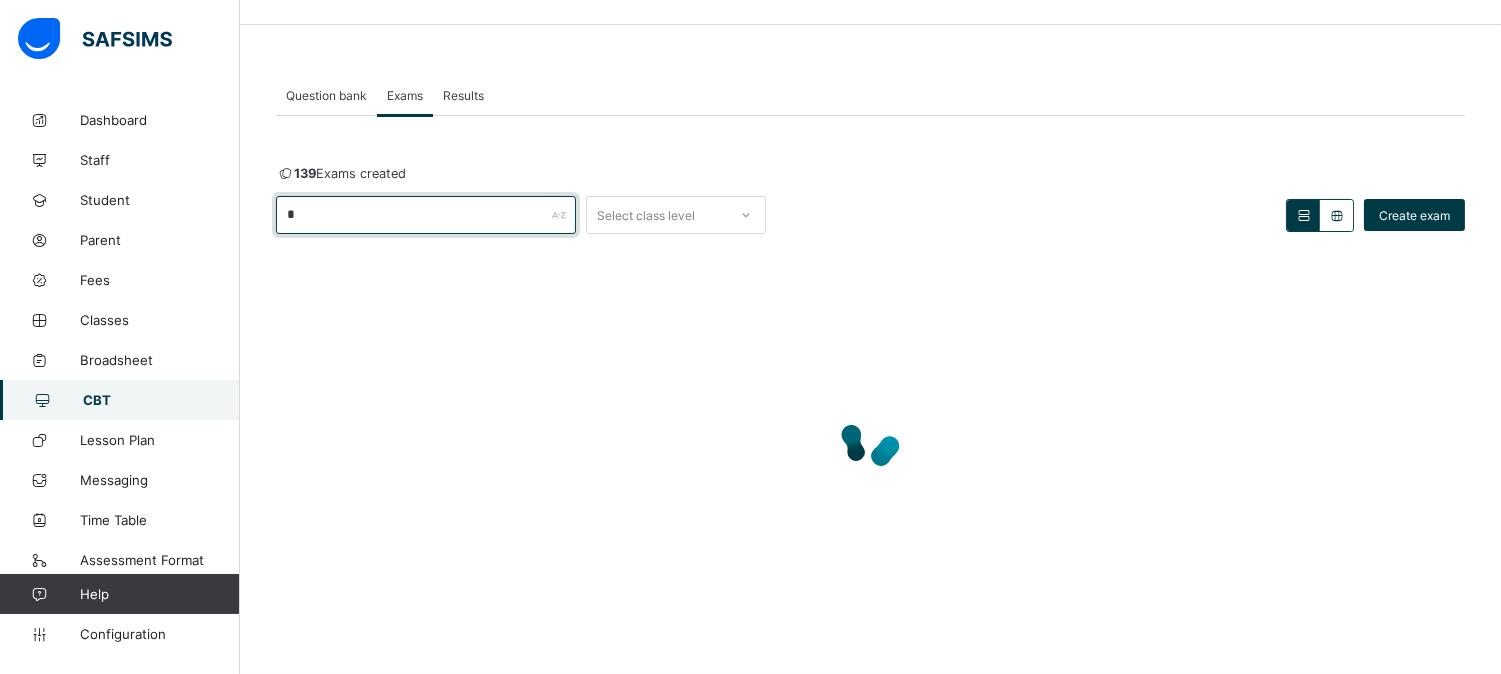 type 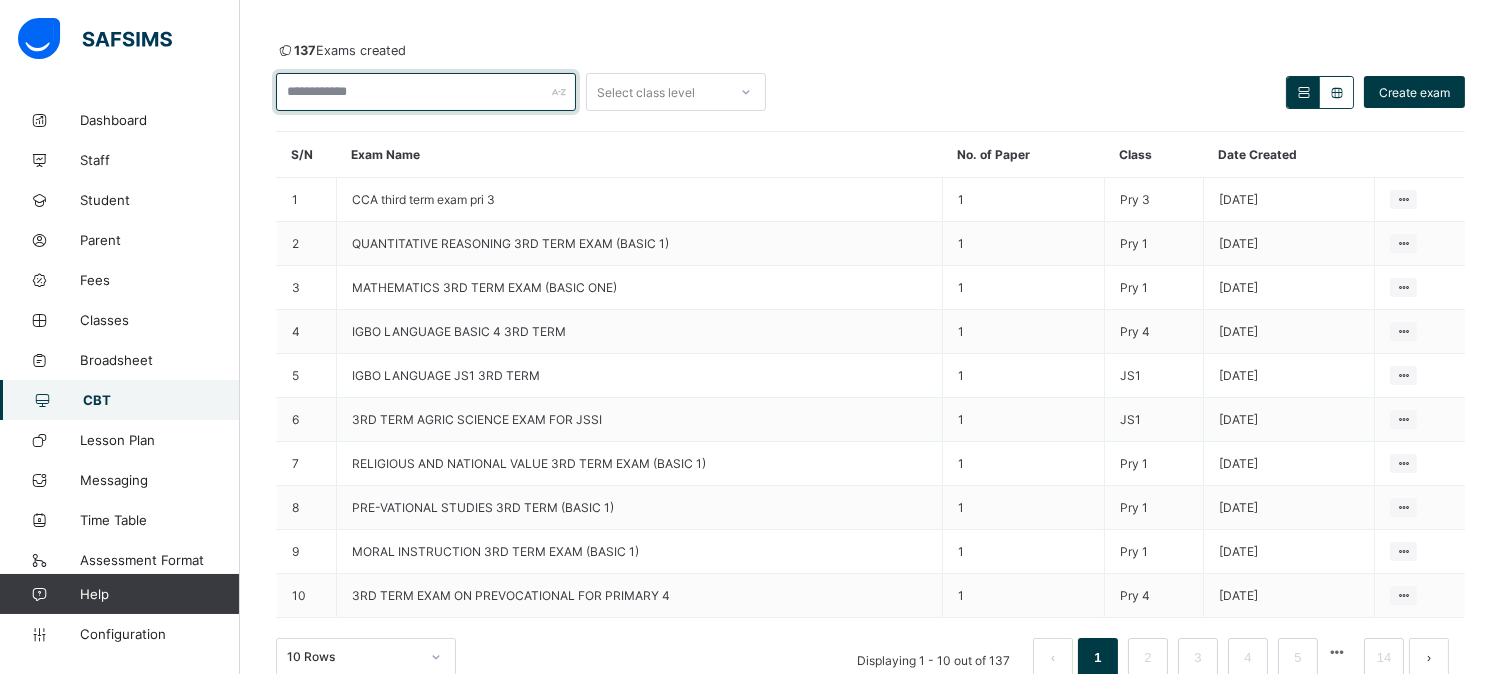 scroll, scrollTop: 222, scrollLeft: 0, axis: vertical 